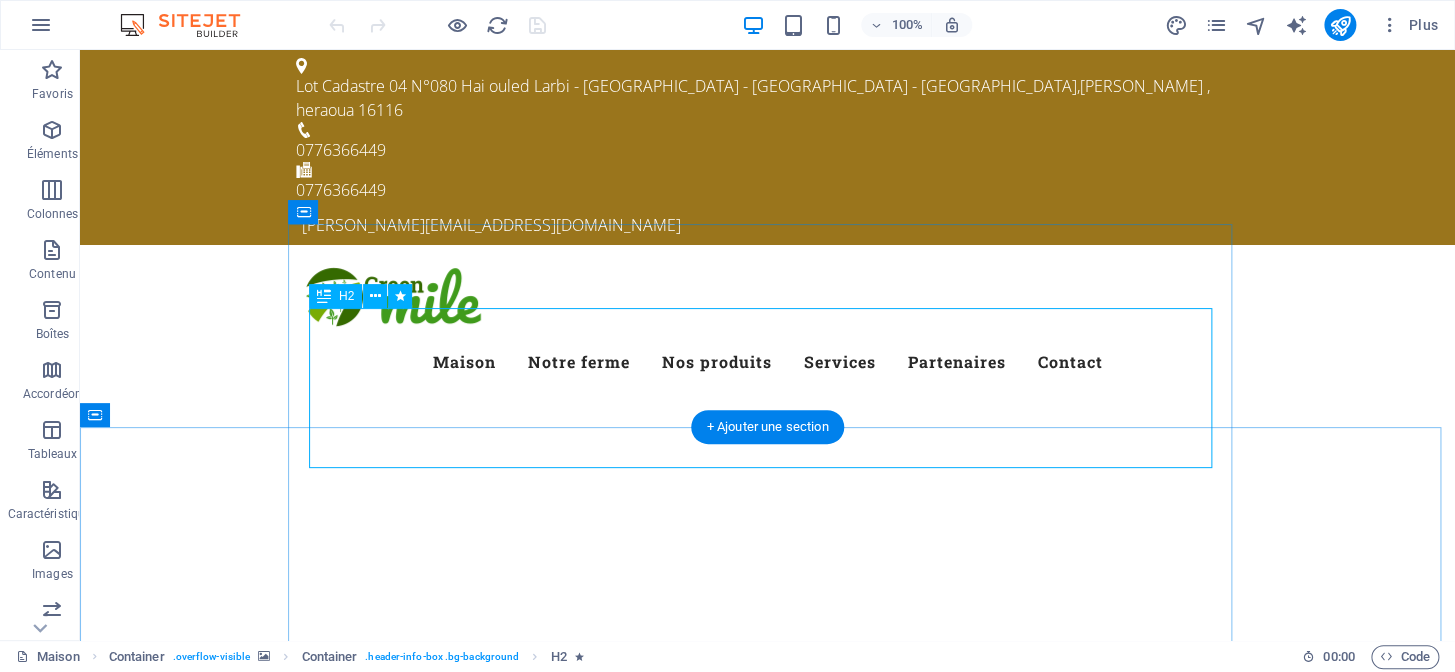 scroll, scrollTop: 90, scrollLeft: 0, axis: vertical 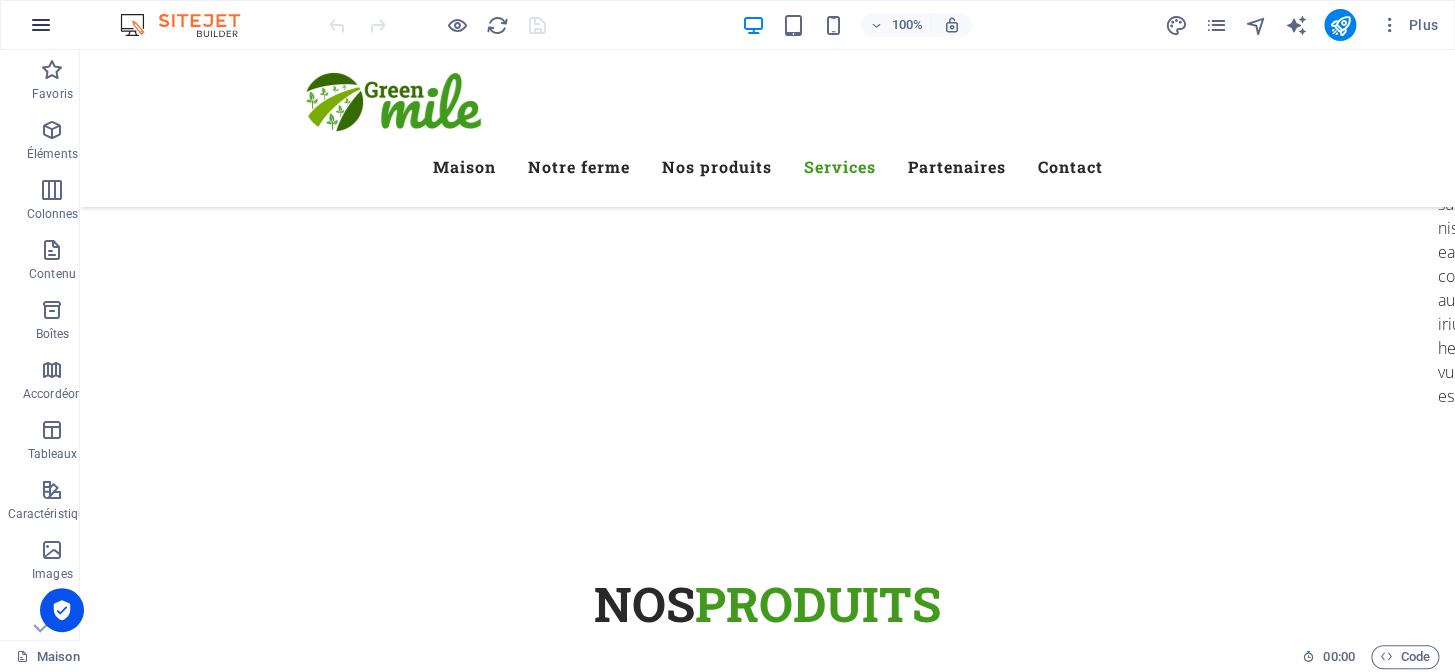 click at bounding box center (41, 25) 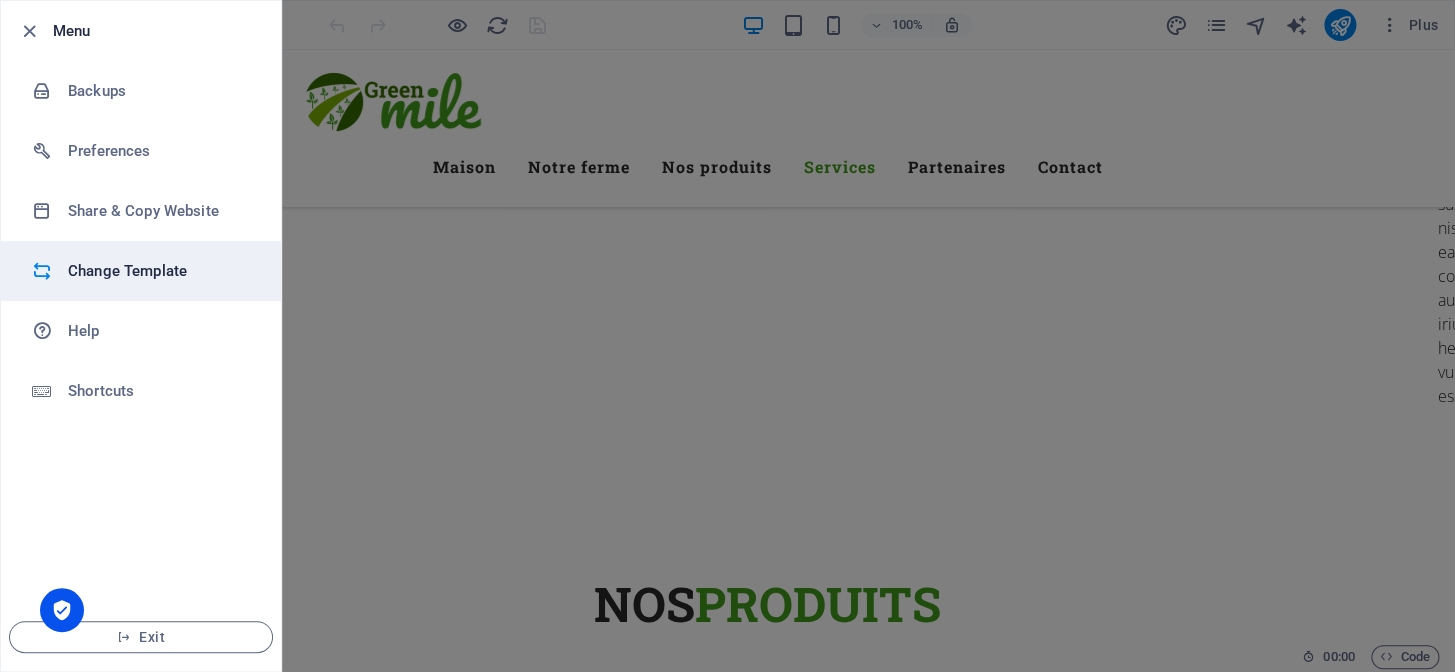 click on "Change Template" at bounding box center [160, 271] 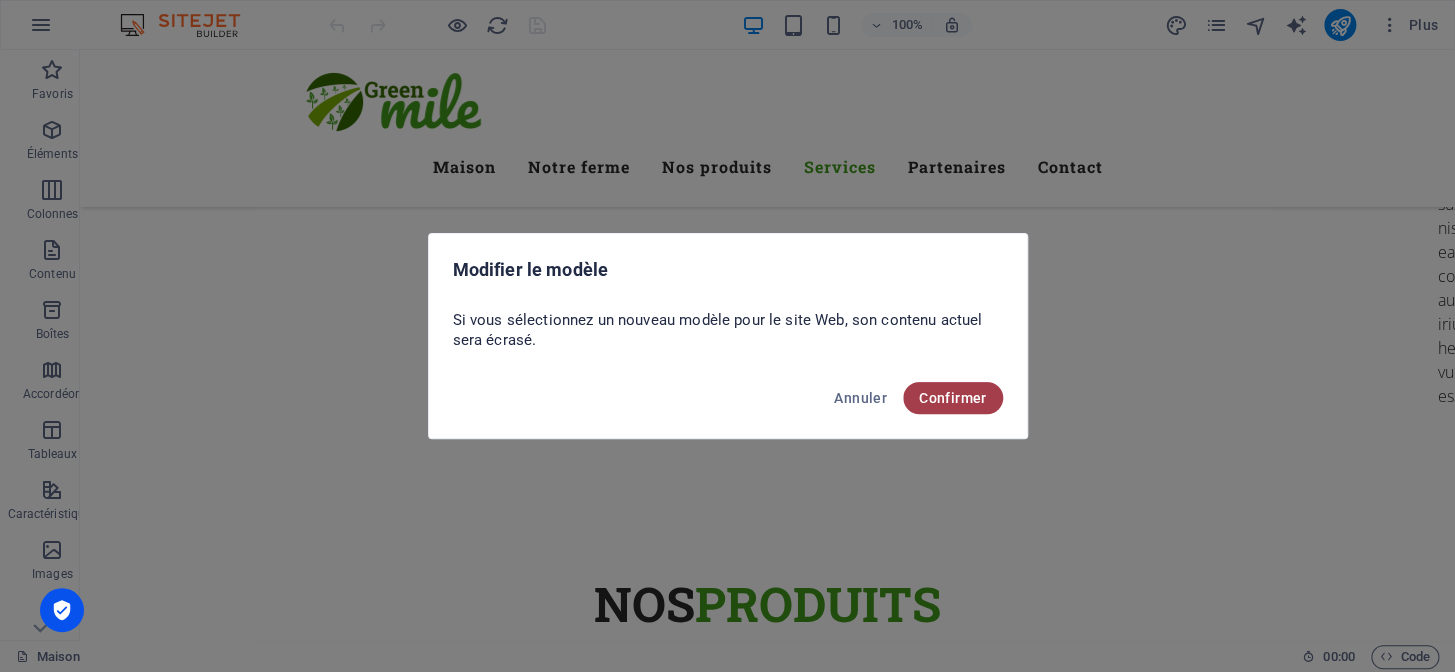 click on "Confirmer" at bounding box center [953, 398] 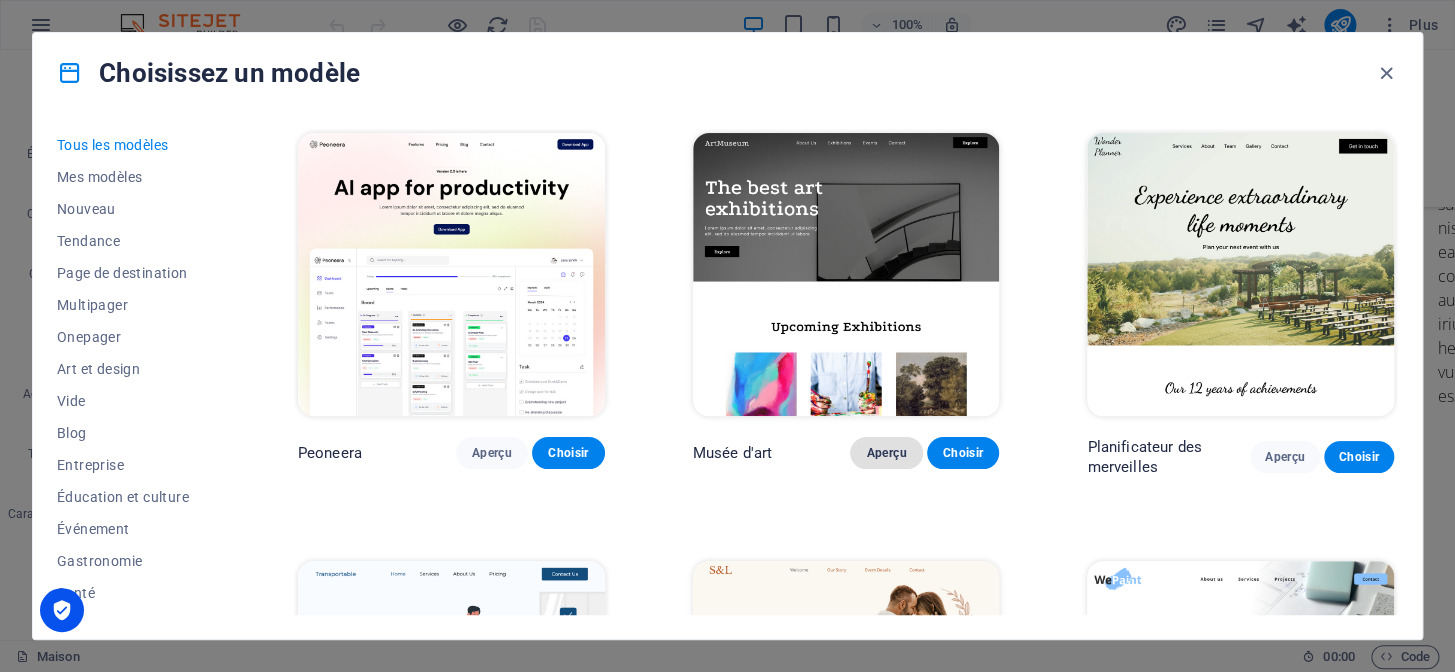 click on "Aperçu" at bounding box center [886, 453] 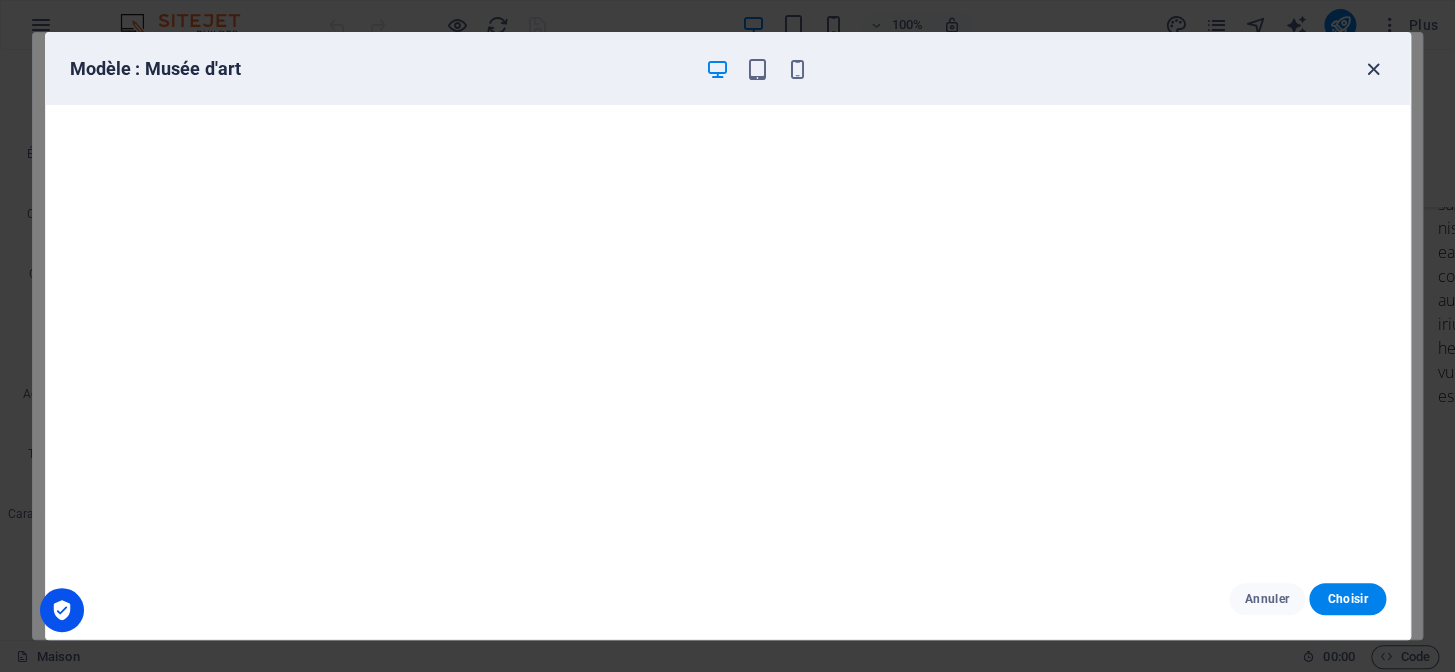 click at bounding box center (1373, 69) 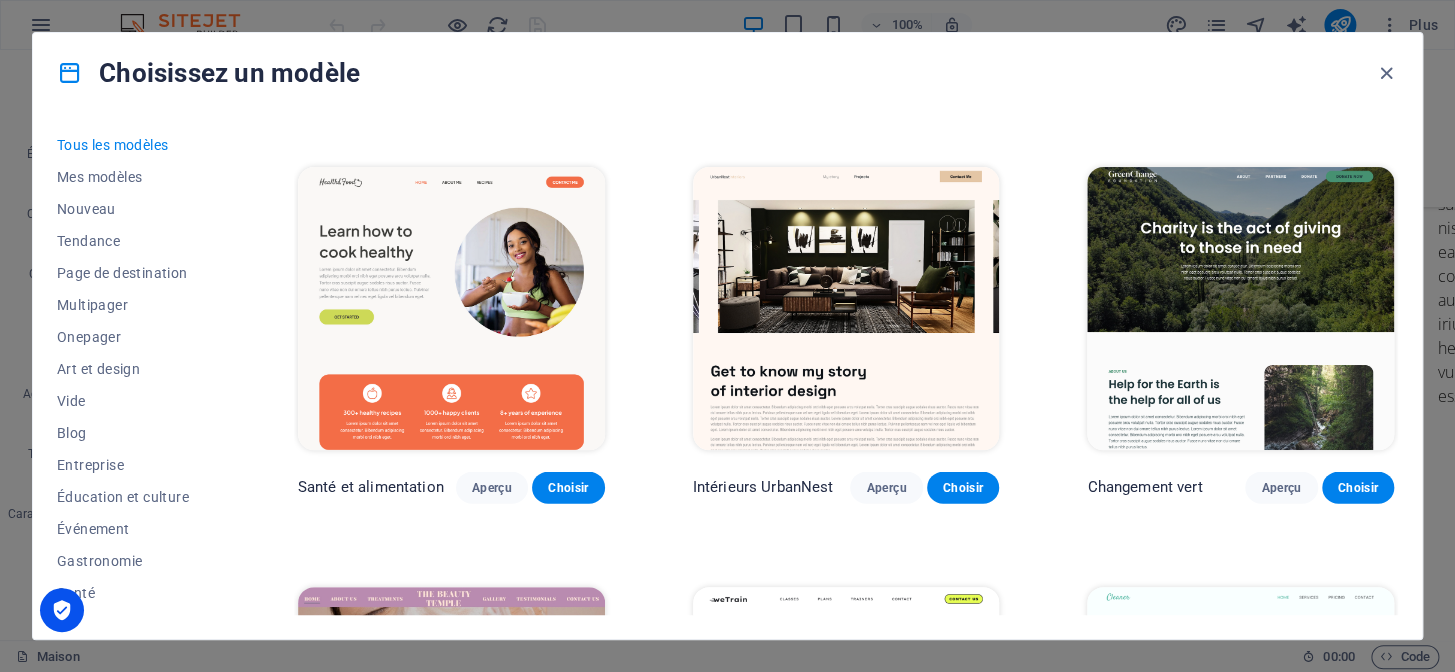 scroll, scrollTop: 1636, scrollLeft: 0, axis: vertical 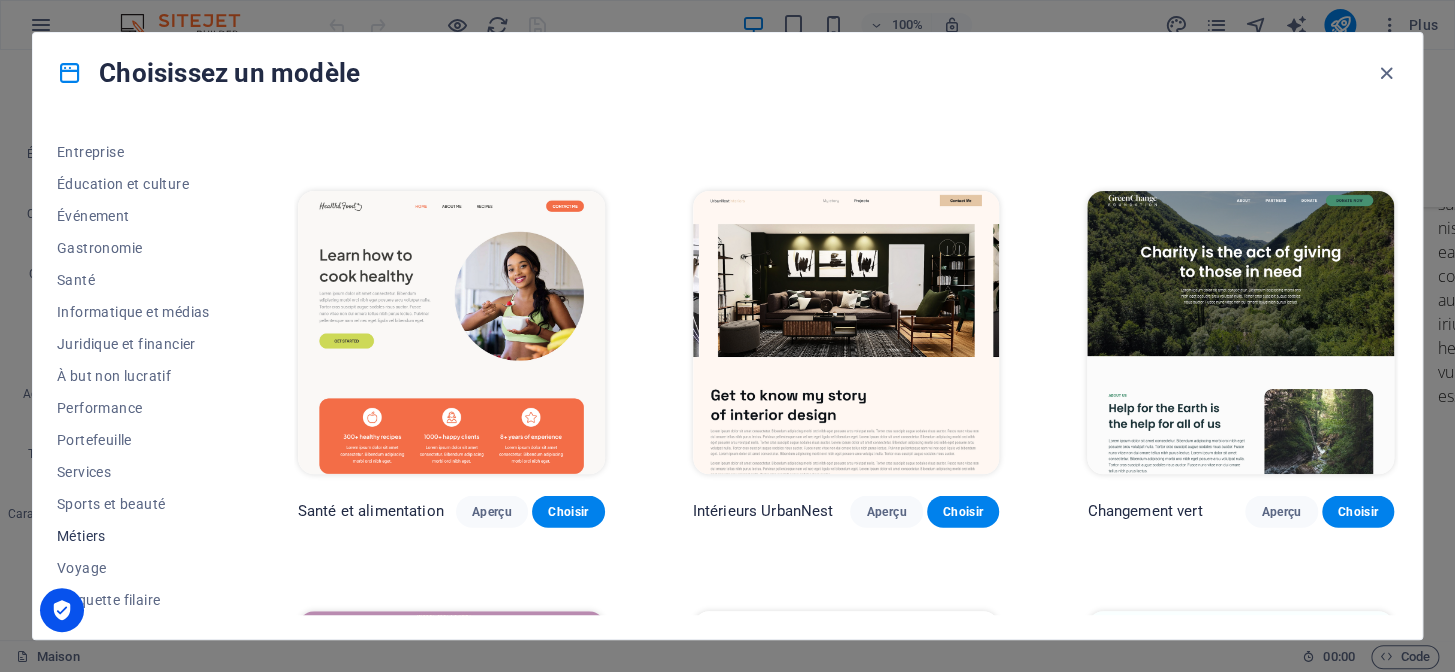 click on "Métiers" at bounding box center [81, 536] 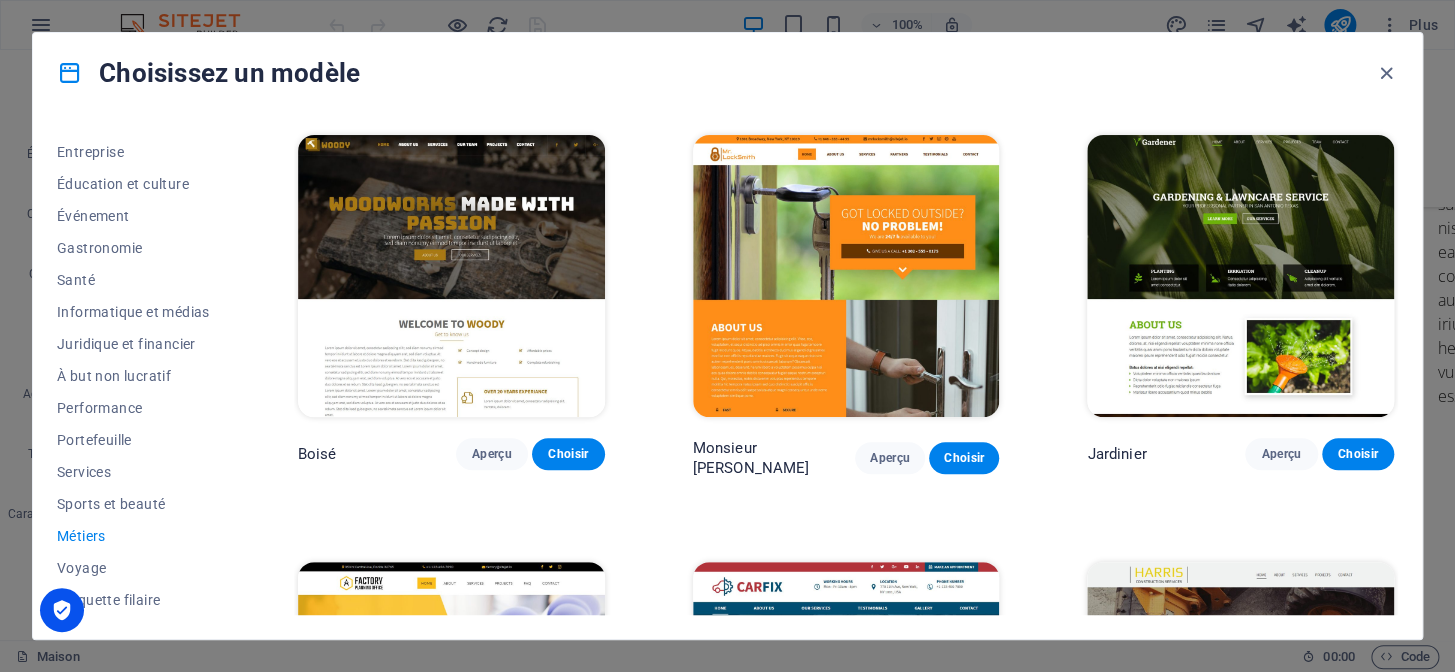scroll, scrollTop: 231, scrollLeft: 0, axis: vertical 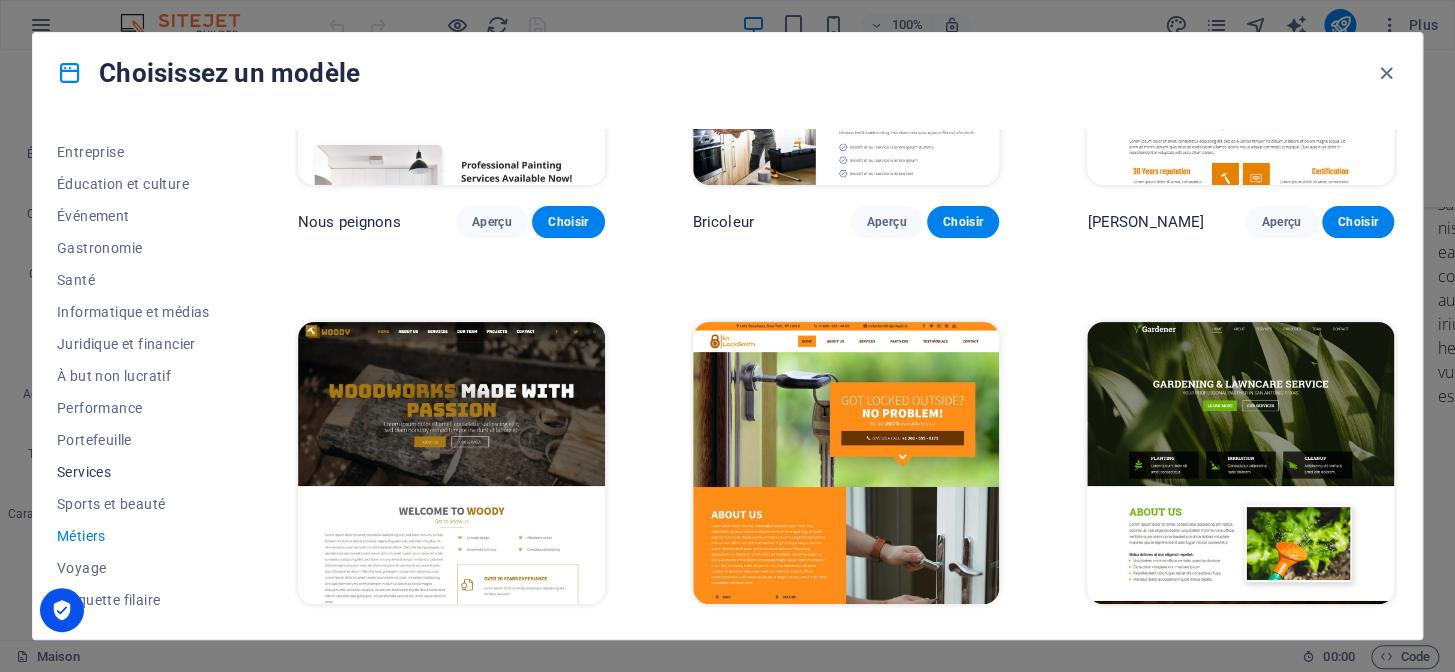 click on "Services" at bounding box center [84, 472] 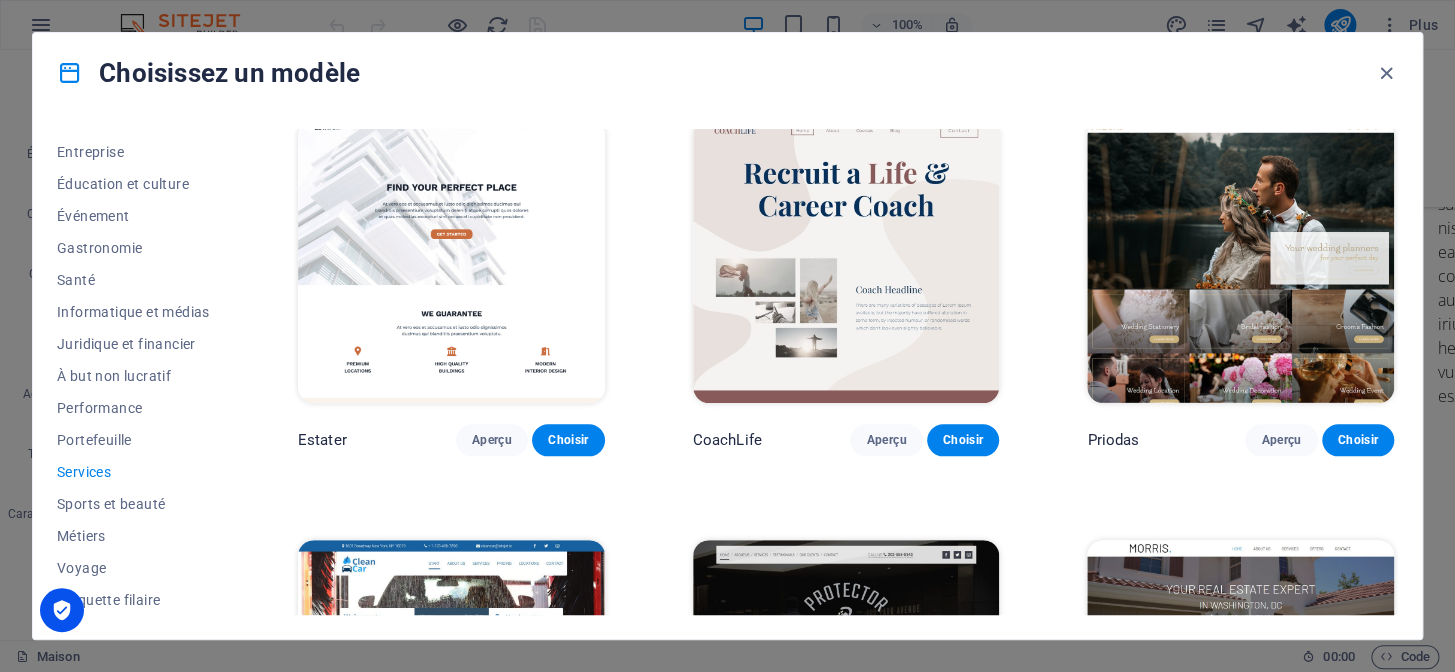 scroll, scrollTop: 868, scrollLeft: 0, axis: vertical 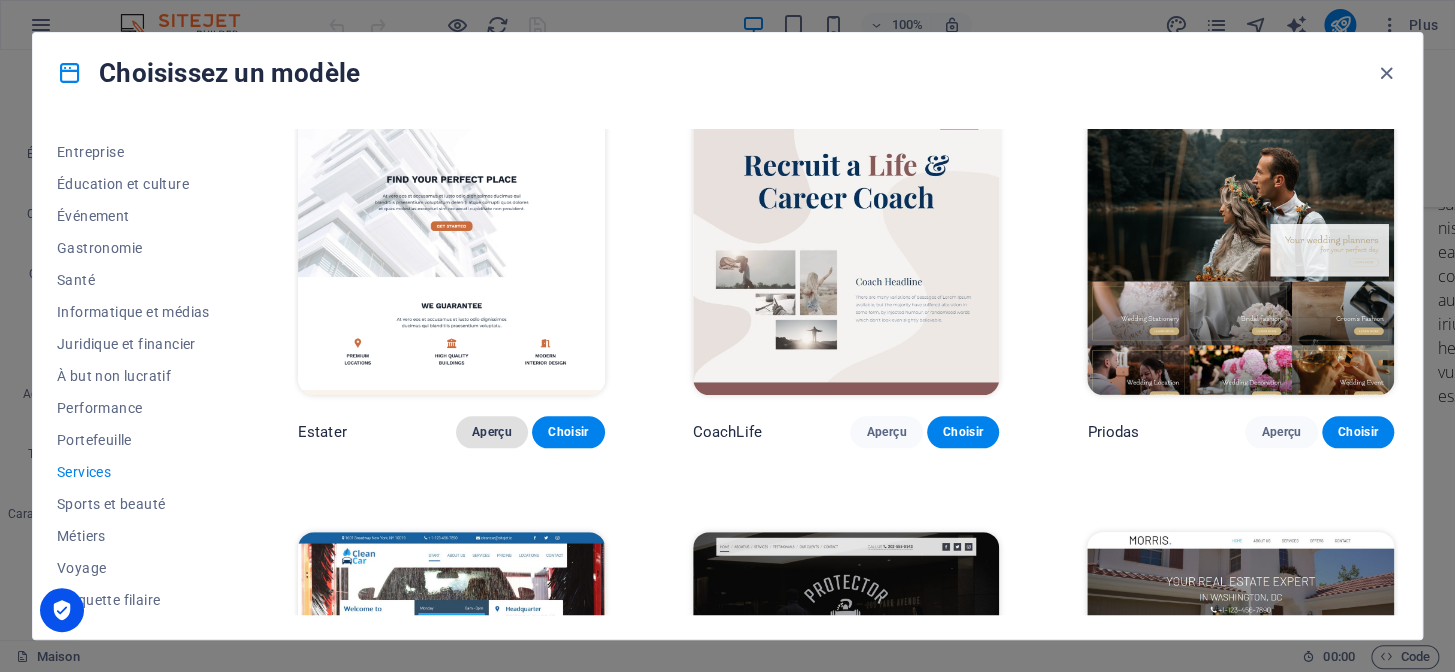 click on "Aperçu" at bounding box center (492, 432) 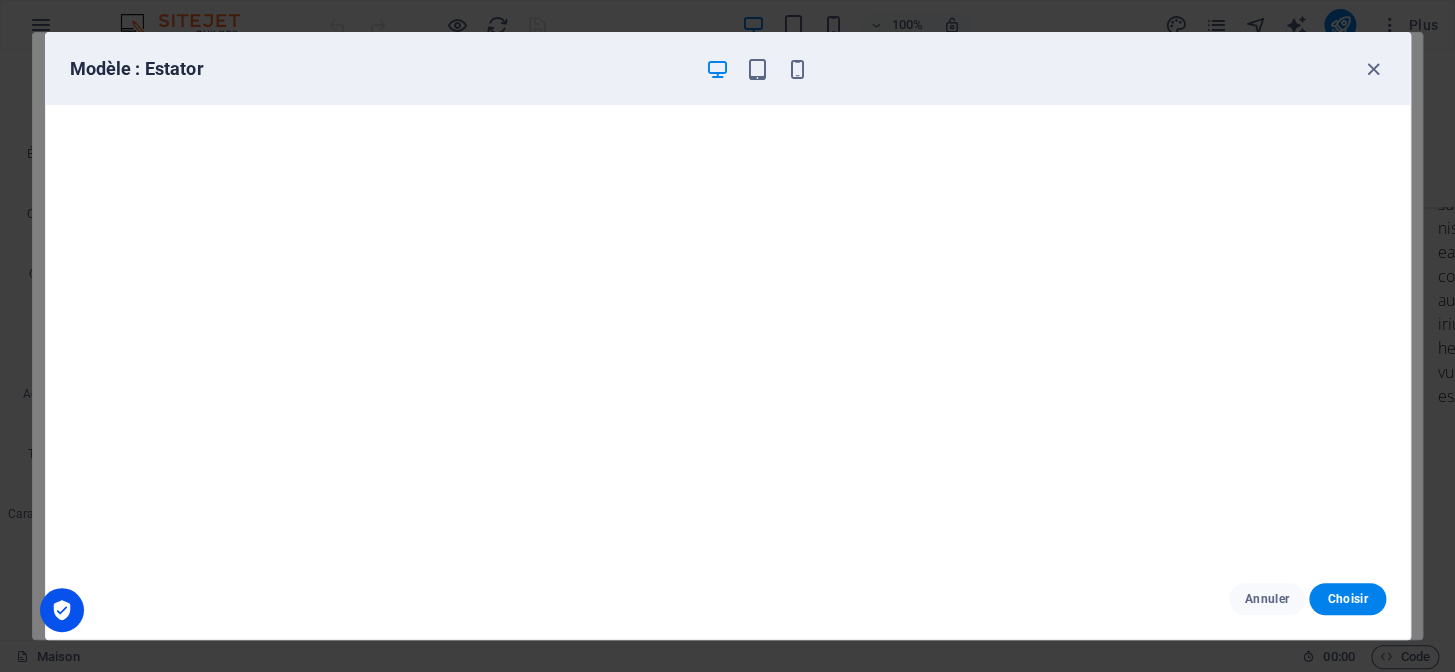 click on "Modèle : Estator" at bounding box center (728, 69) 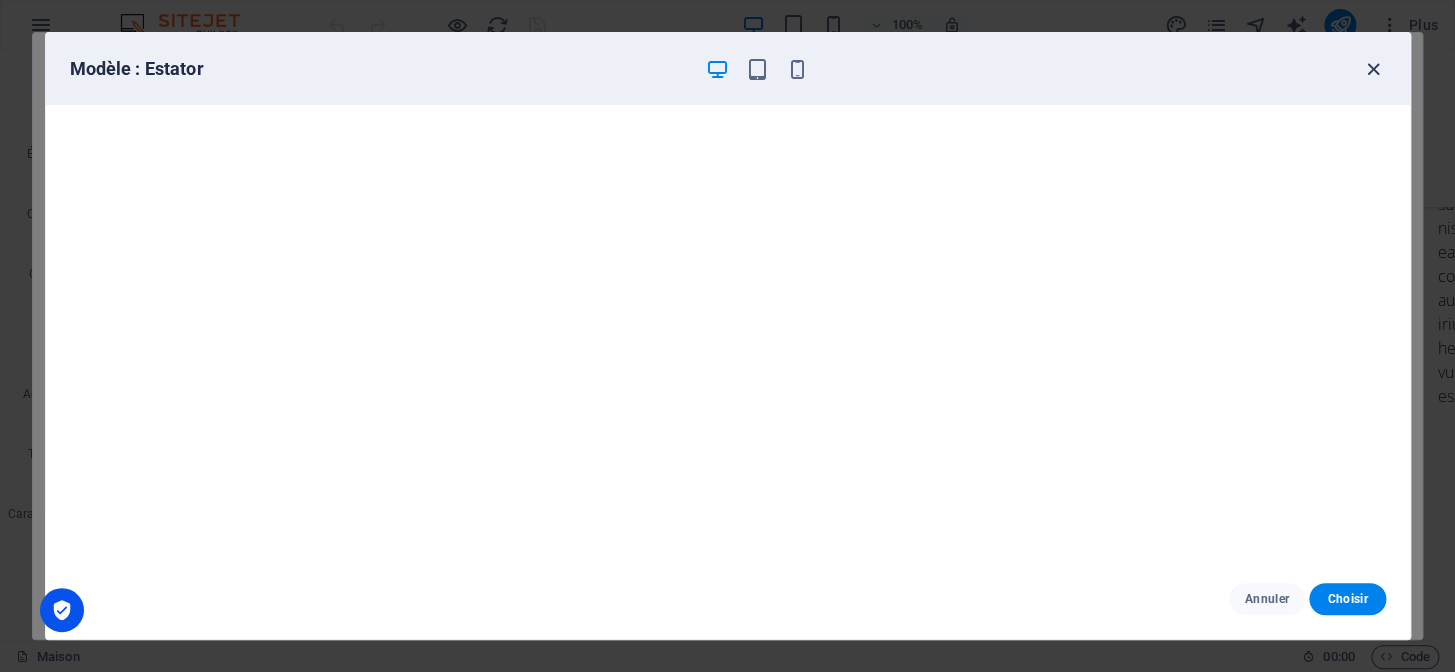 click at bounding box center [1373, 69] 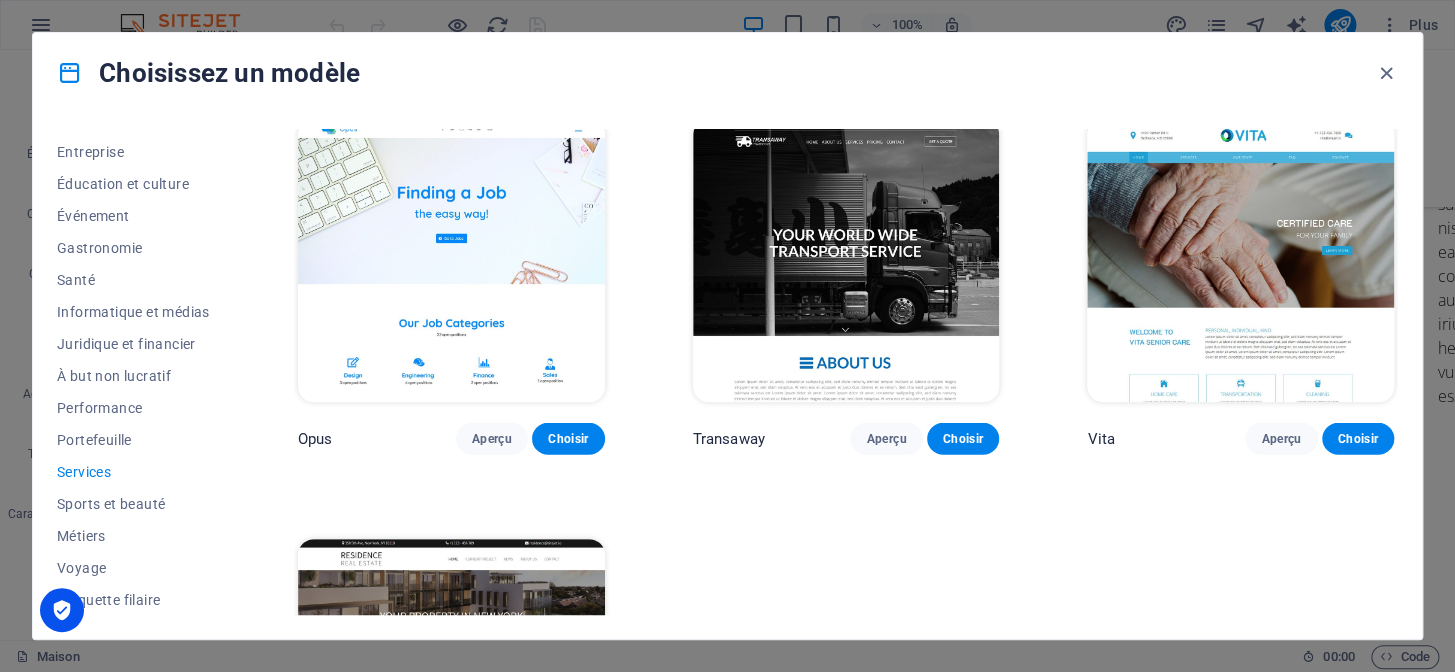scroll, scrollTop: 2322, scrollLeft: 0, axis: vertical 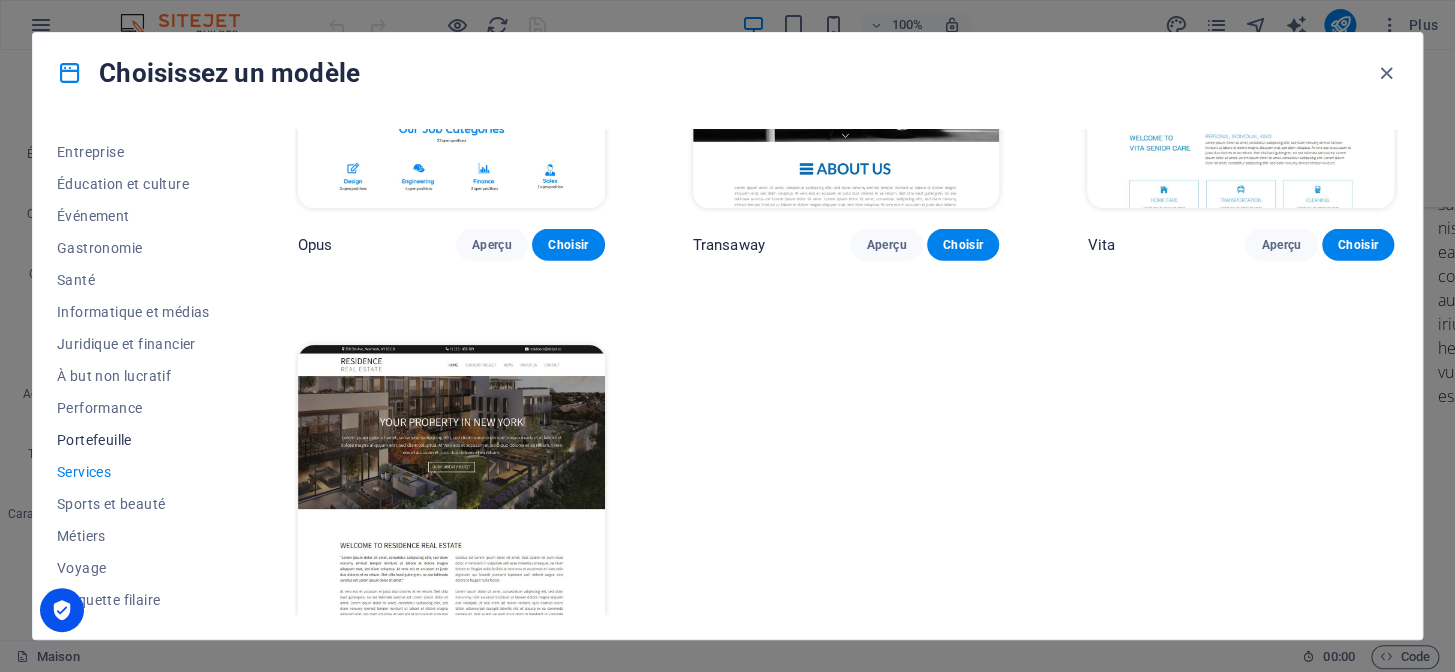 click on "Portefeuille" at bounding box center (94, 440) 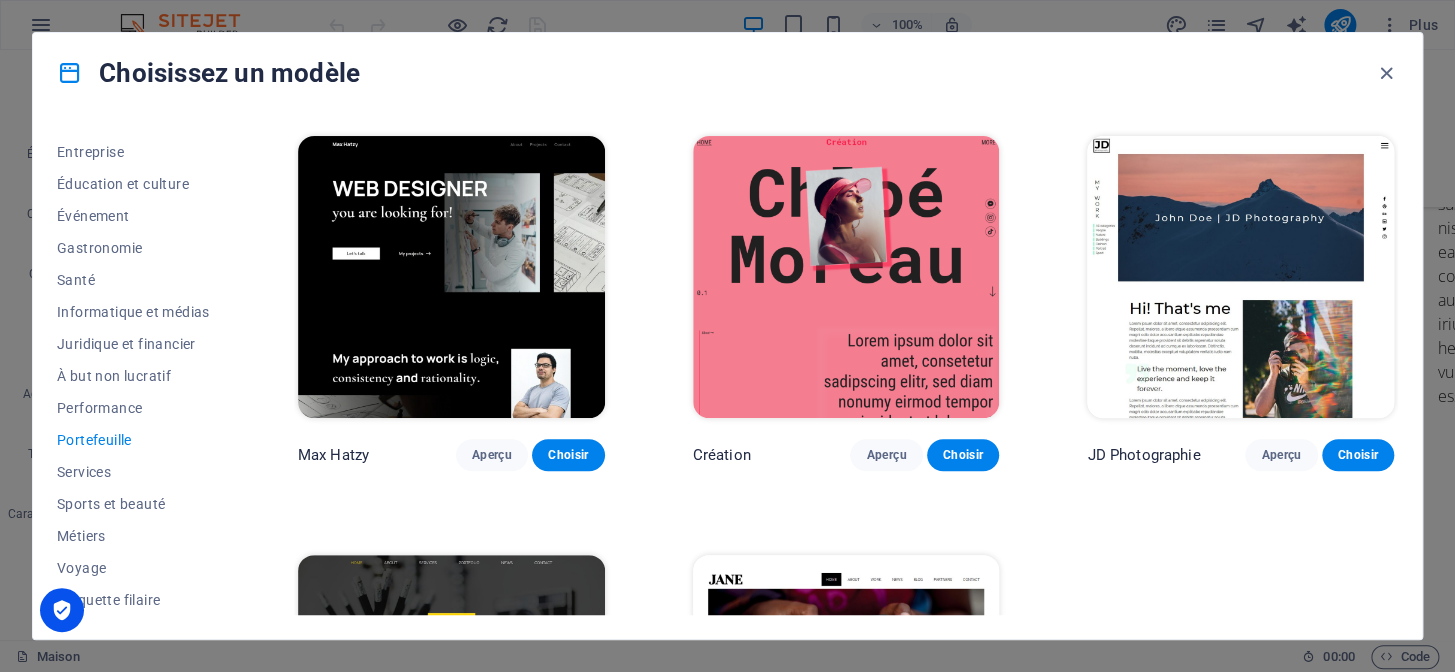 scroll, scrollTop: 412, scrollLeft: 0, axis: vertical 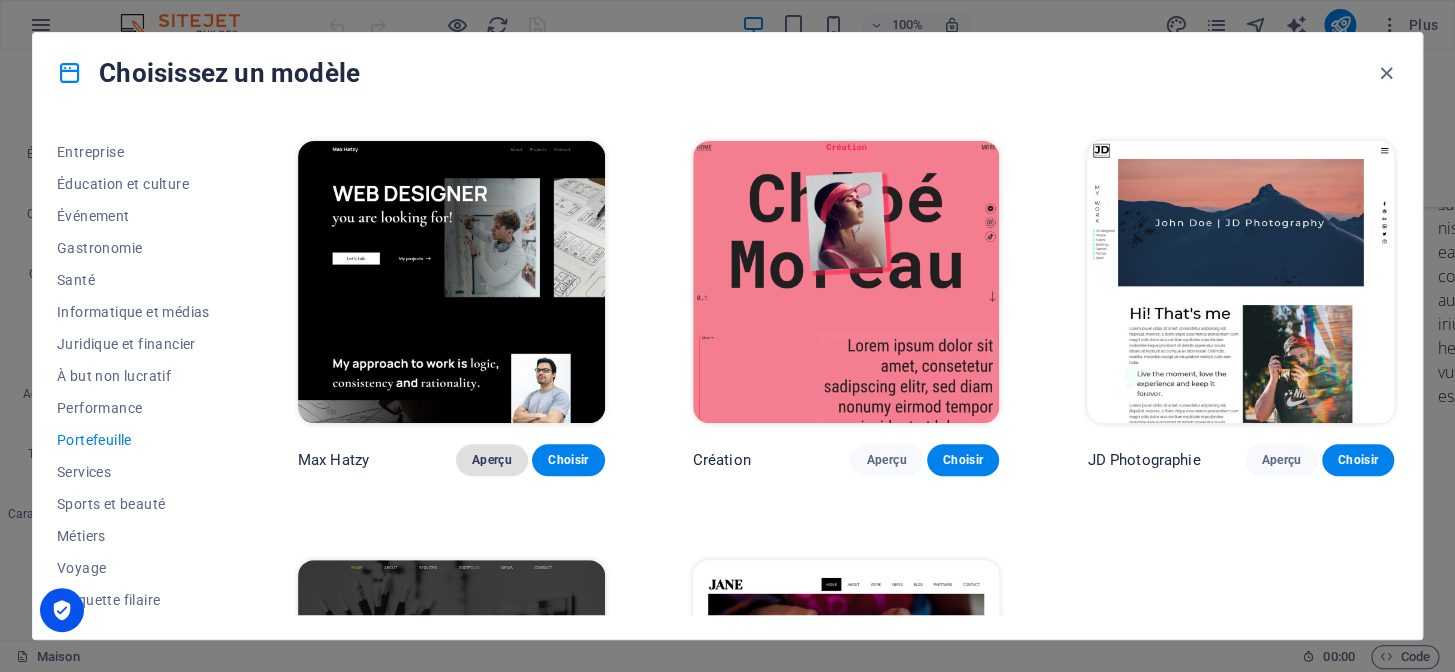 click on "Aperçu" at bounding box center (492, 460) 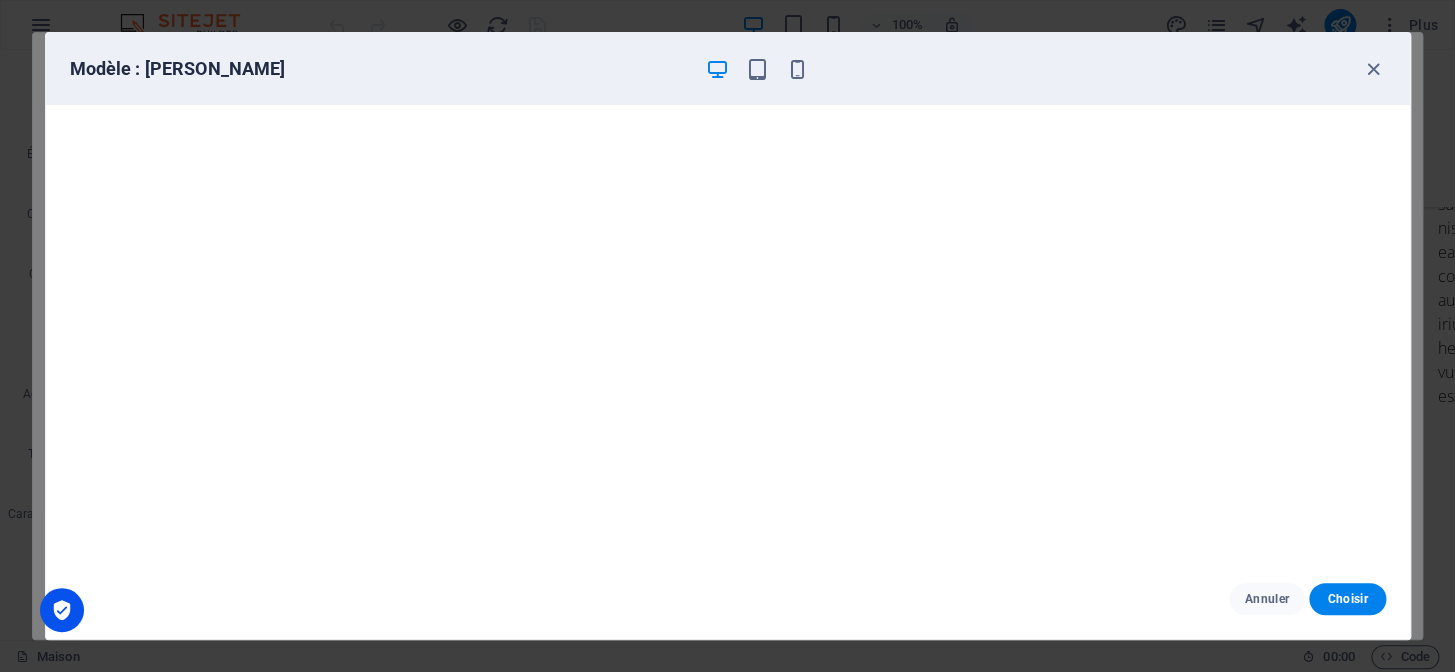 scroll, scrollTop: 5, scrollLeft: 0, axis: vertical 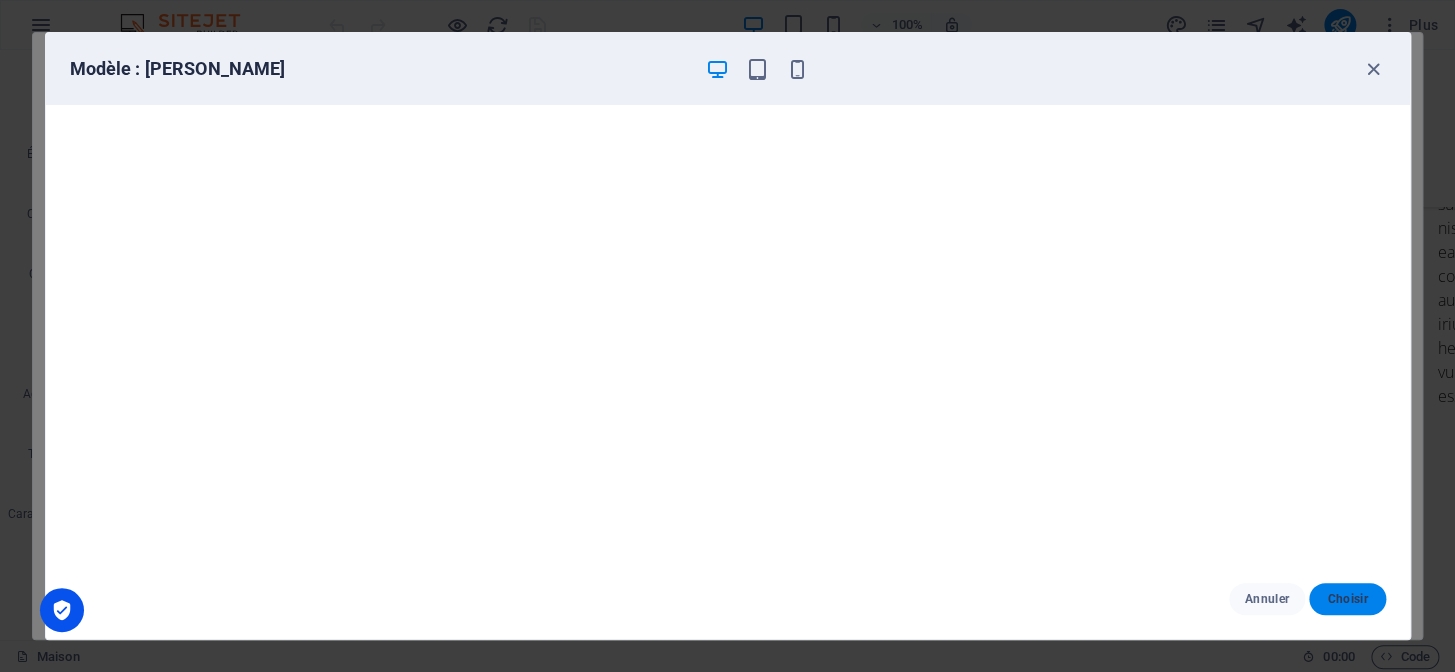 click on "Choisir" at bounding box center (1347, 599) 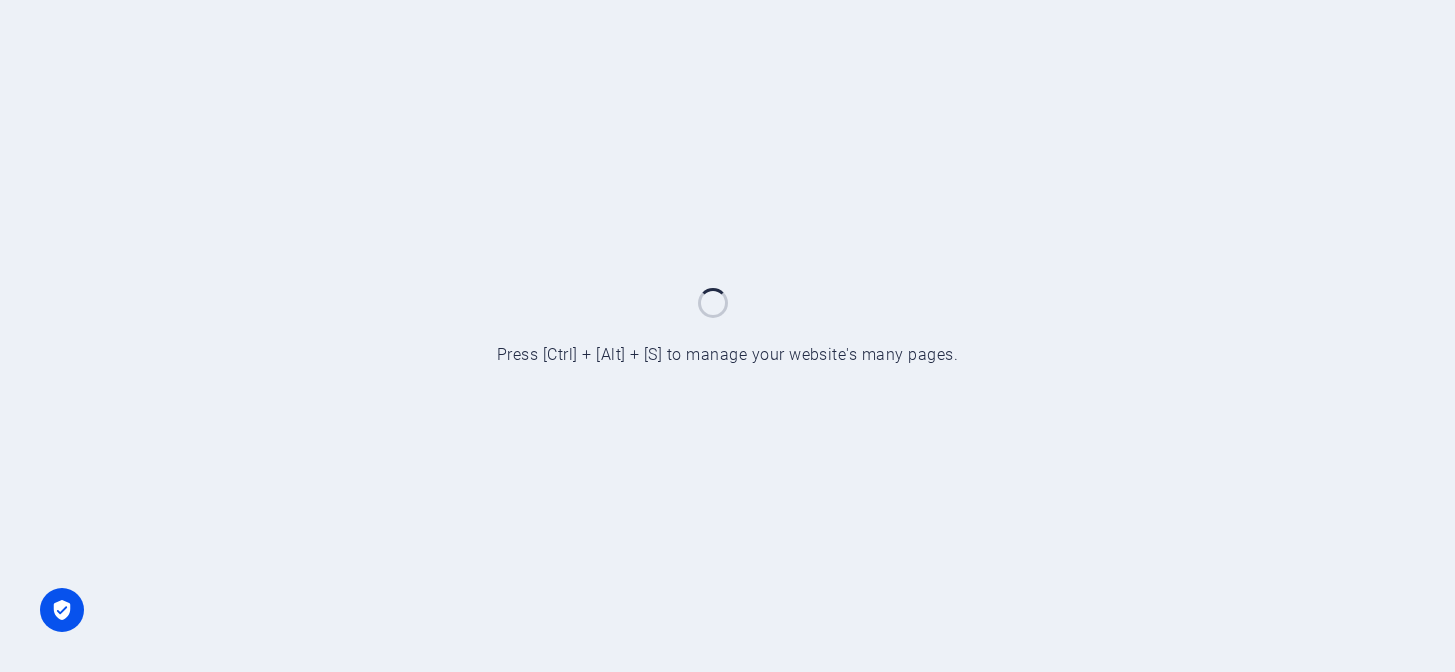 scroll, scrollTop: 0, scrollLeft: 0, axis: both 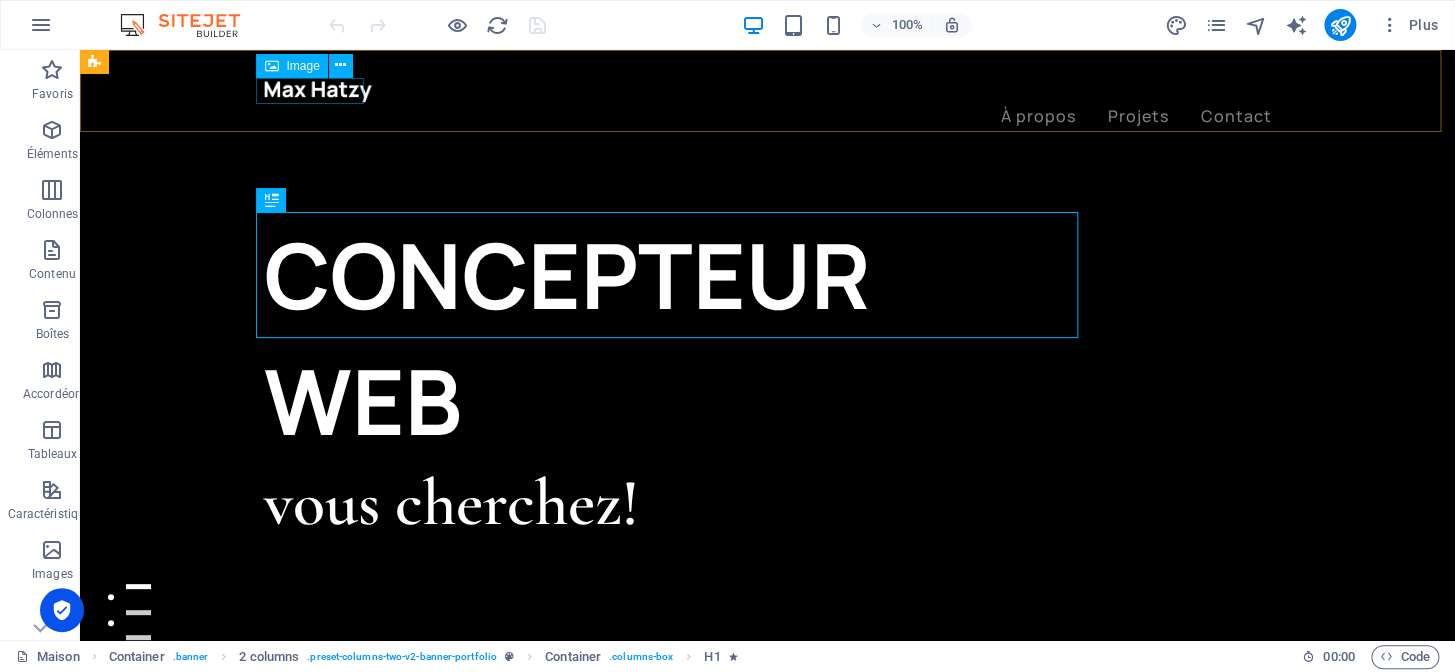 click at bounding box center (768, 91) 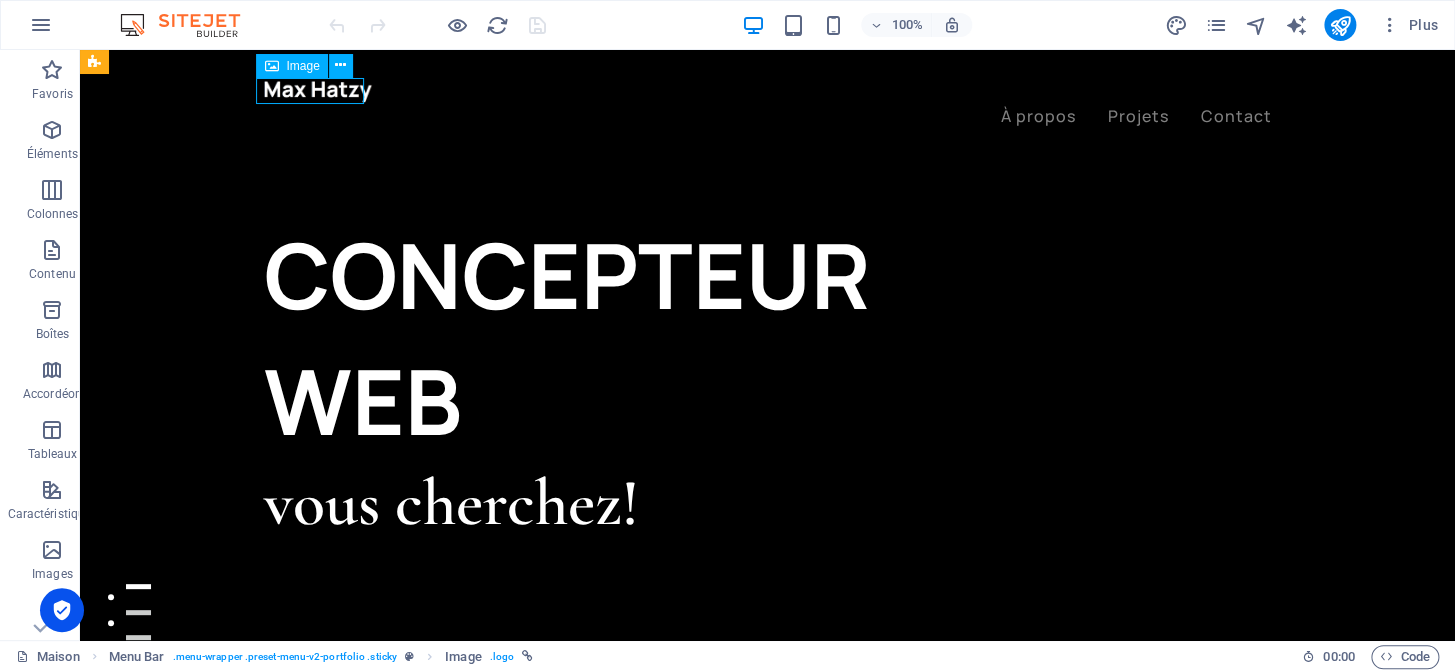 click at bounding box center [768, 91] 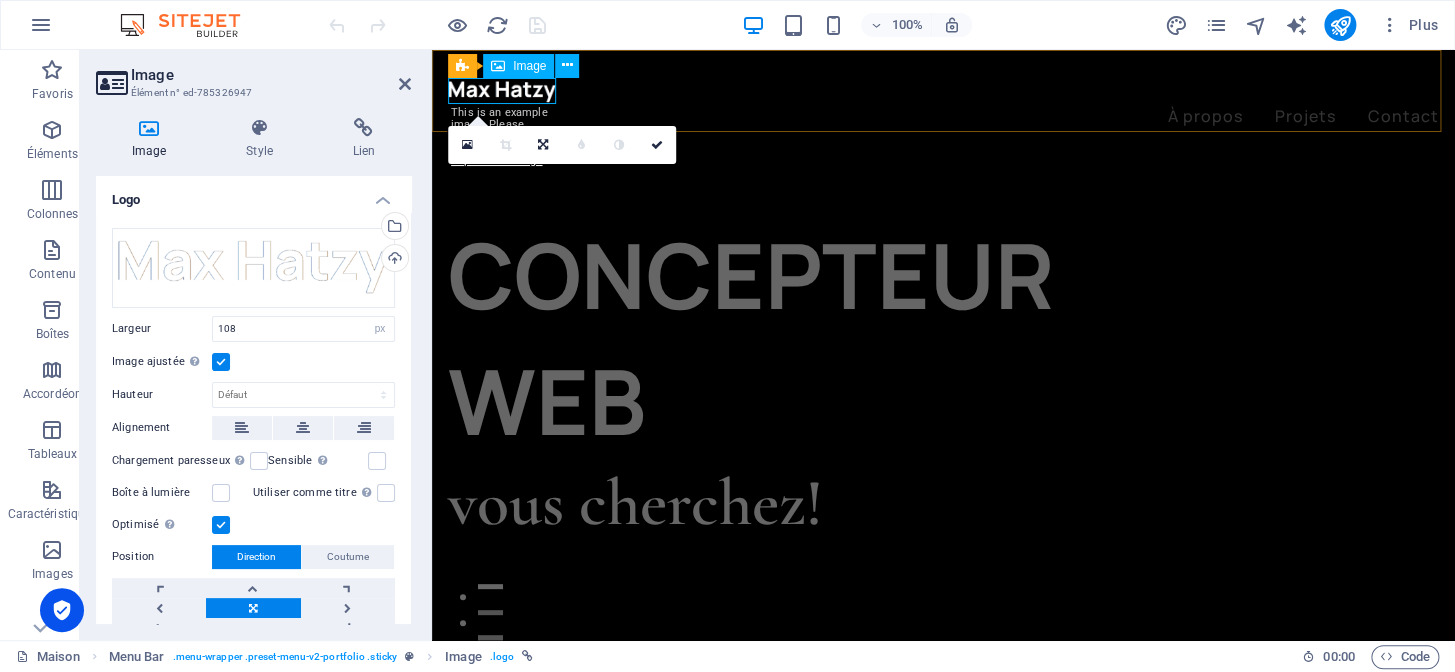 click at bounding box center (943, 91) 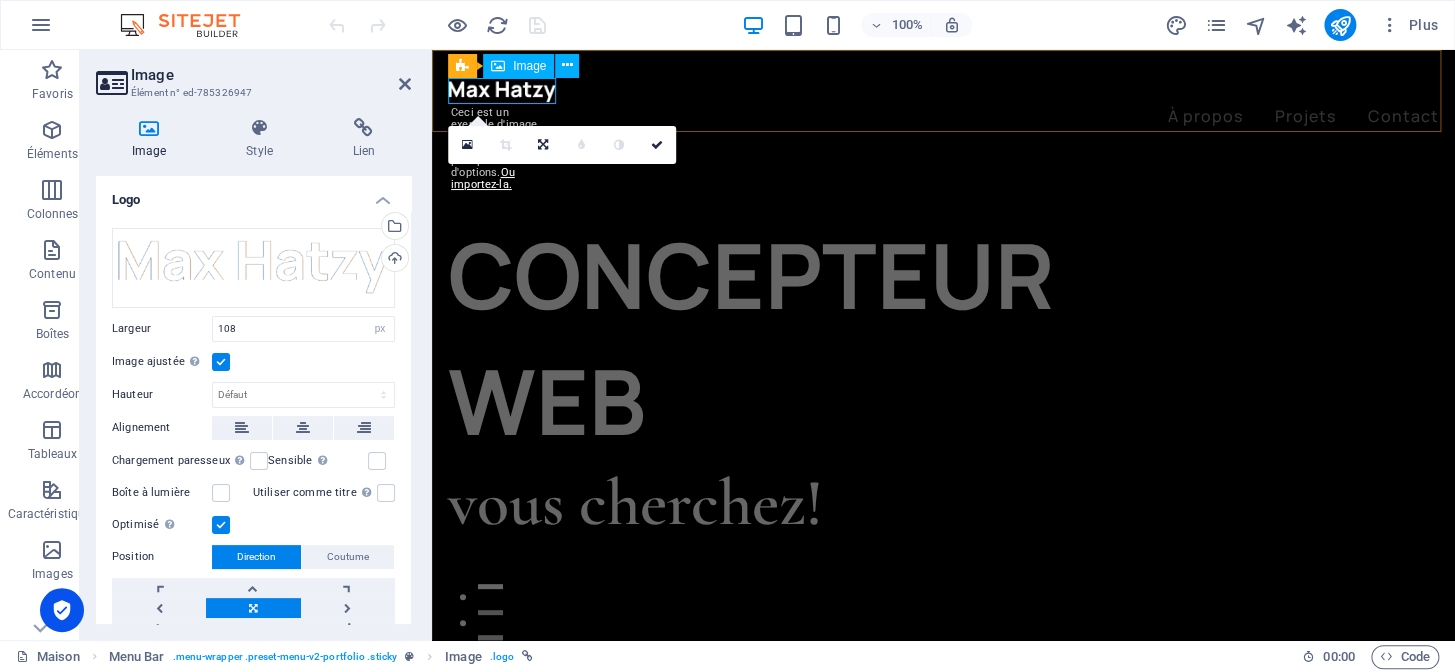 click at bounding box center (943, 91) 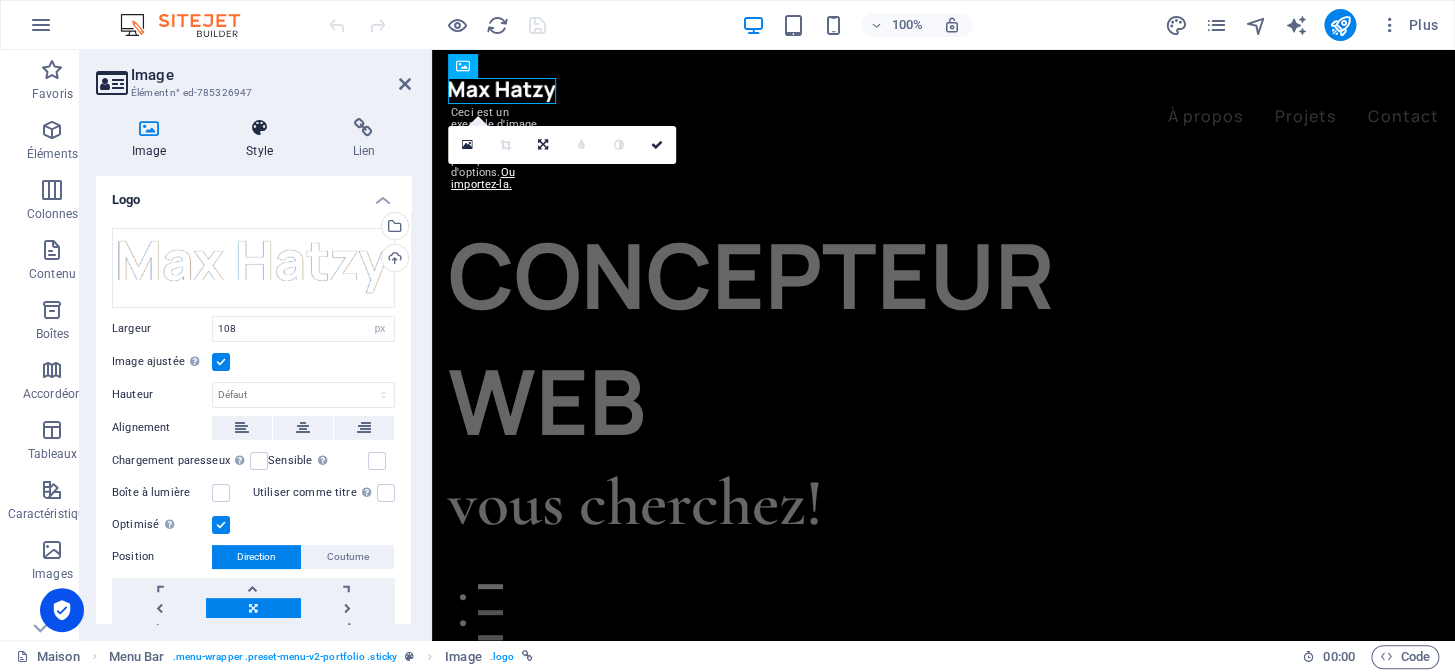 click on "Style" at bounding box center (263, 139) 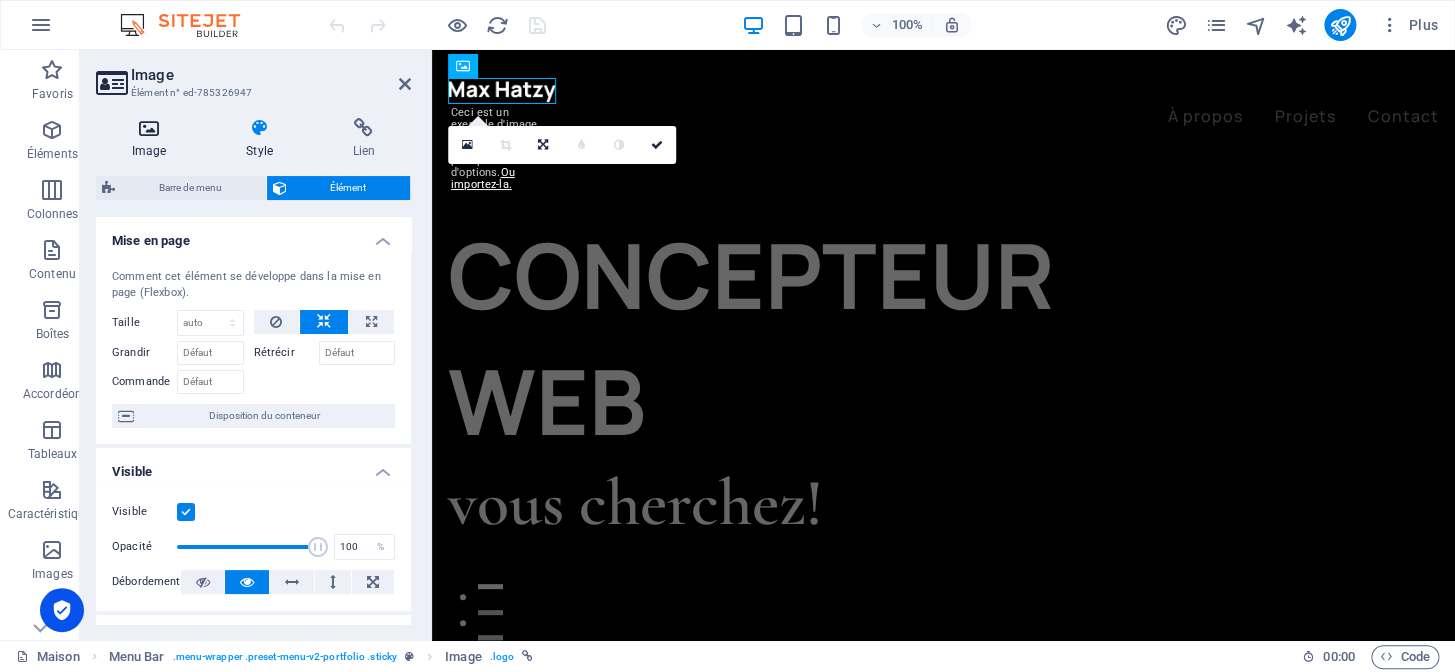 click at bounding box center [149, 128] 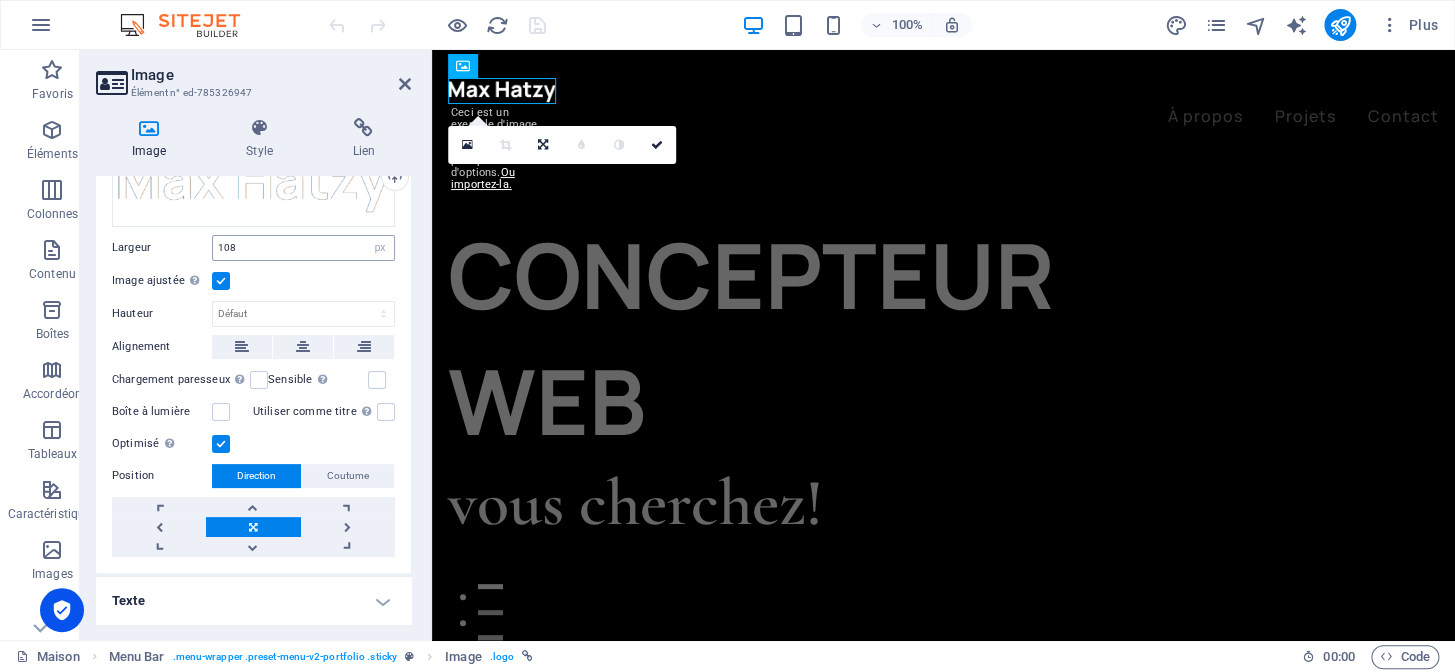 scroll, scrollTop: 0, scrollLeft: 0, axis: both 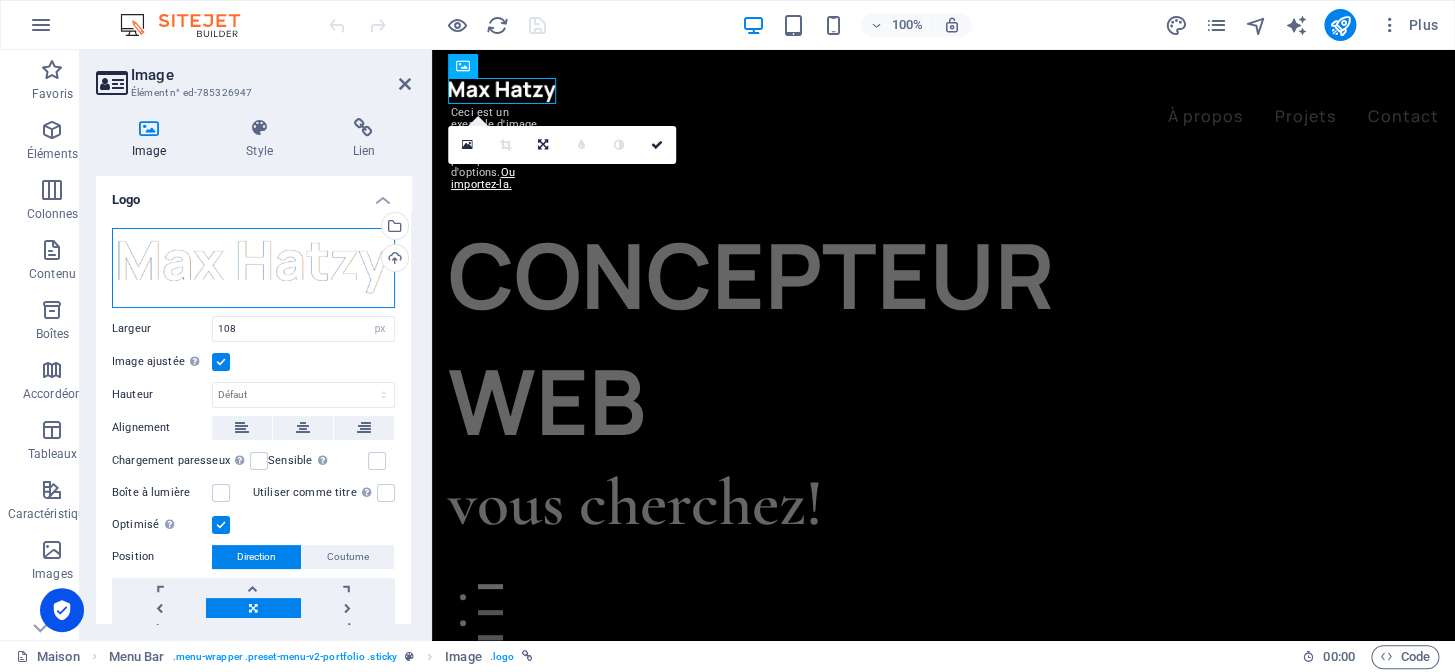 click on "Faites glisser les fichiers ici, cliquez pour choisir des fichiers ou  sélectionnez des fichiers à partir de Fichiers ou de nos photos et vidéos gratuites" at bounding box center (253, 268) 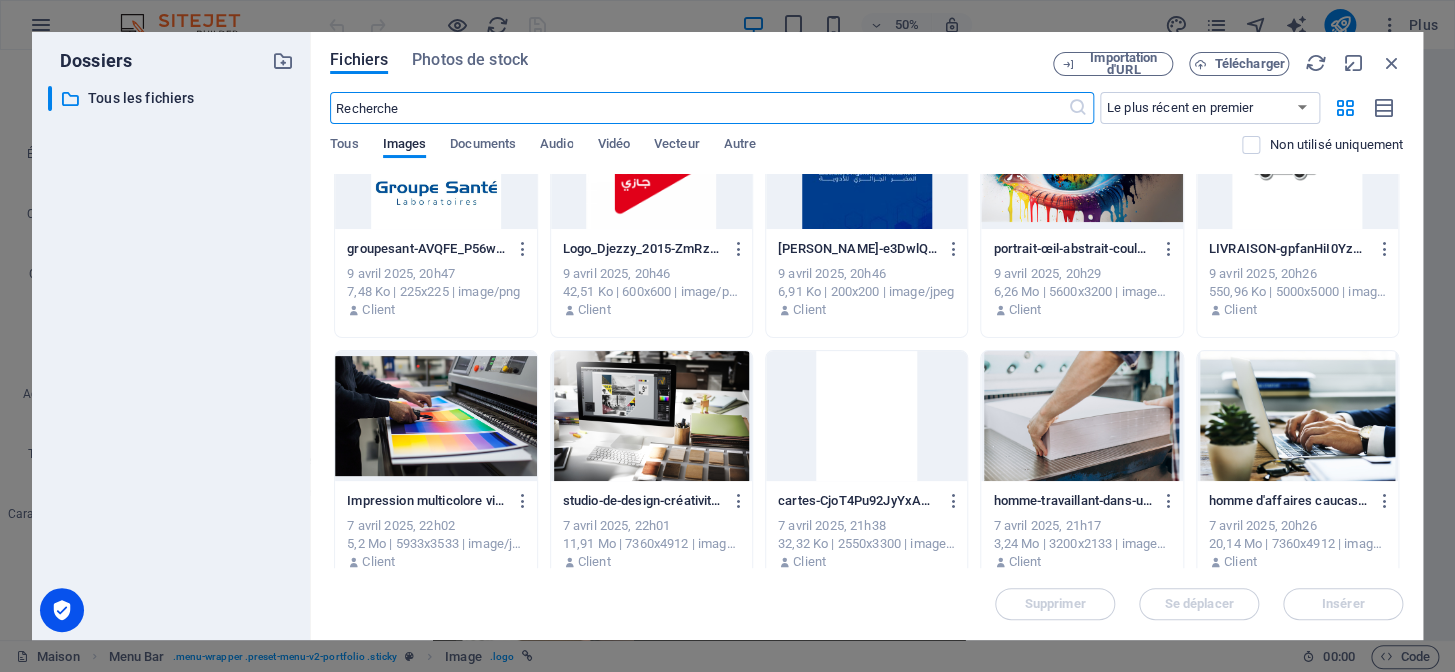 scroll, scrollTop: 853, scrollLeft: 0, axis: vertical 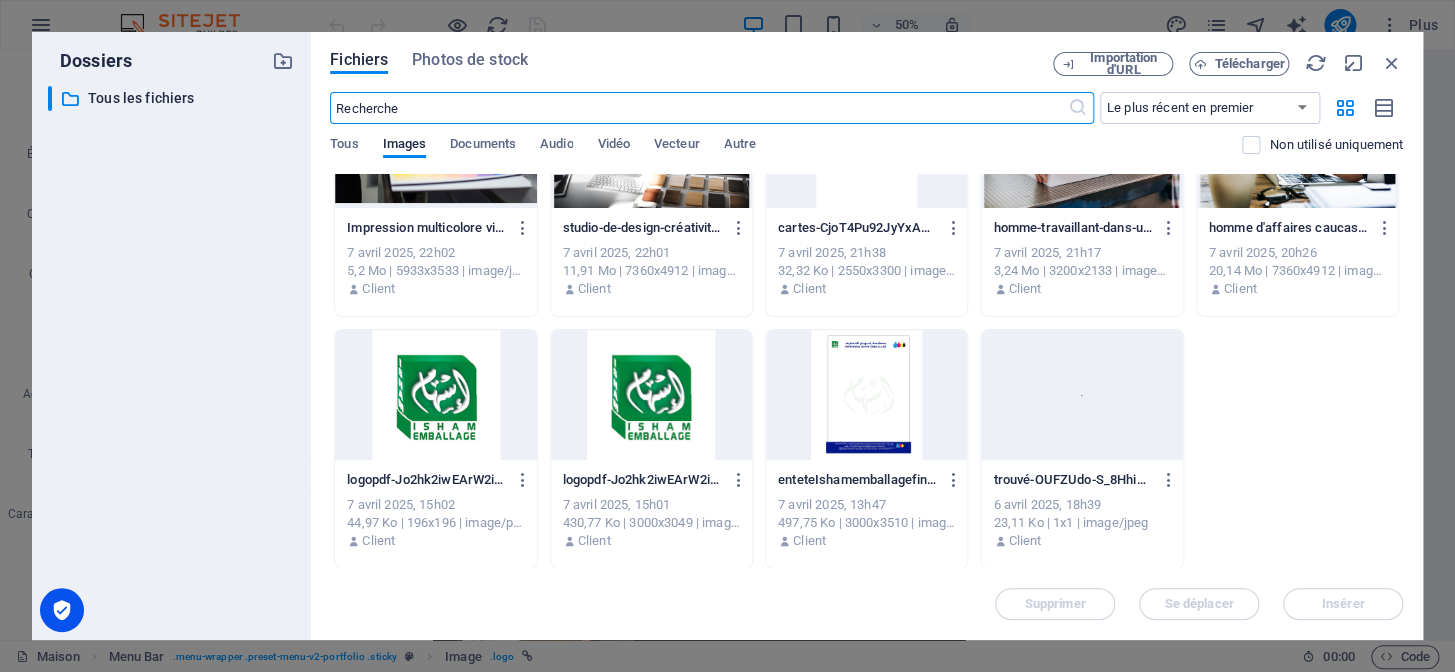 click at bounding box center (435, 395) 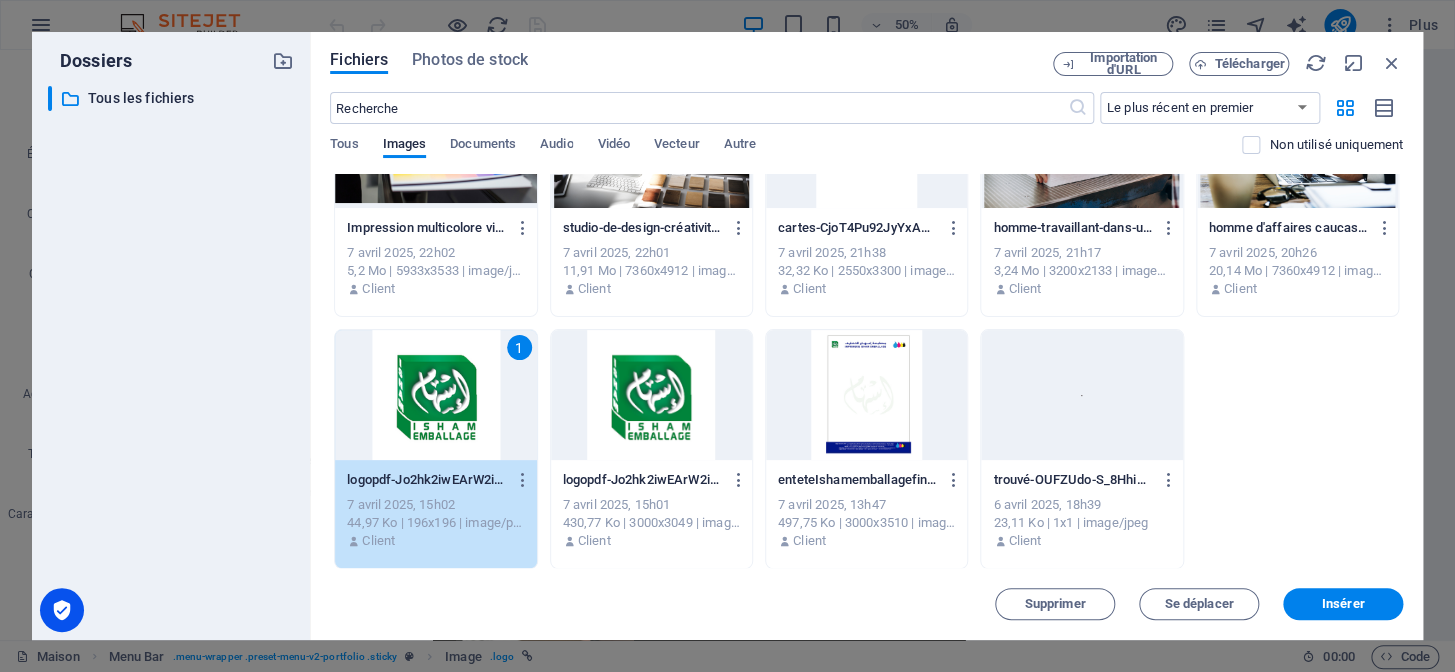 click on "1" at bounding box center [435, 395] 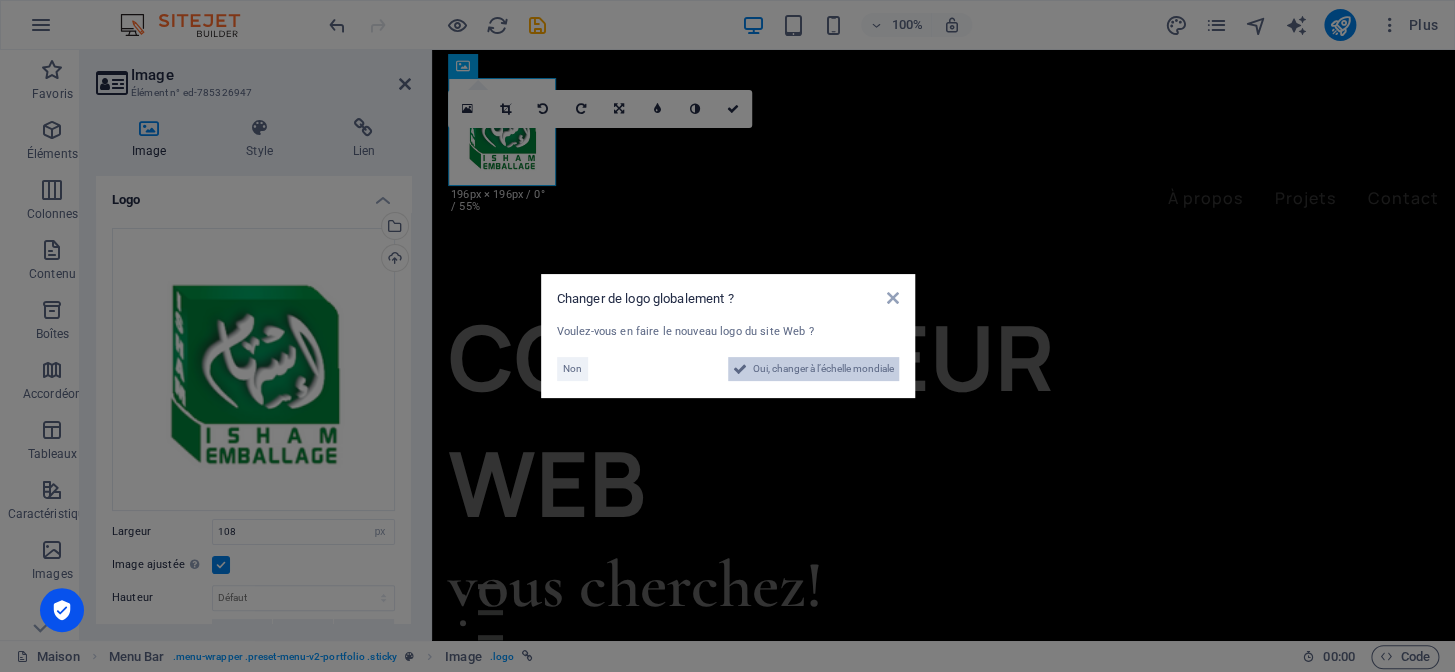 click on "Oui, changer à l’échelle mondiale" at bounding box center [823, 368] 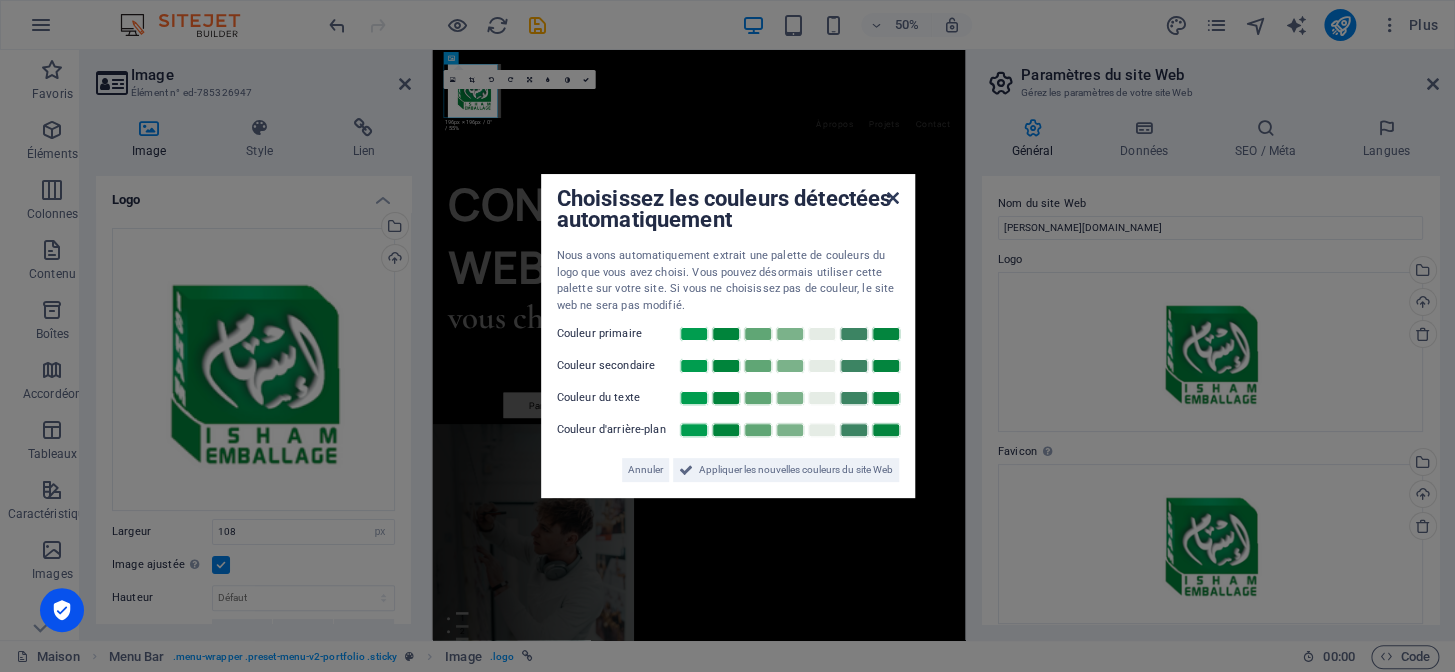 click at bounding box center (892, 198) 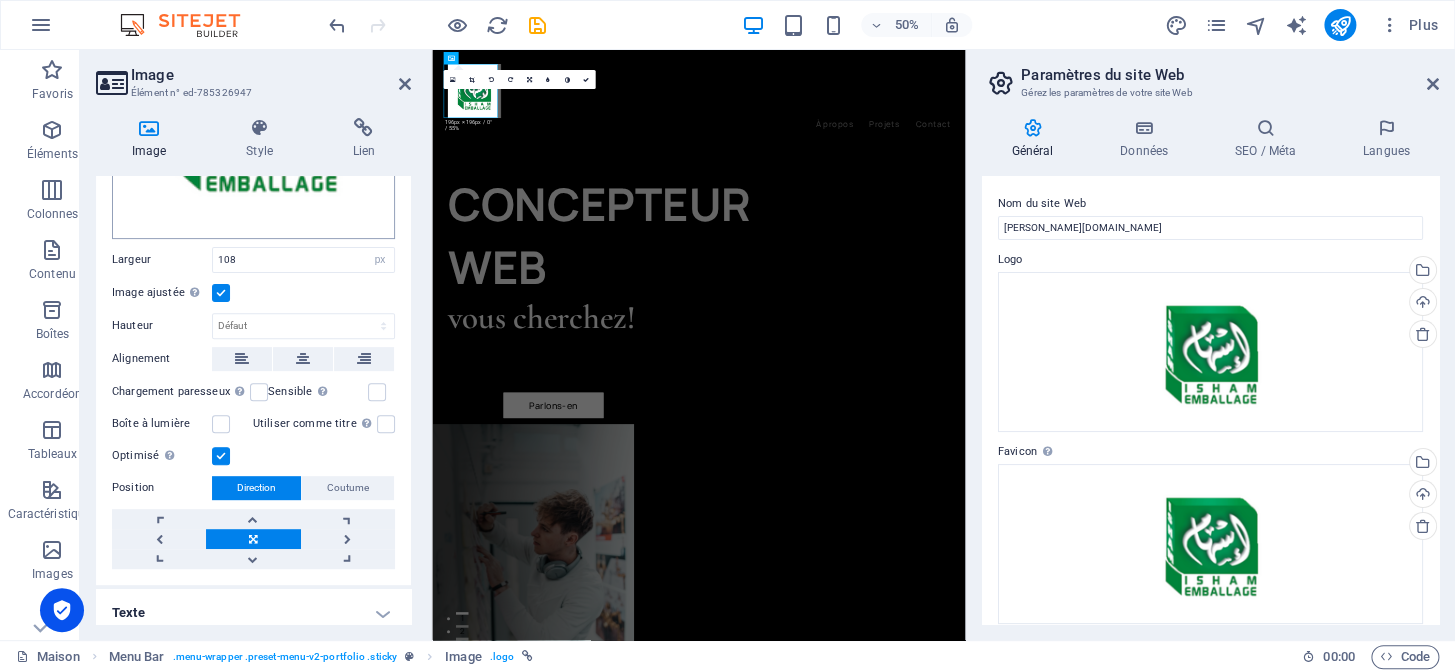 scroll, scrollTop: 0, scrollLeft: 0, axis: both 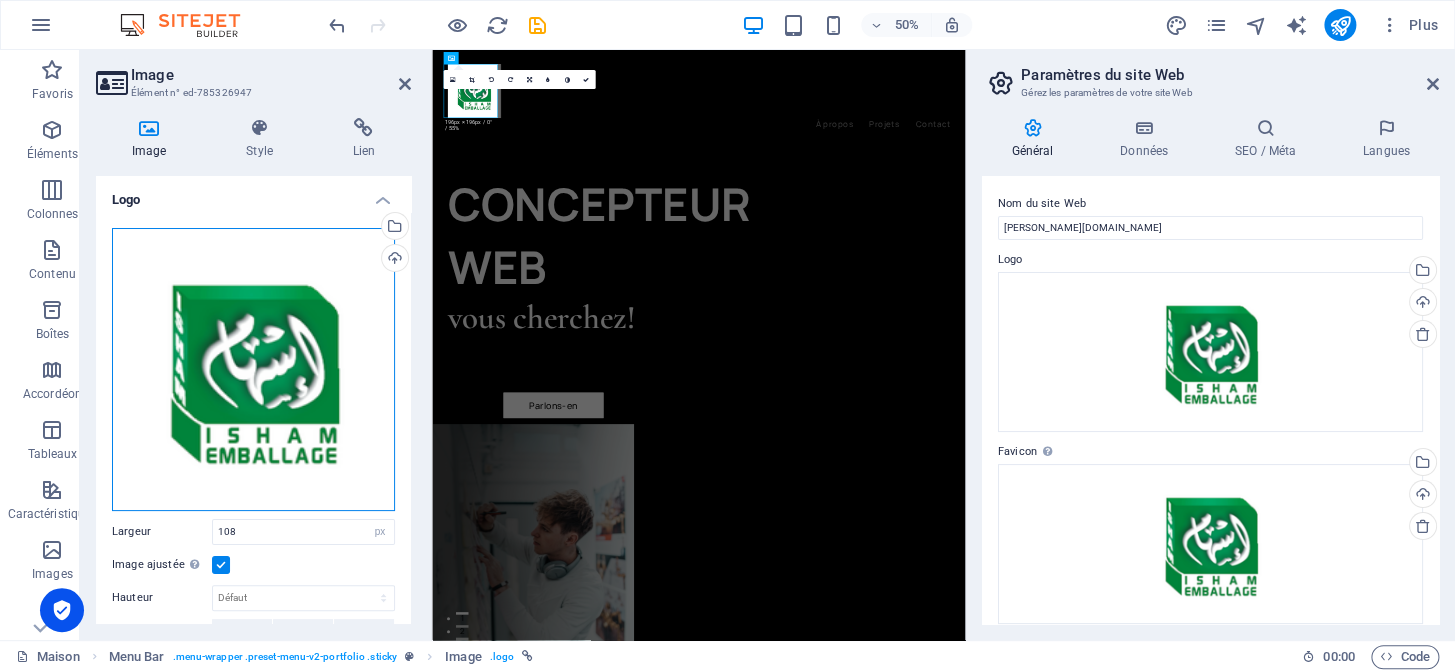 click on "Faites glisser les fichiers ici, cliquez pour choisir des fichiers ou  sélectionnez des fichiers à partir de Fichiers ou de nos photos et vidéos gratuites" at bounding box center [253, 369] 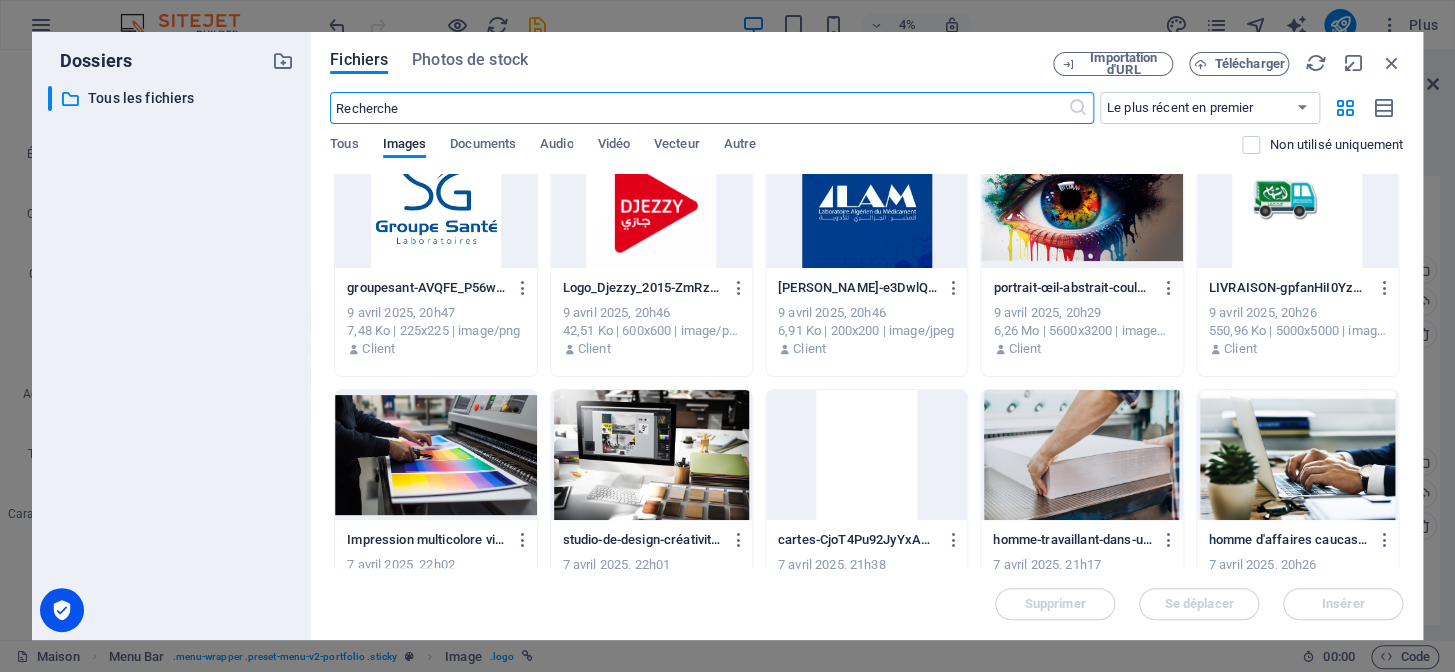 scroll, scrollTop: 181, scrollLeft: 0, axis: vertical 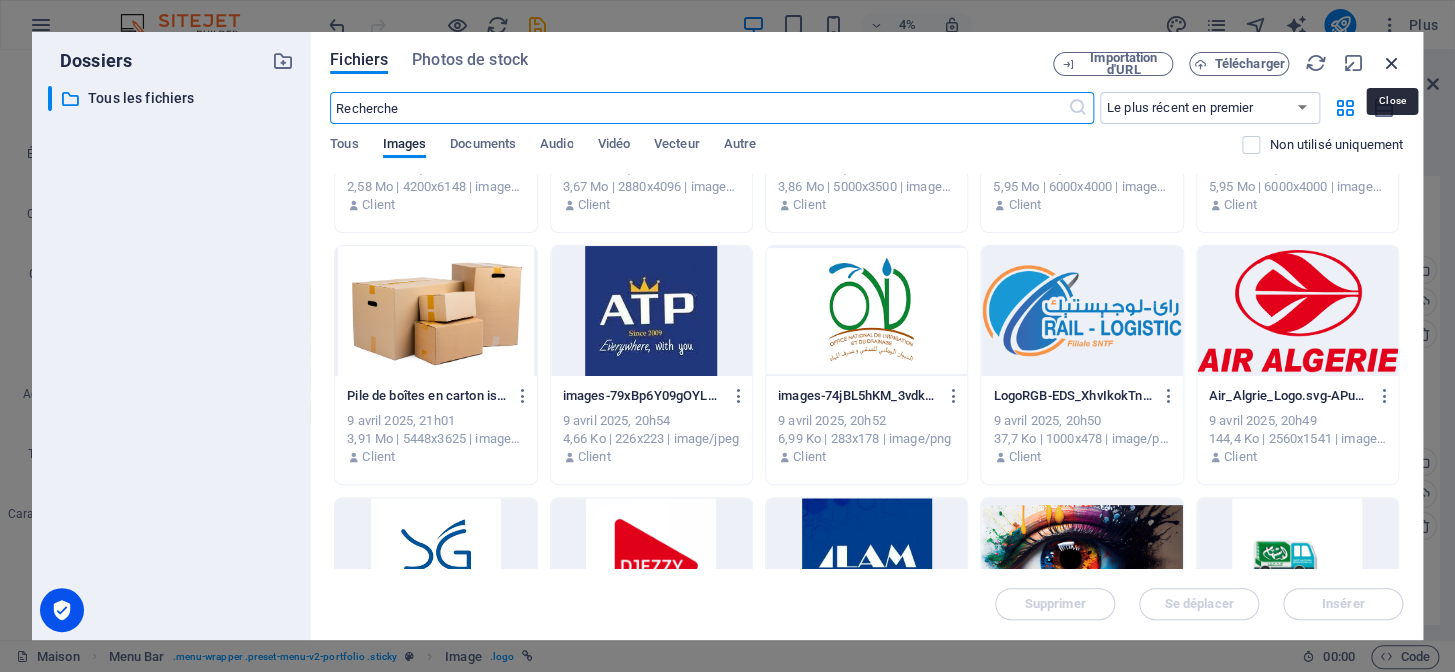 click at bounding box center (1392, 63) 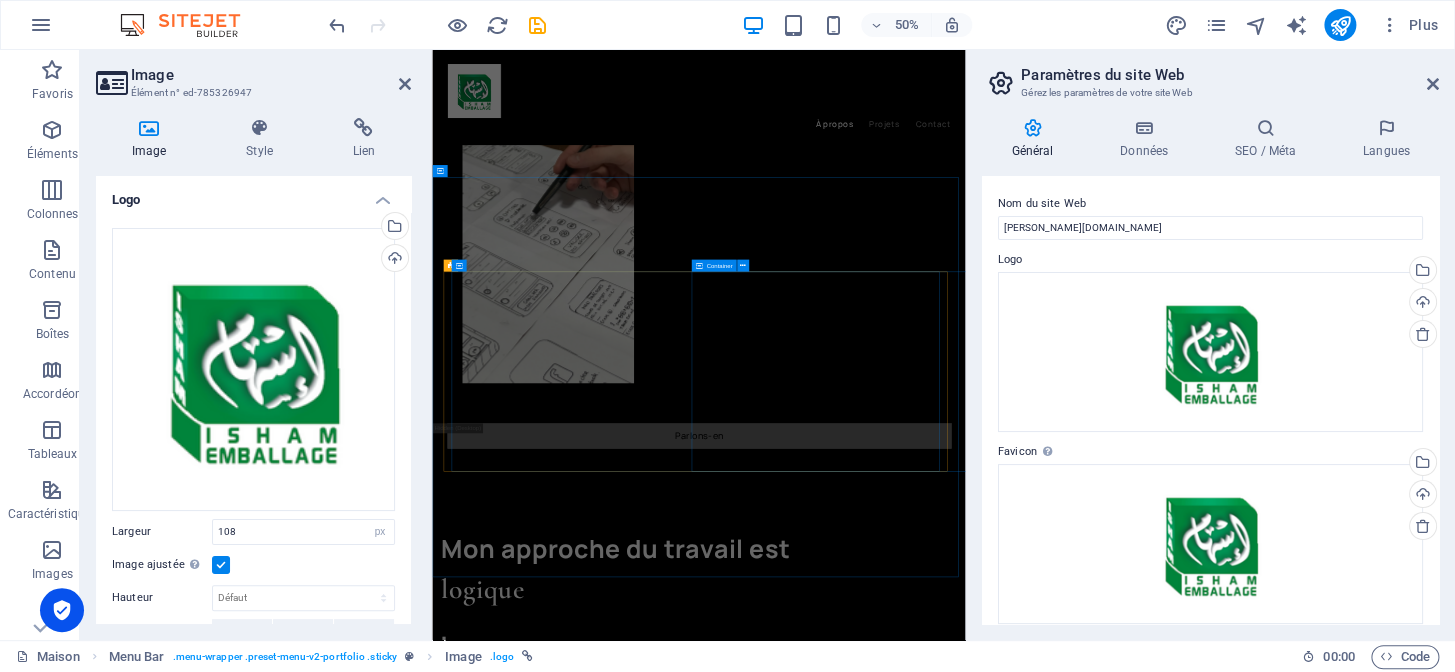 scroll, scrollTop: 1545, scrollLeft: 0, axis: vertical 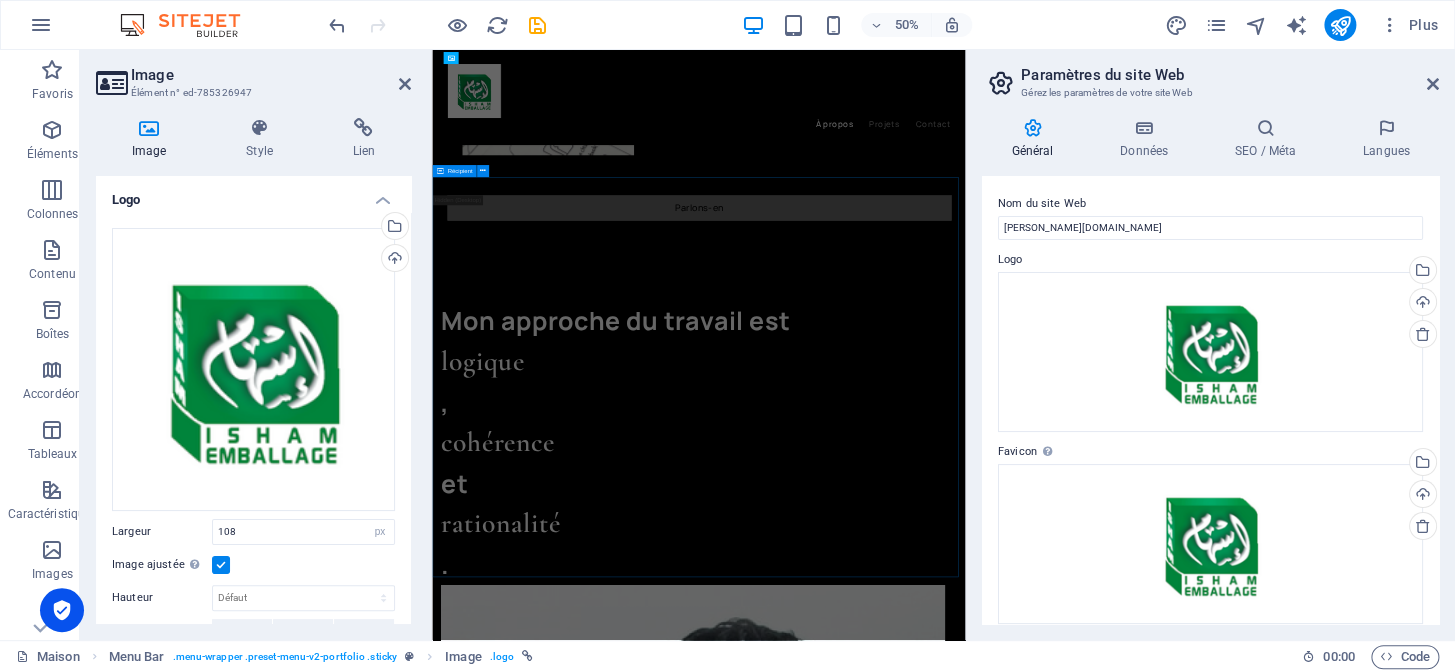 click on "QUE [PERSON_NAME] FAIRE Conception mobile Conception de produits Conception de sites Web Animation Photographie Conception UI/UX Image de marque et conception de logo Consultation de conception Conception marketing Conception graphique Voir mes projets" at bounding box center [965, 3569] 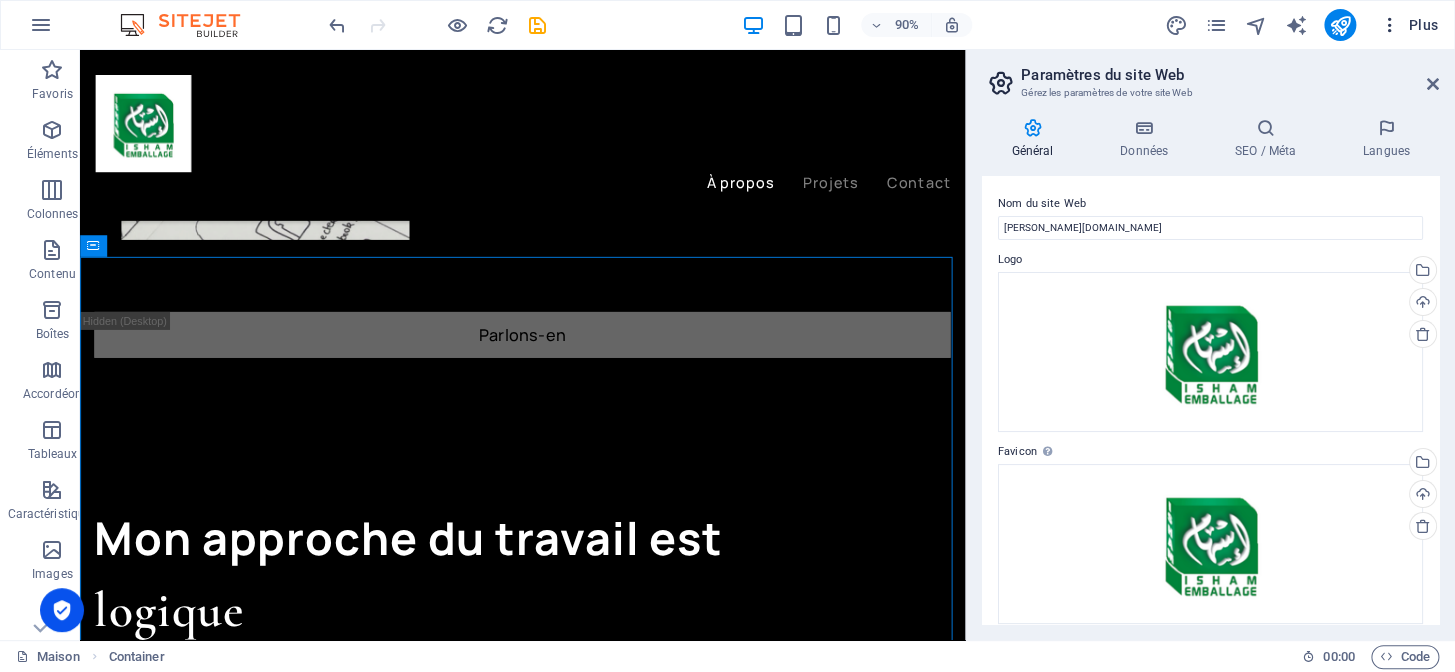 click on "Plus" at bounding box center (1409, 25) 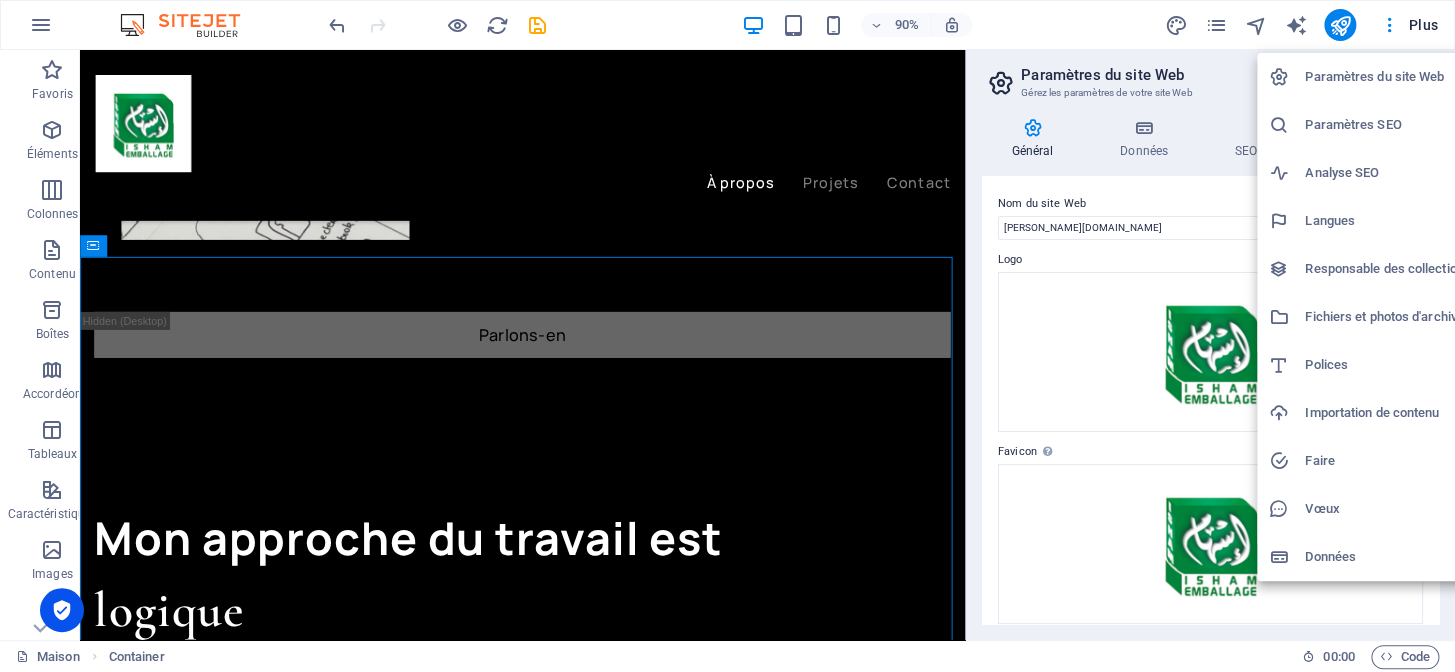 click at bounding box center [727, 336] 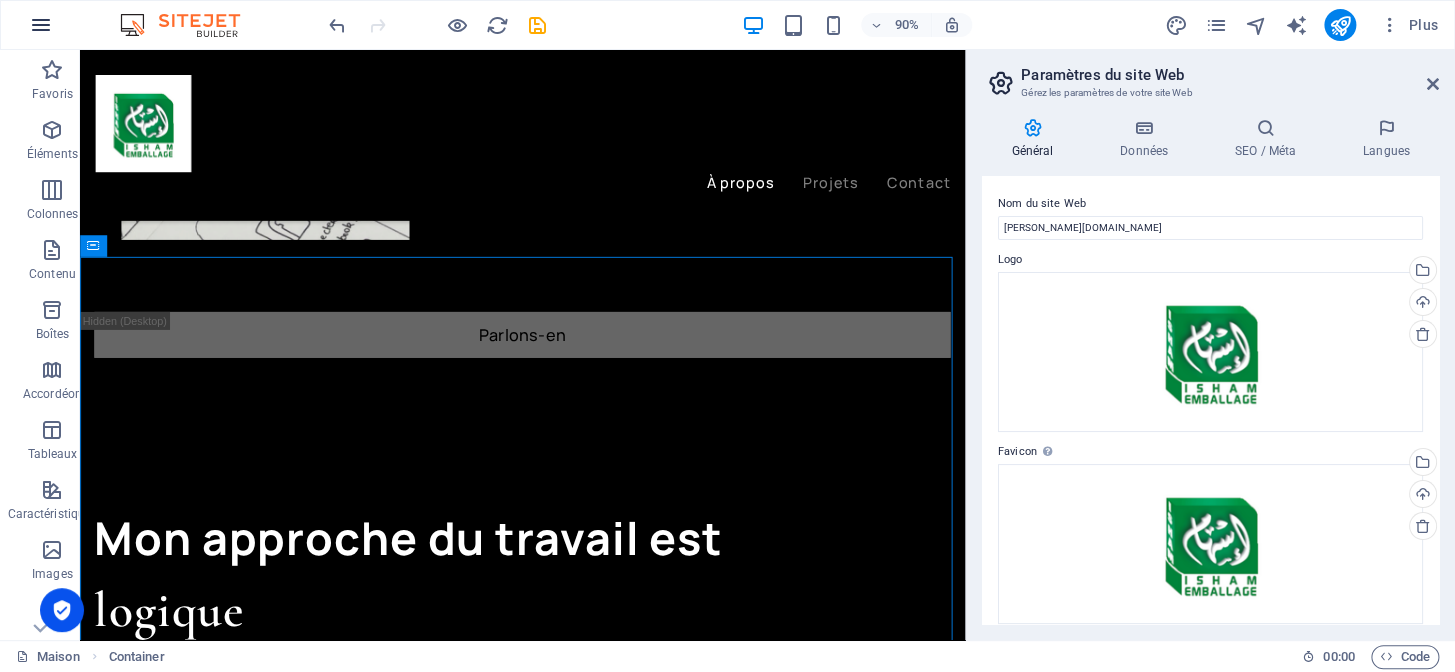 click at bounding box center [41, 25] 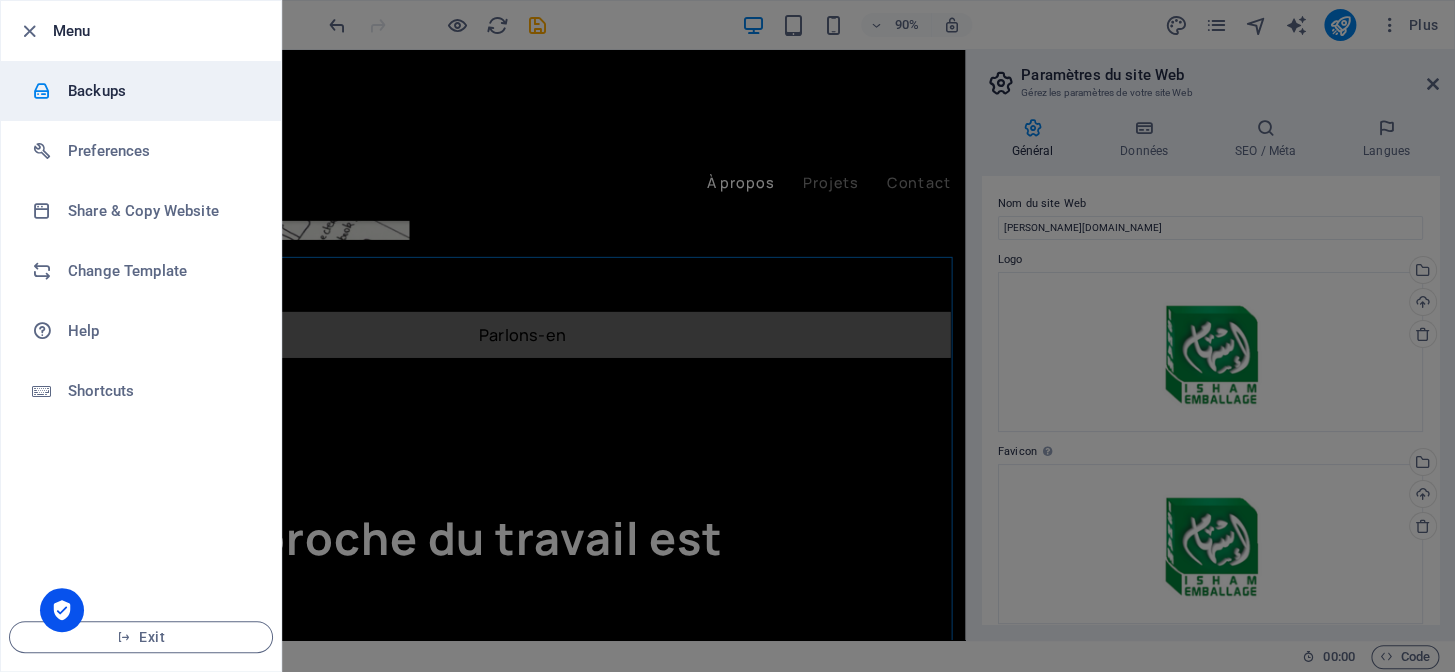 click on "Backups" at bounding box center (141, 91) 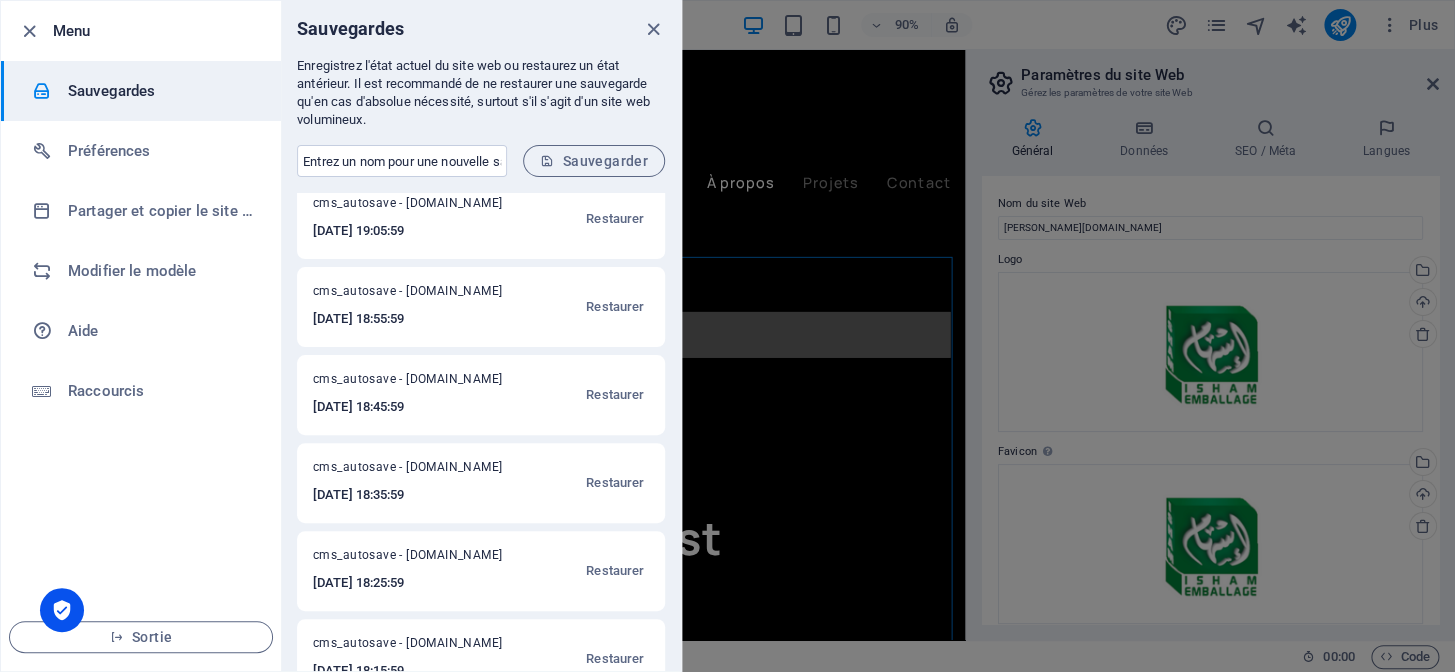 scroll, scrollTop: 727, scrollLeft: 0, axis: vertical 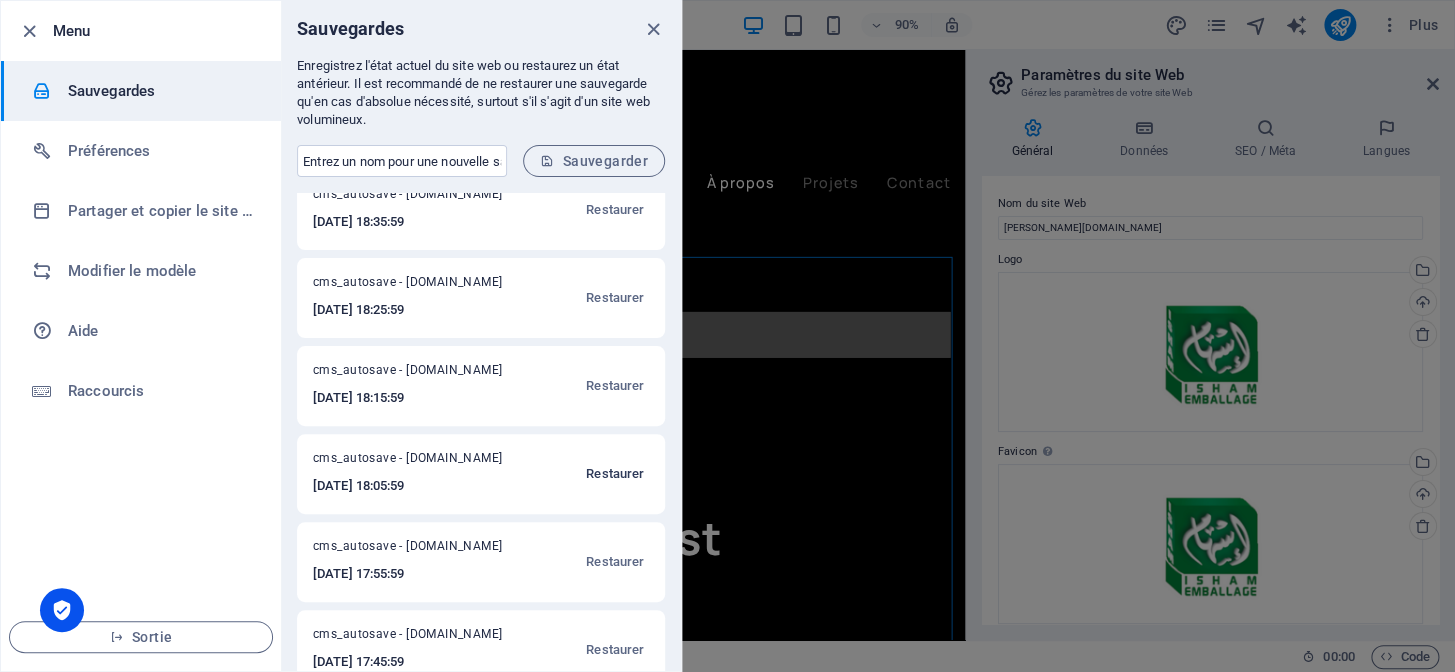 click on "Restaurer" at bounding box center [615, 474] 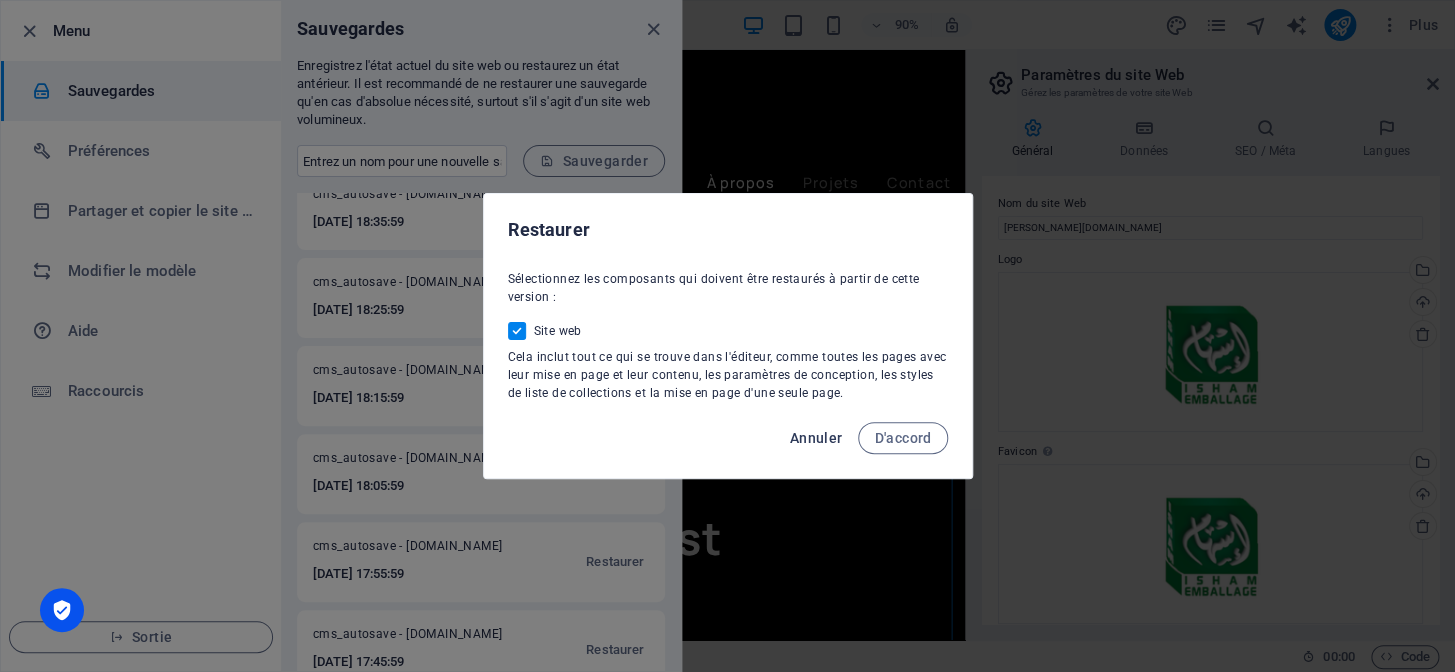 click on "Annuler" at bounding box center (815, 438) 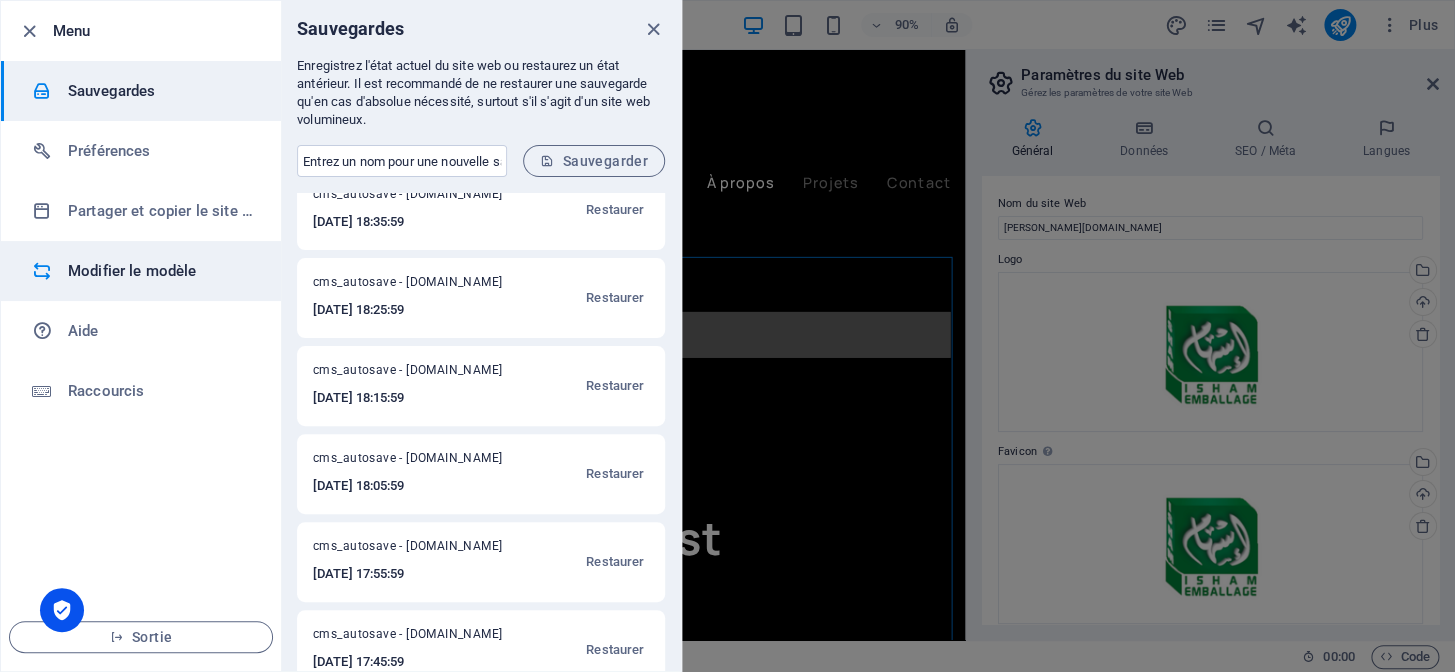 click on "Modifier le modèle" at bounding box center (132, 271) 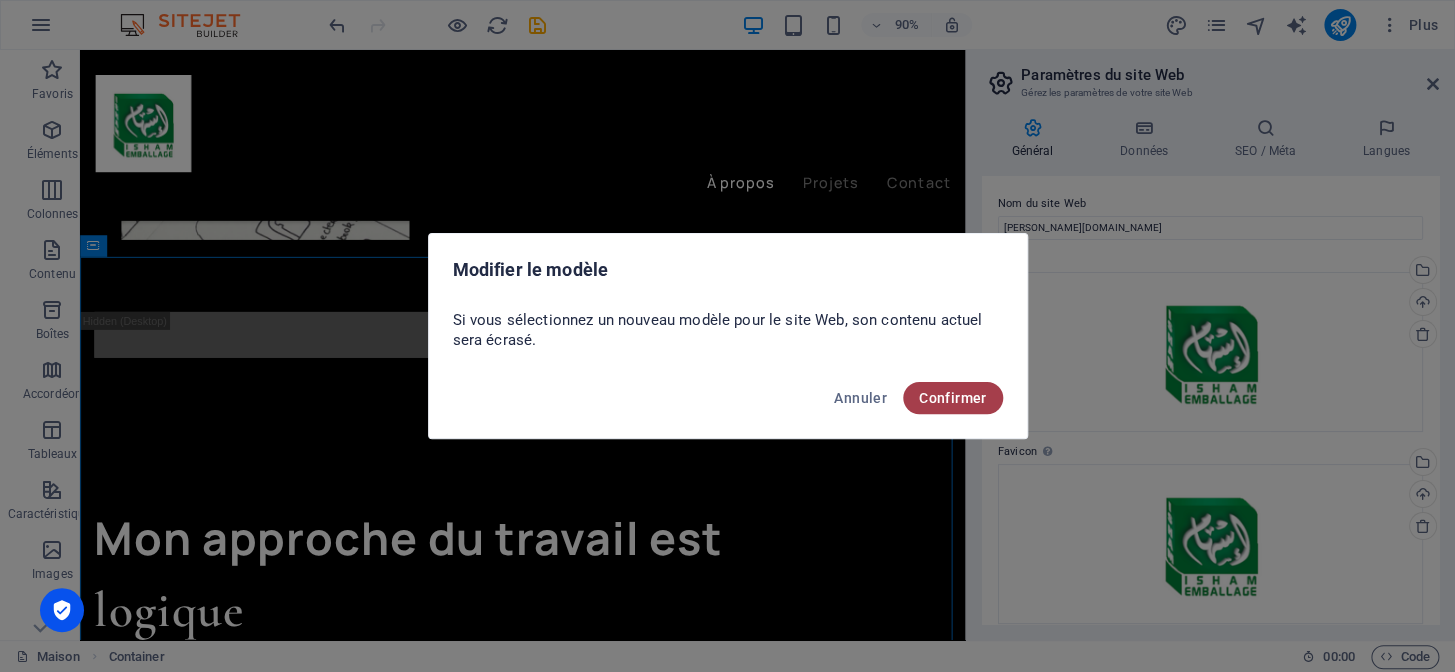 click on "Confirmer" at bounding box center [953, 398] 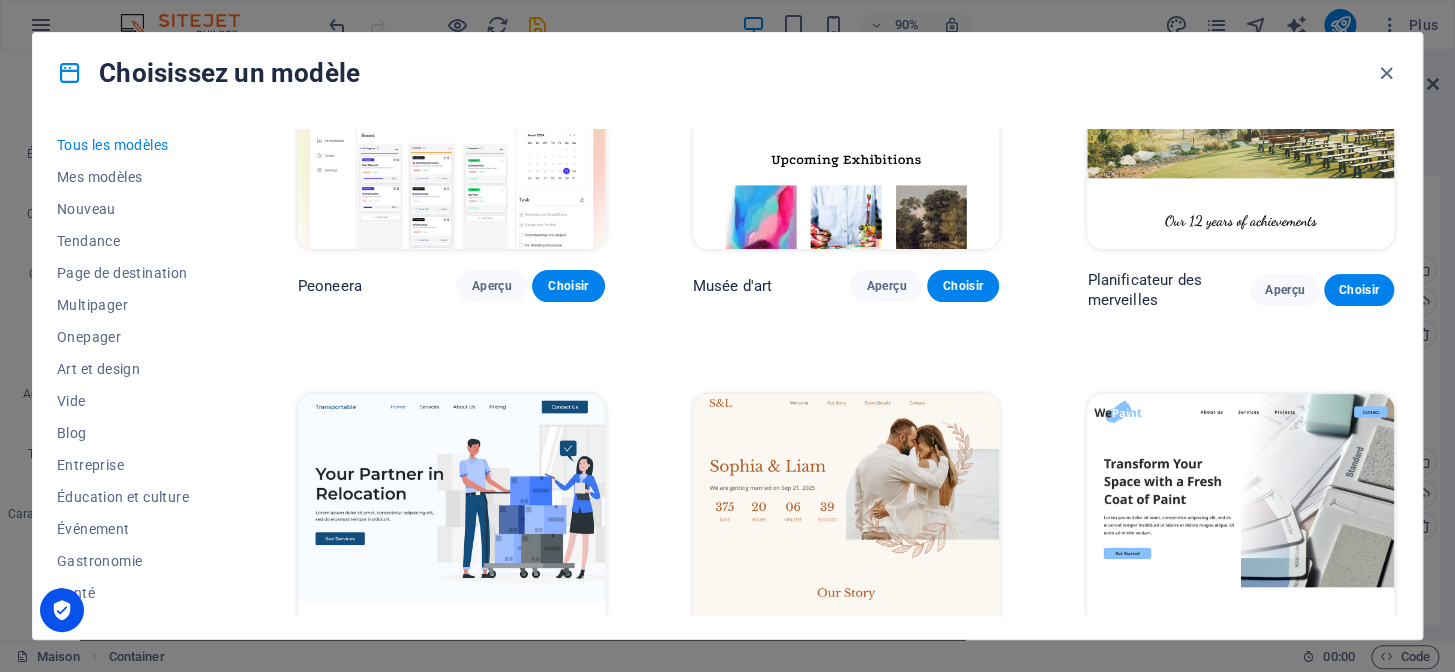 scroll, scrollTop: 181, scrollLeft: 0, axis: vertical 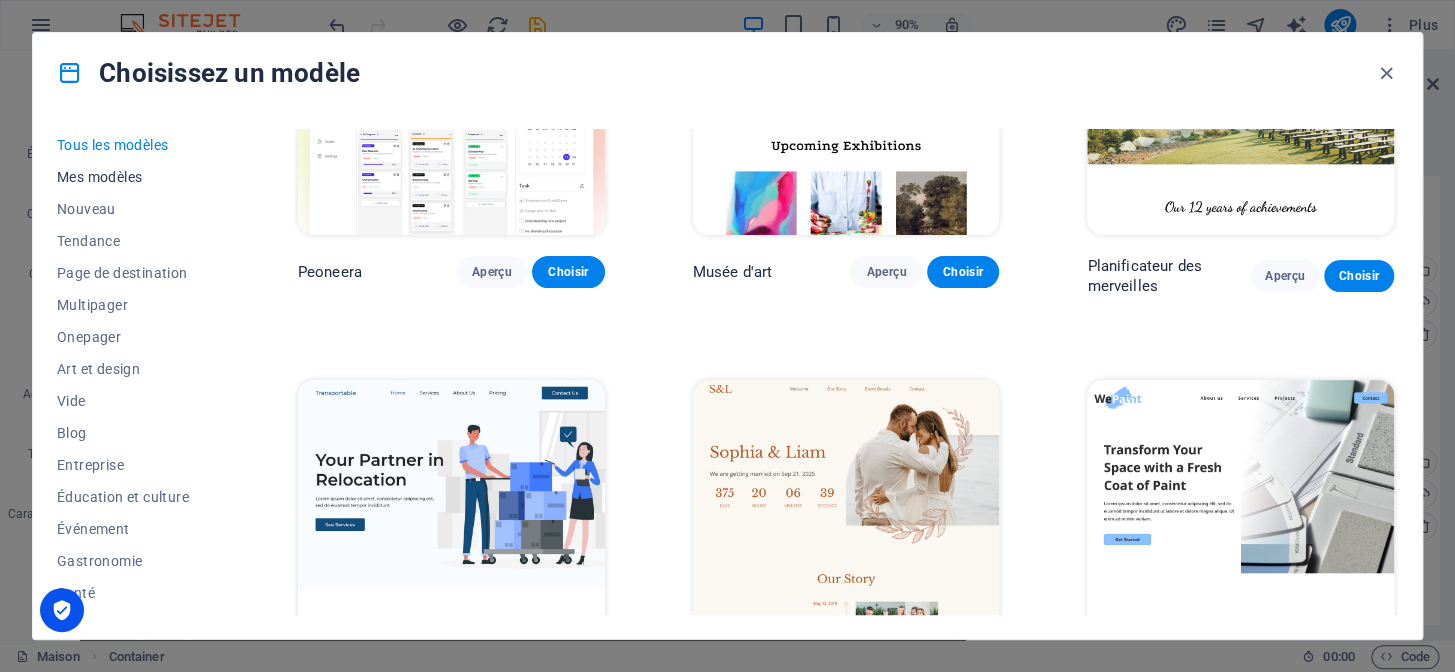 click on "Mes modèles" at bounding box center [99, 177] 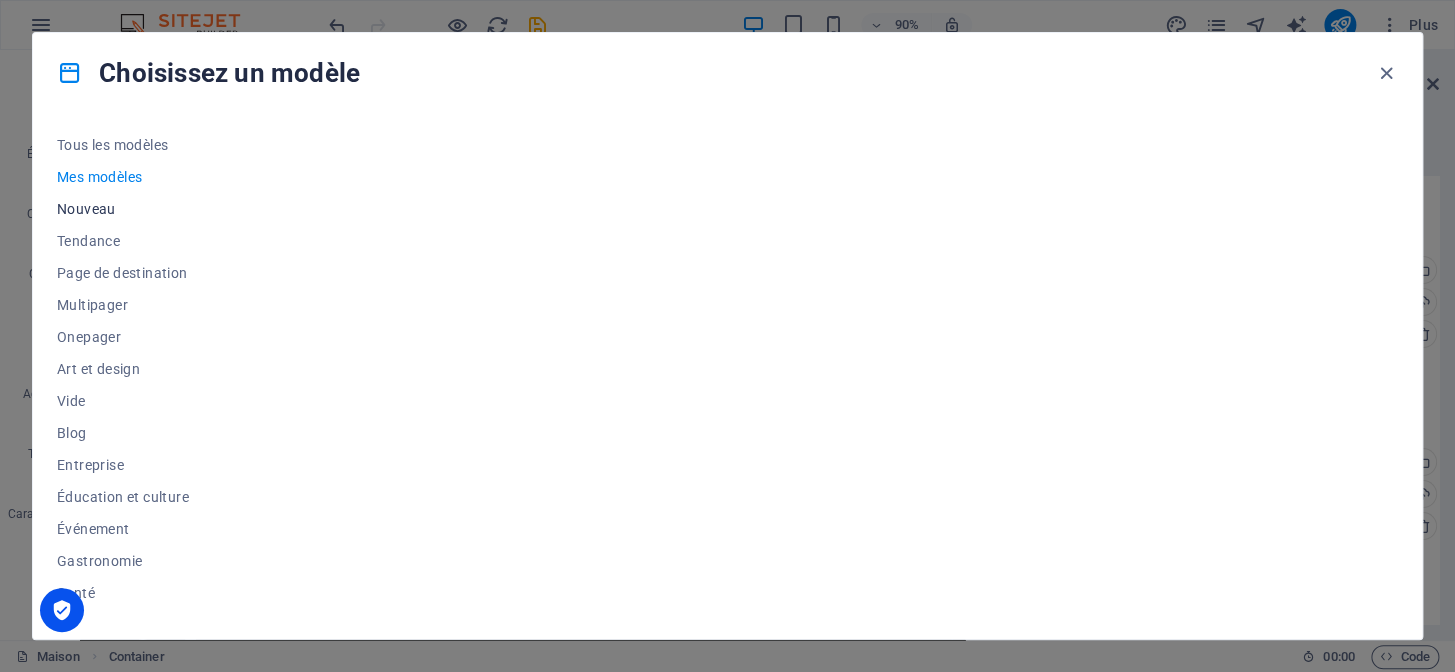 click on "Nouveau" at bounding box center [133, 209] 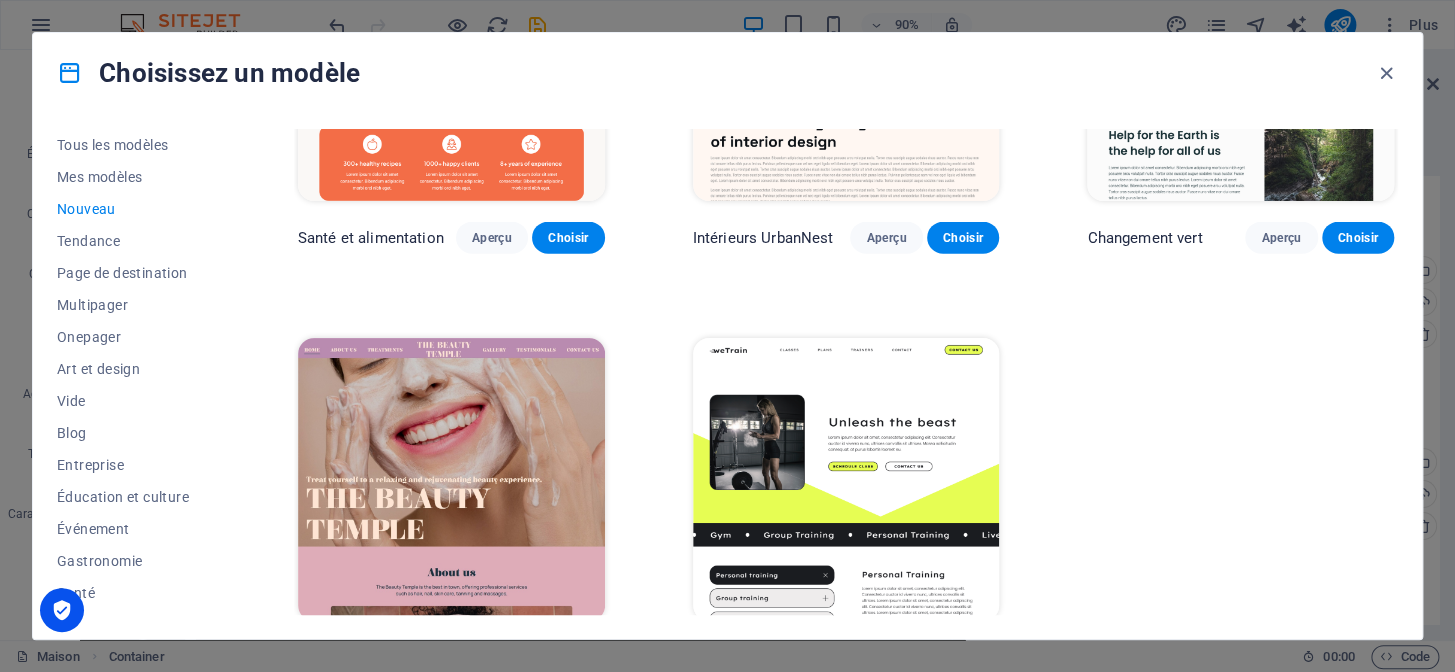 scroll, scrollTop: 1960, scrollLeft: 0, axis: vertical 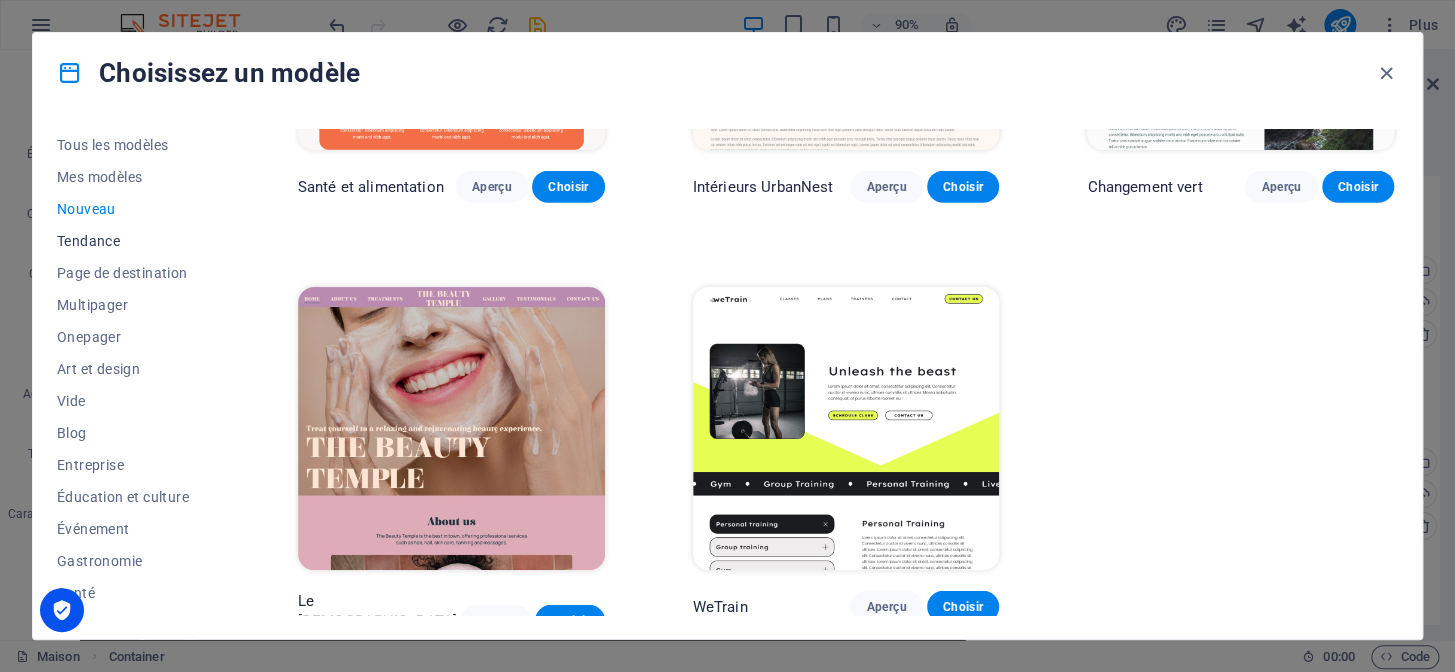 click on "Tendance" at bounding box center [88, 241] 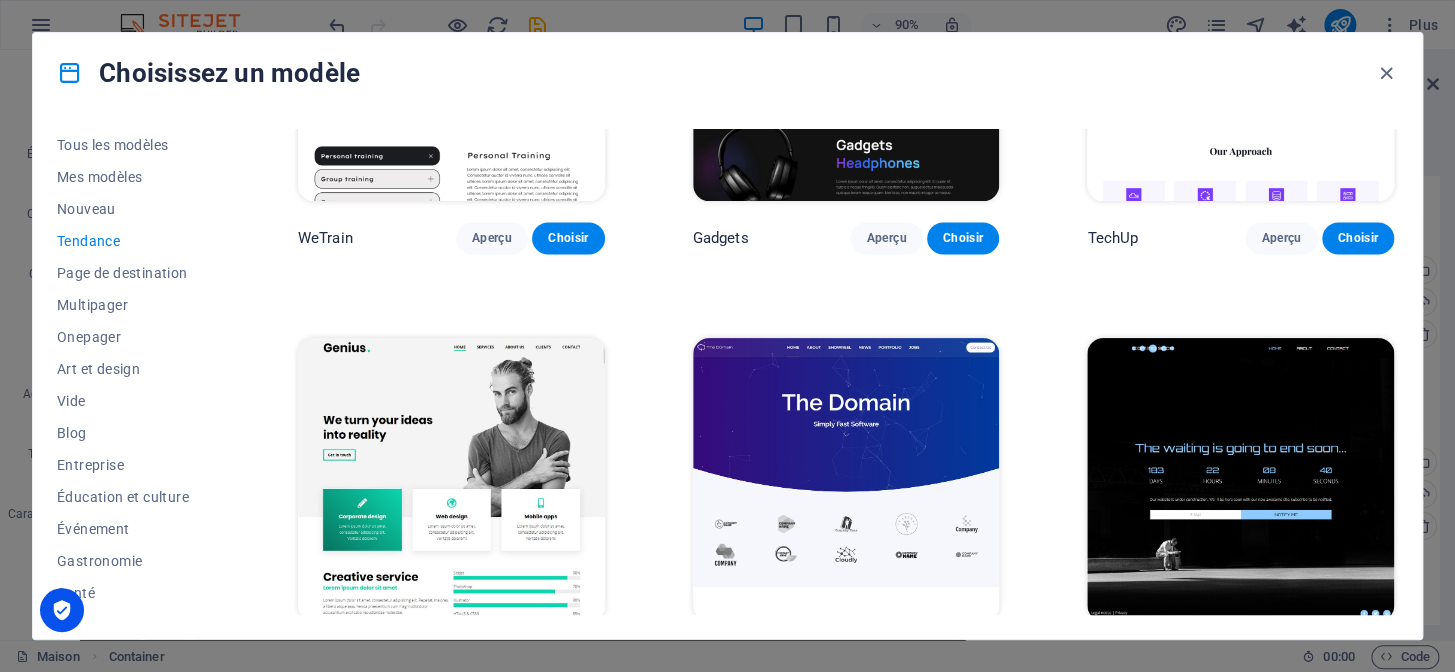 scroll, scrollTop: 1572, scrollLeft: 0, axis: vertical 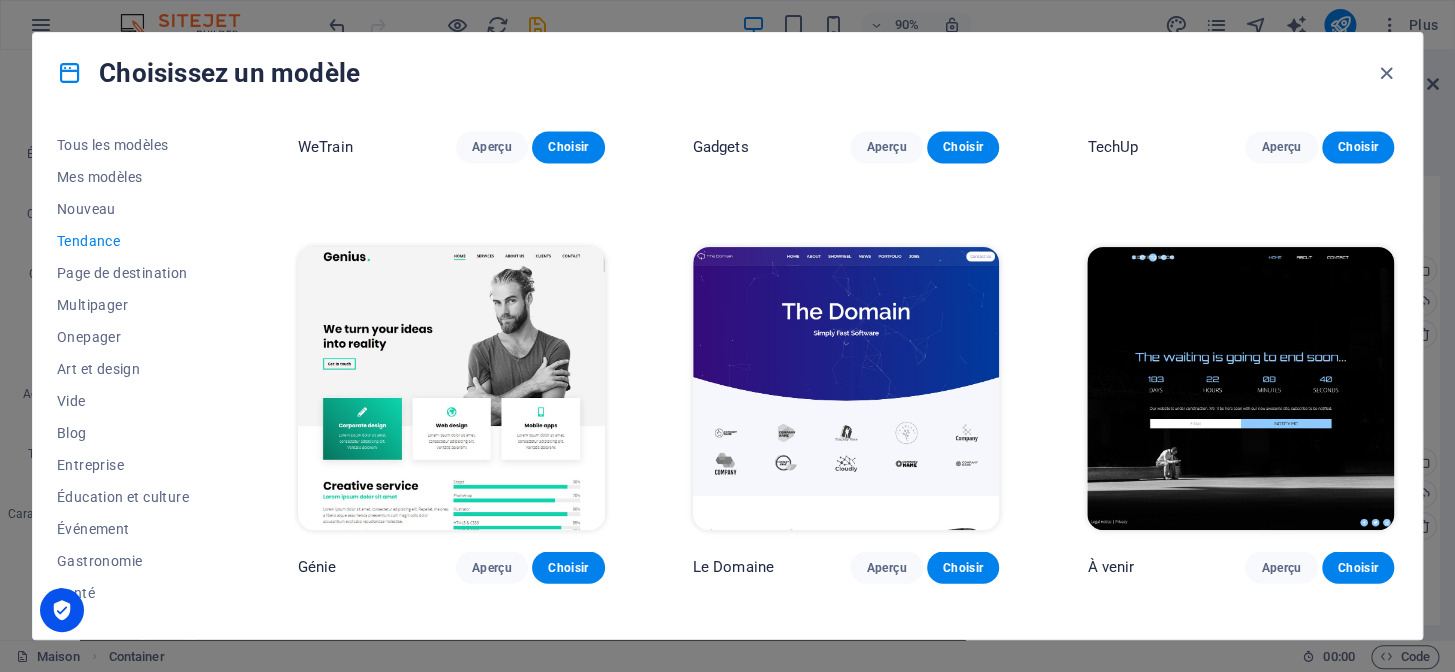 click at bounding box center [846, 388] 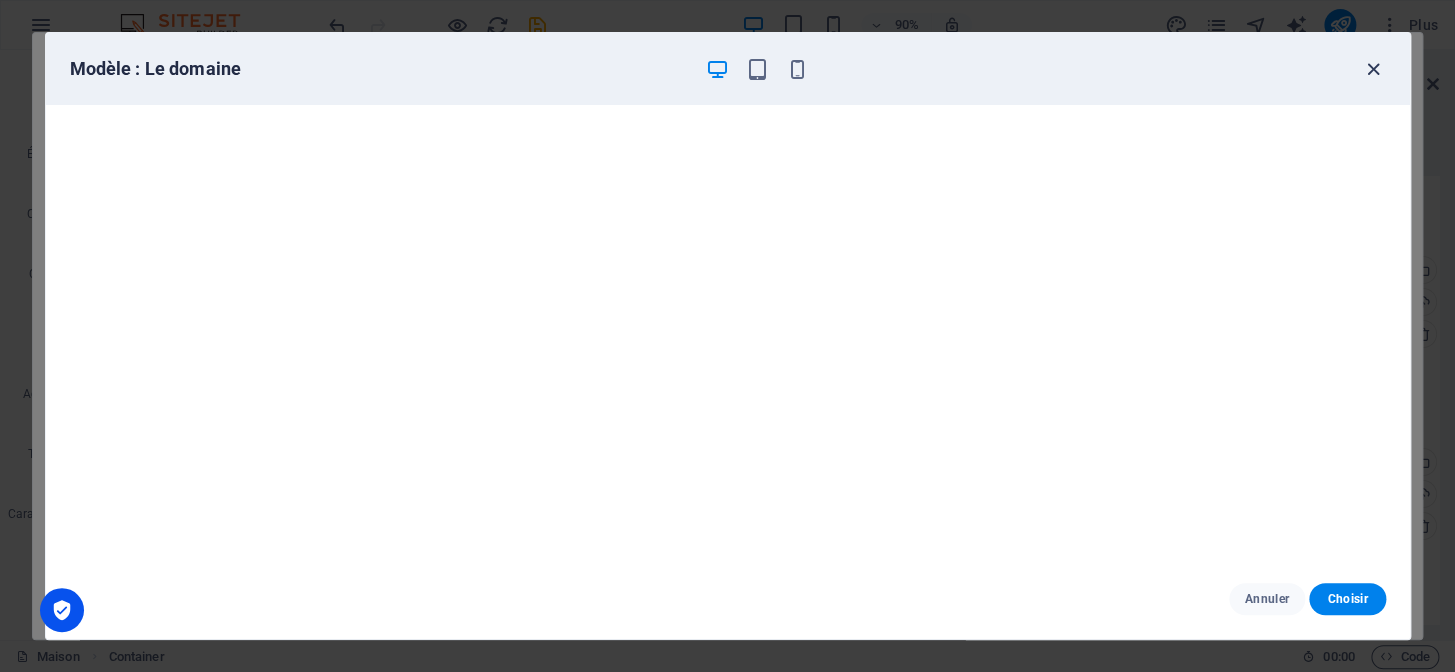 click at bounding box center (1373, 69) 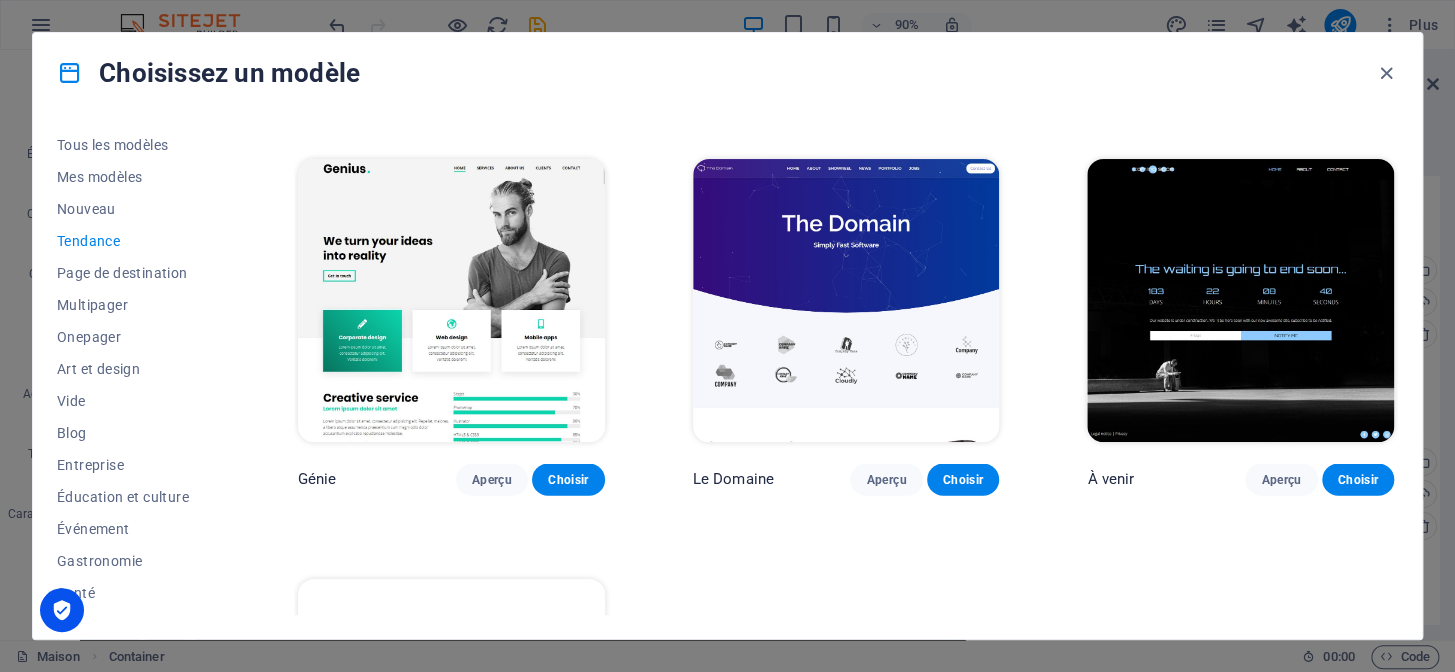 scroll, scrollTop: 1754, scrollLeft: 0, axis: vertical 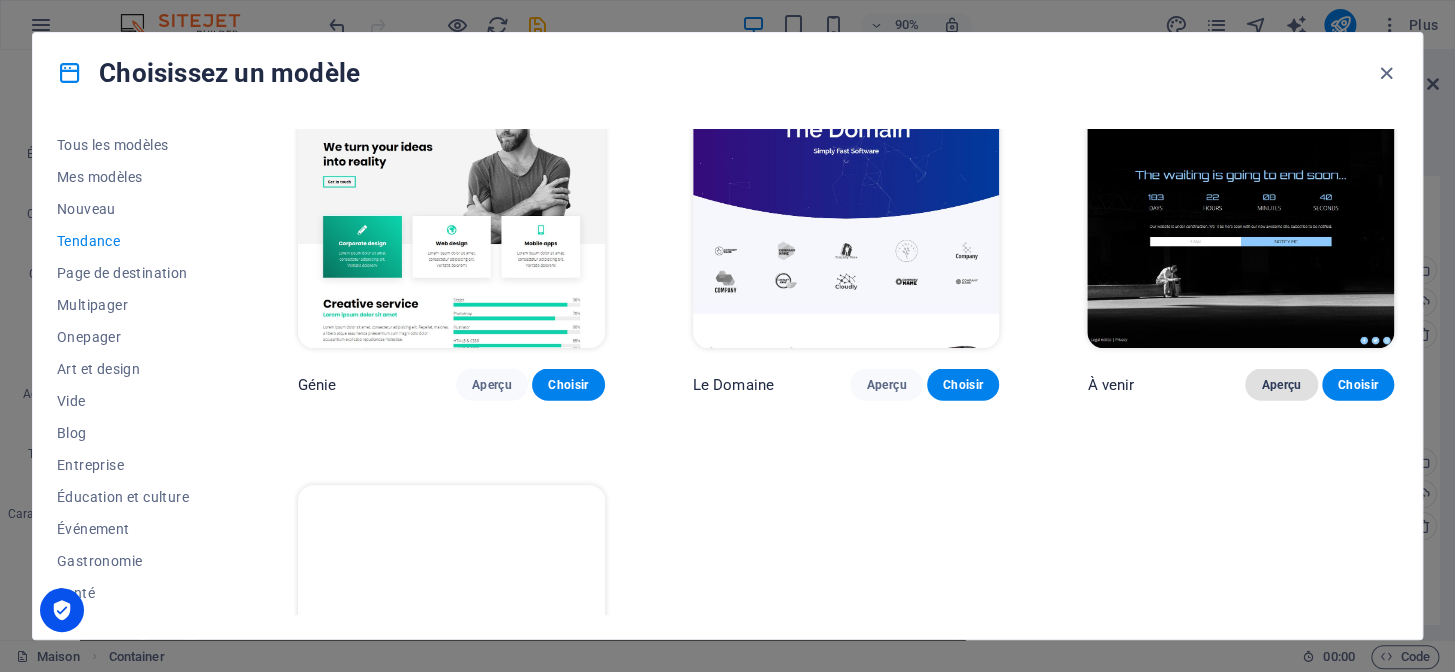 click on "Aperçu" at bounding box center (1281, 385) 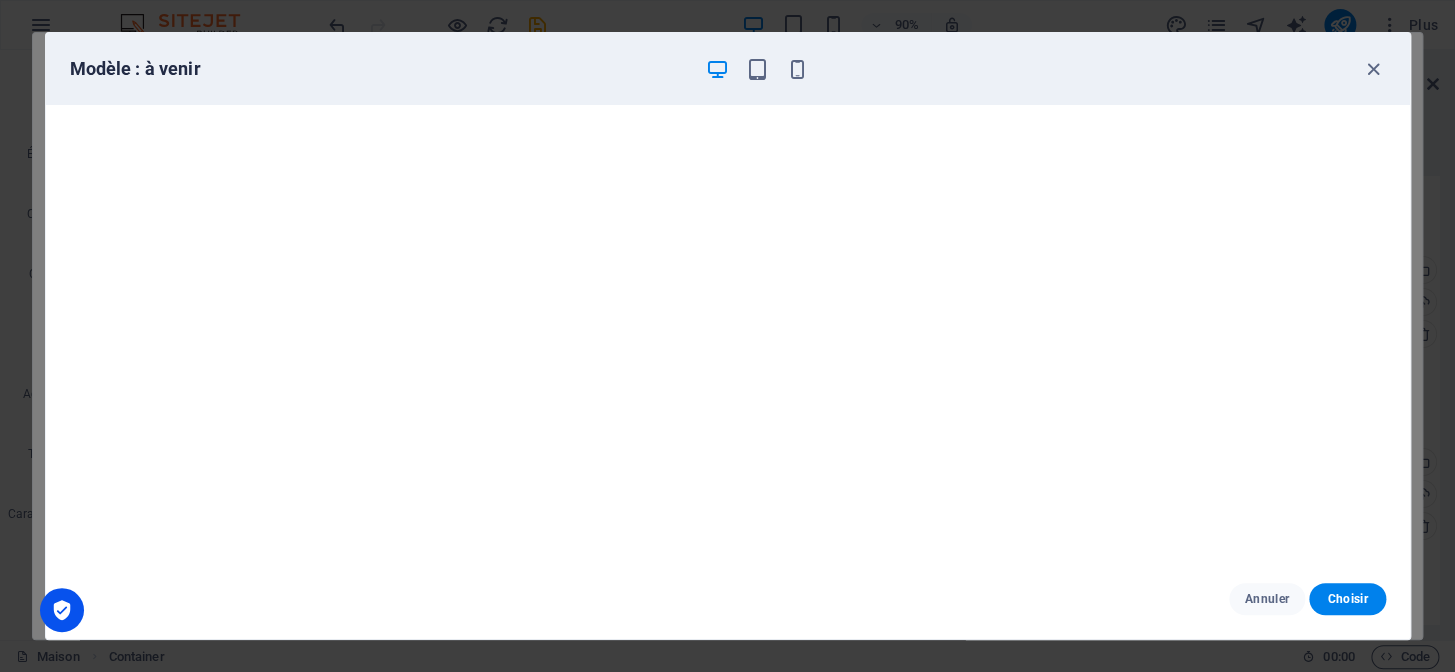 click on "Modèle : à venir" at bounding box center [728, 69] 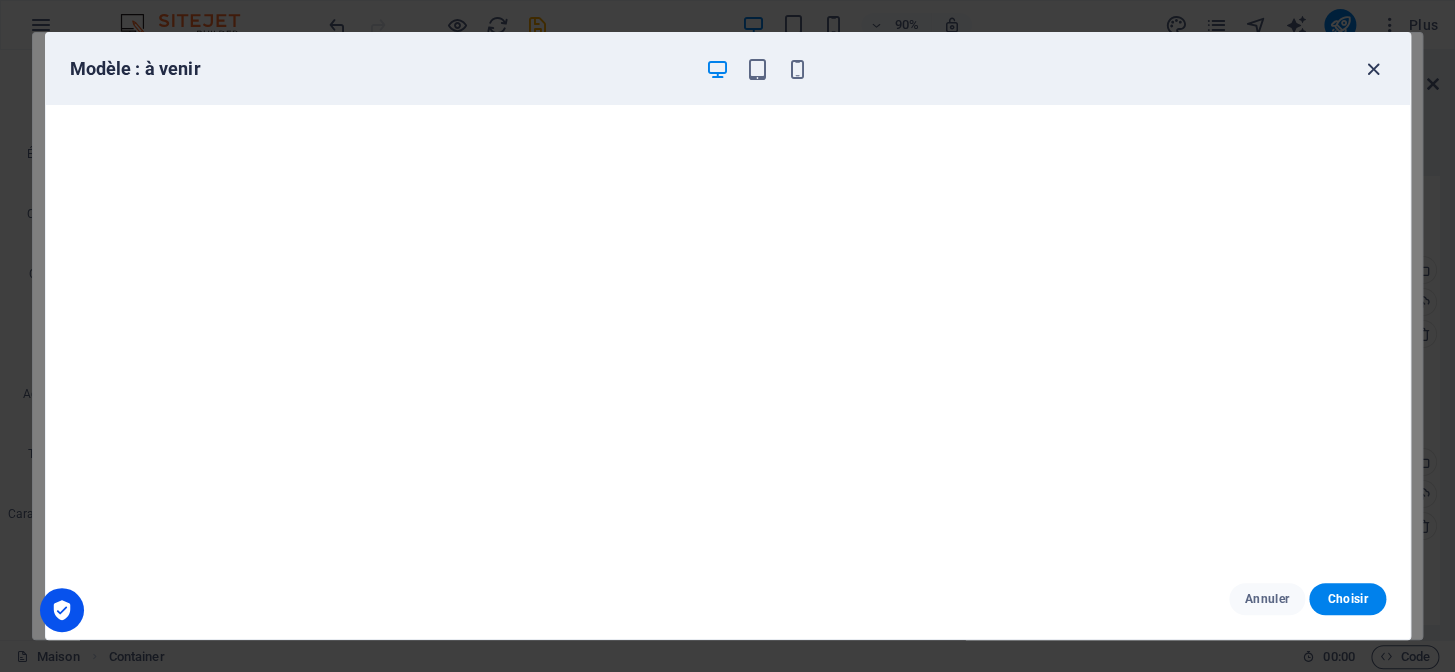 click at bounding box center [1373, 69] 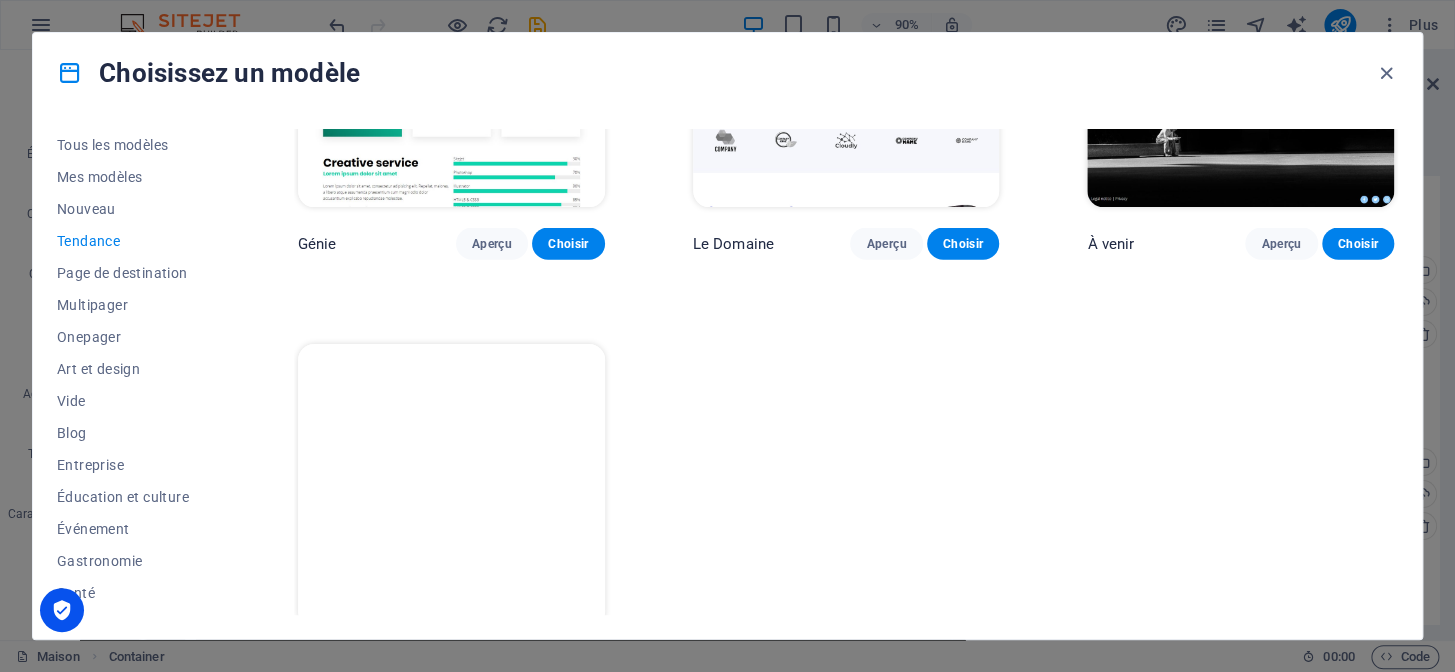 scroll, scrollTop: 1945, scrollLeft: 0, axis: vertical 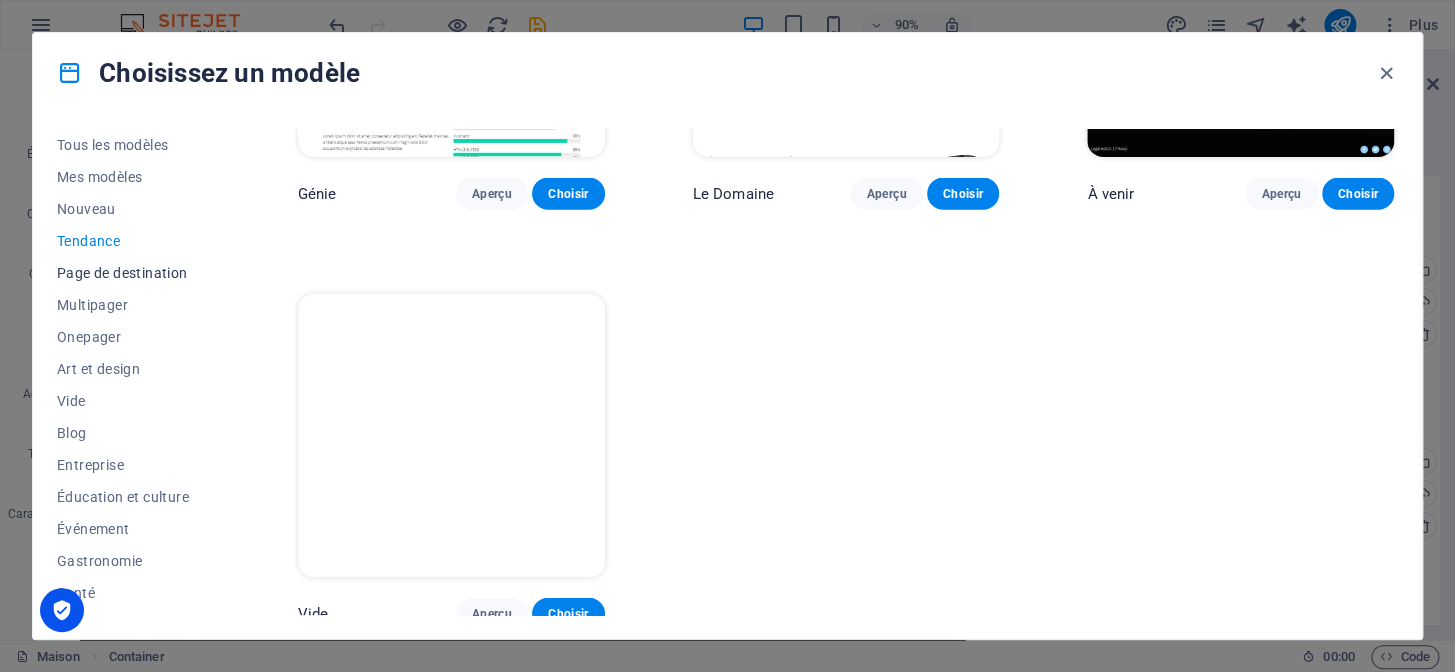 click on "Page de destination" at bounding box center (122, 273) 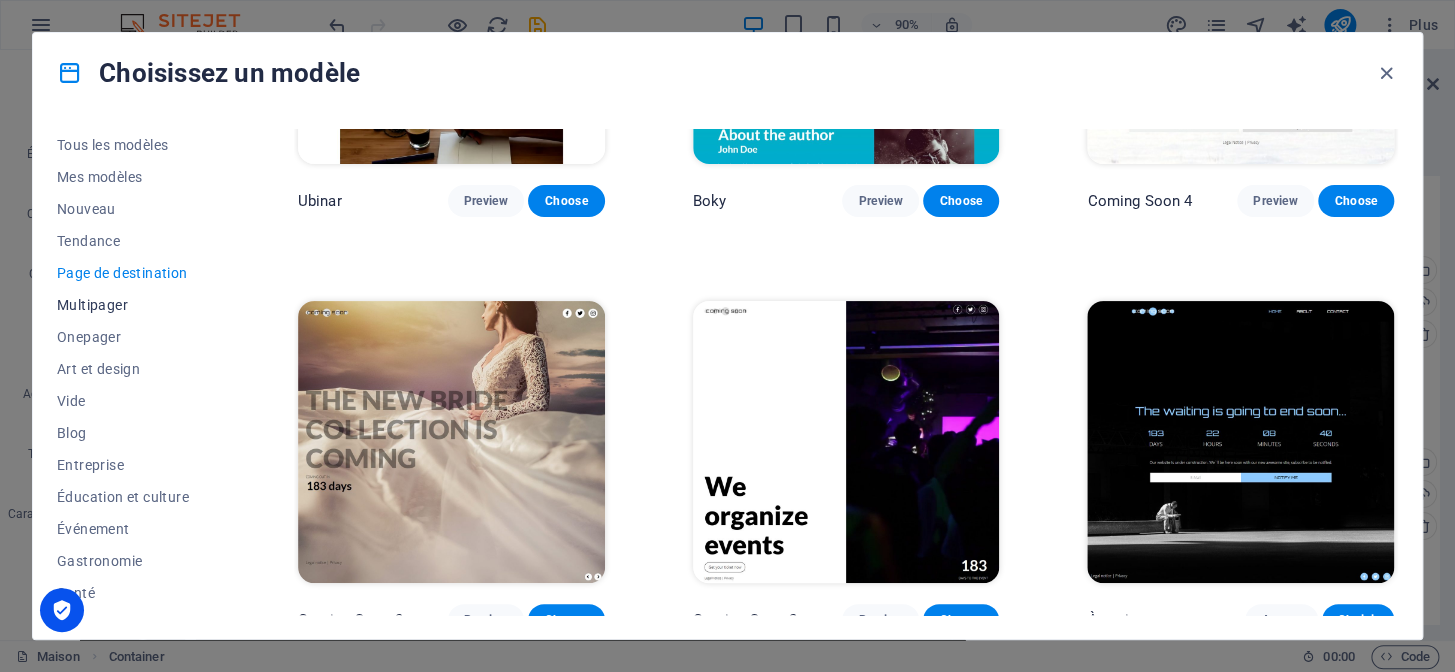 scroll, scrollTop: 3197, scrollLeft: 0, axis: vertical 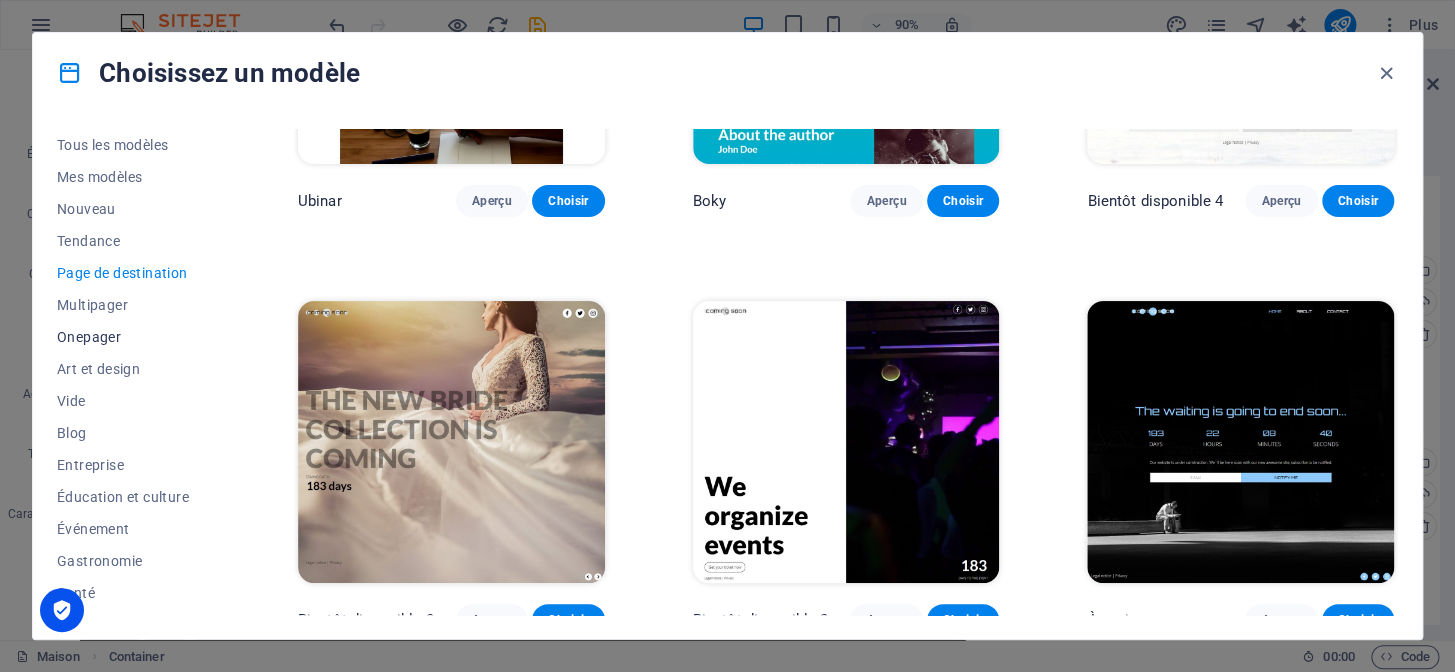 click on "Onepager" at bounding box center (133, 337) 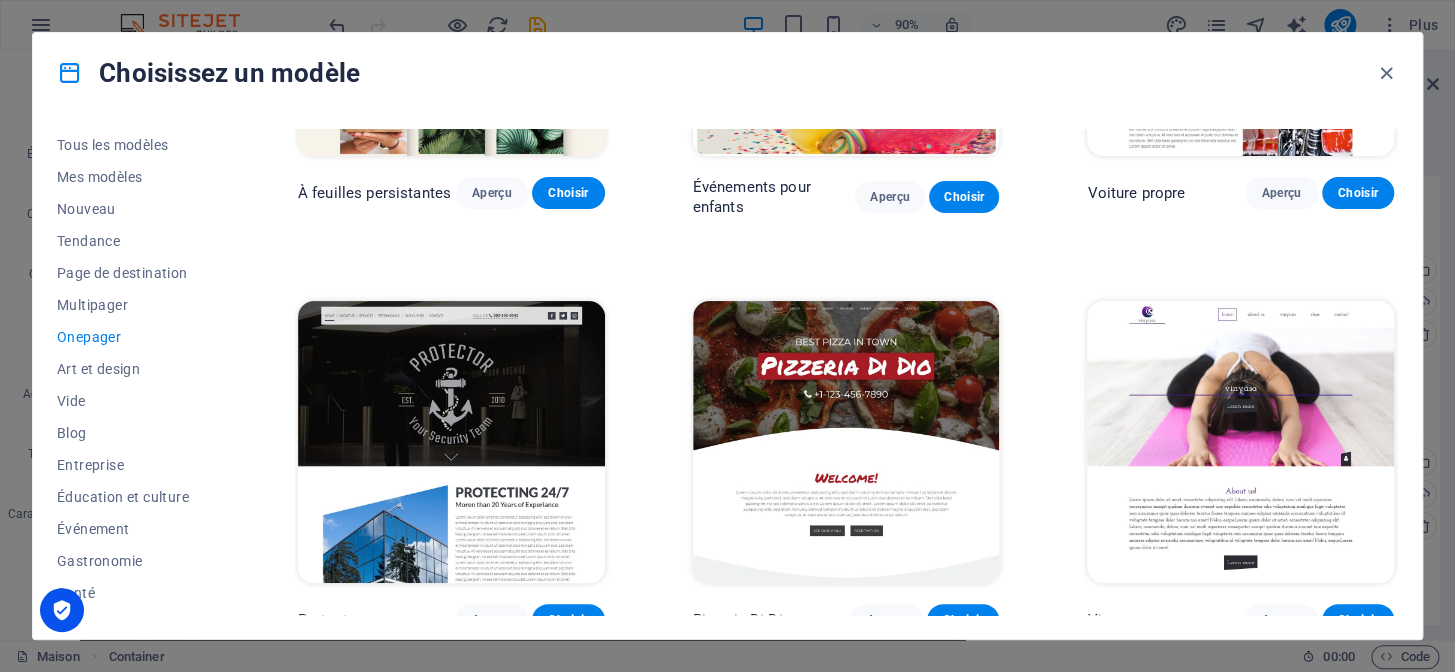 scroll, scrollTop: 90, scrollLeft: 0, axis: vertical 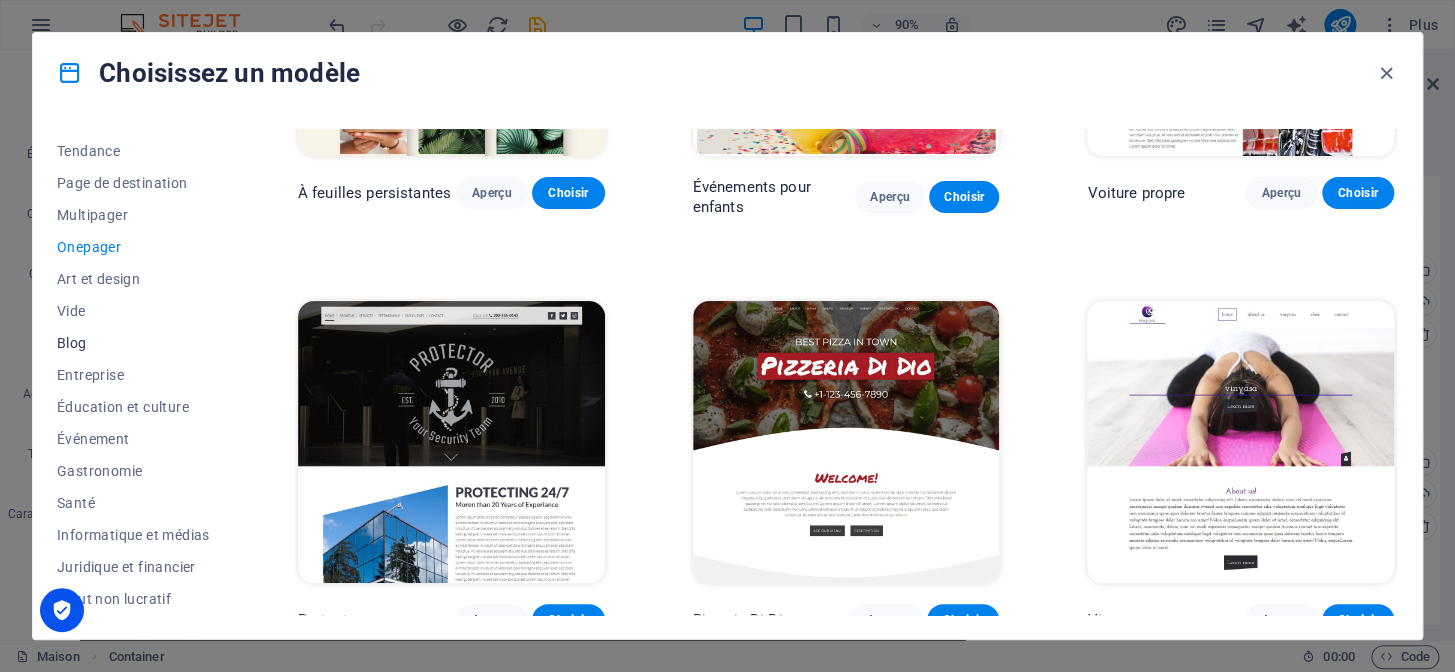 click on "Blog" at bounding box center (133, 343) 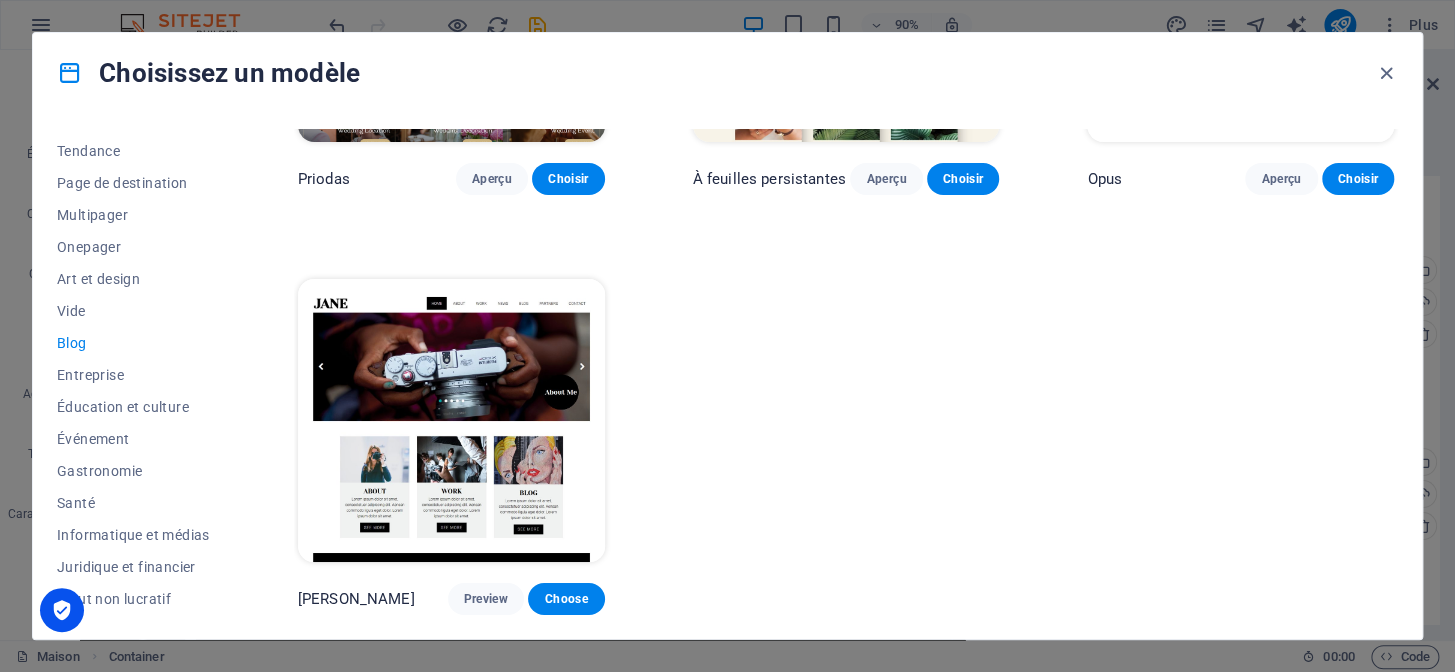 scroll, scrollTop: 2771, scrollLeft: 0, axis: vertical 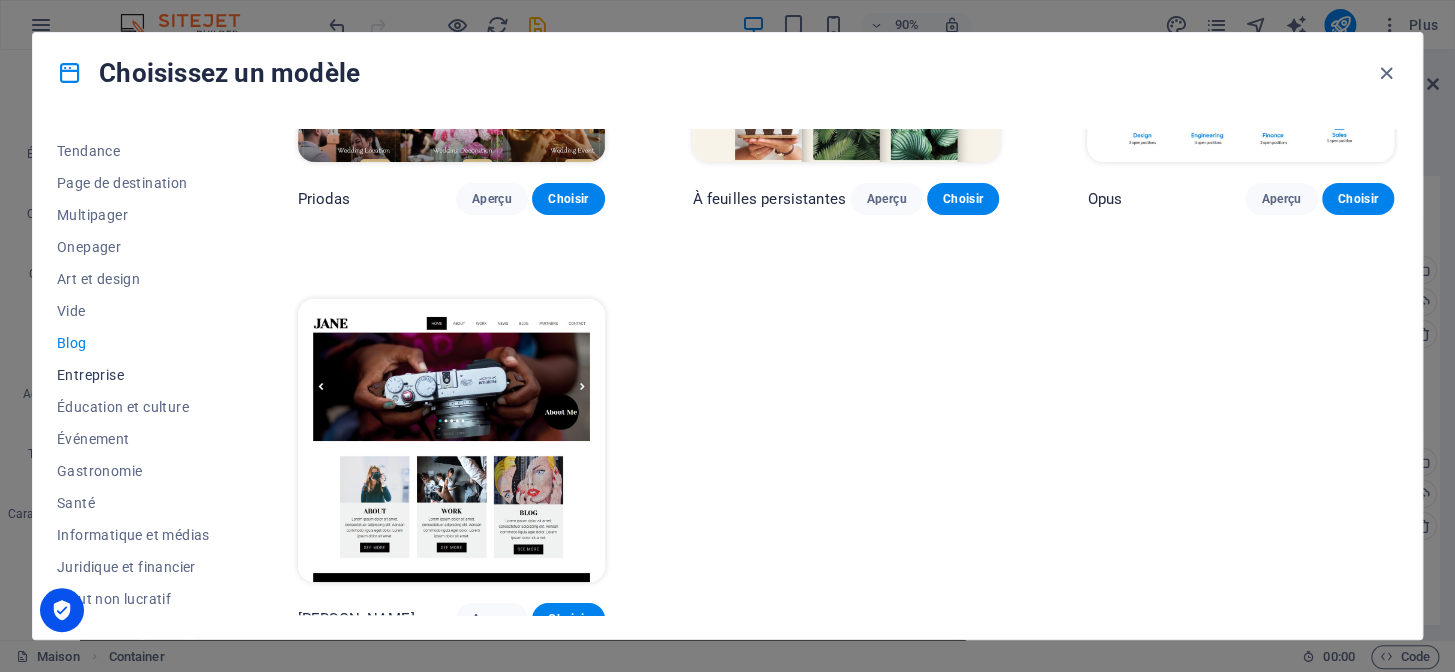 click on "Entreprise" at bounding box center [90, 375] 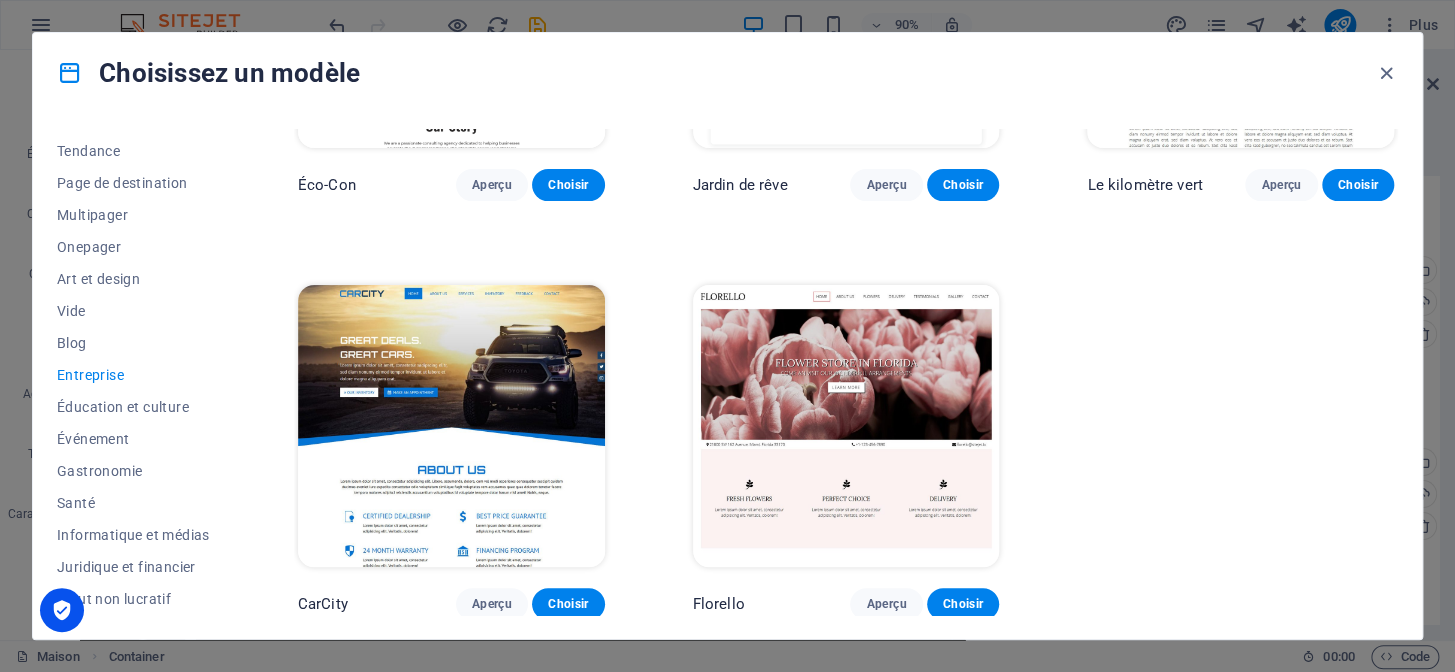scroll, scrollTop: 0, scrollLeft: 0, axis: both 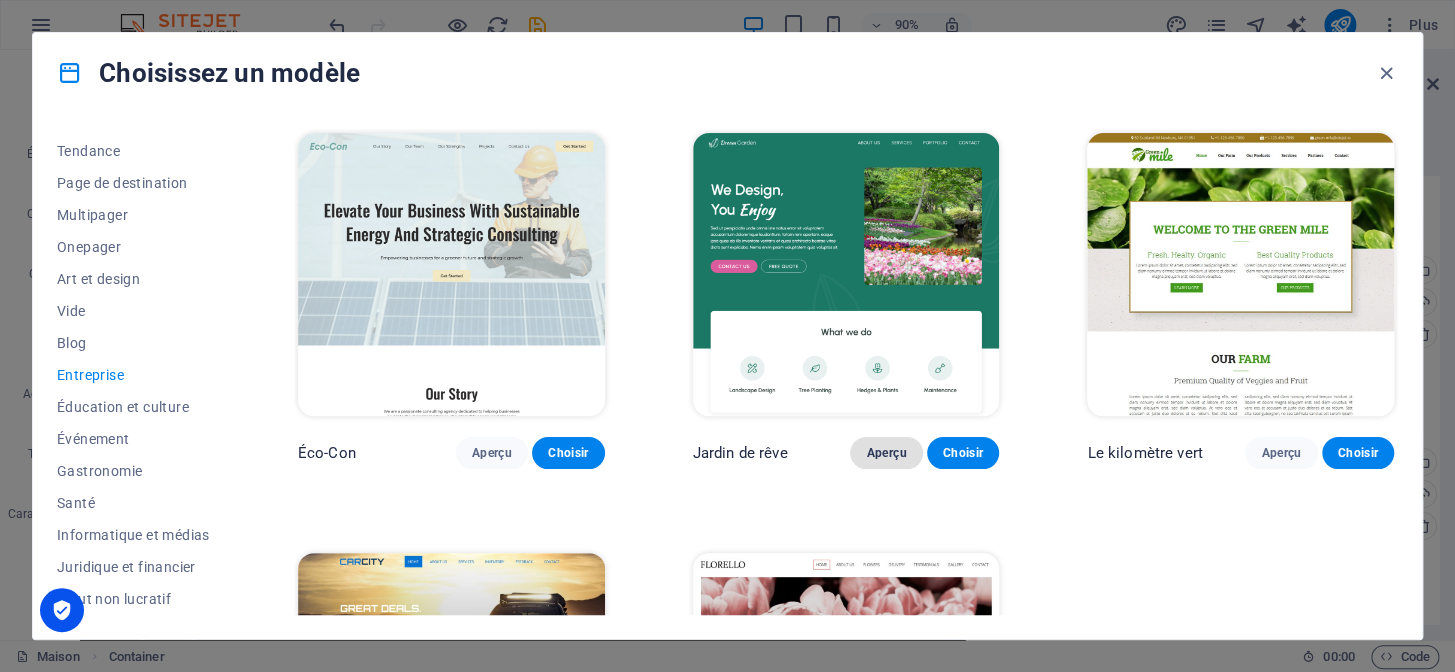 click on "Aperçu" at bounding box center [887, 453] 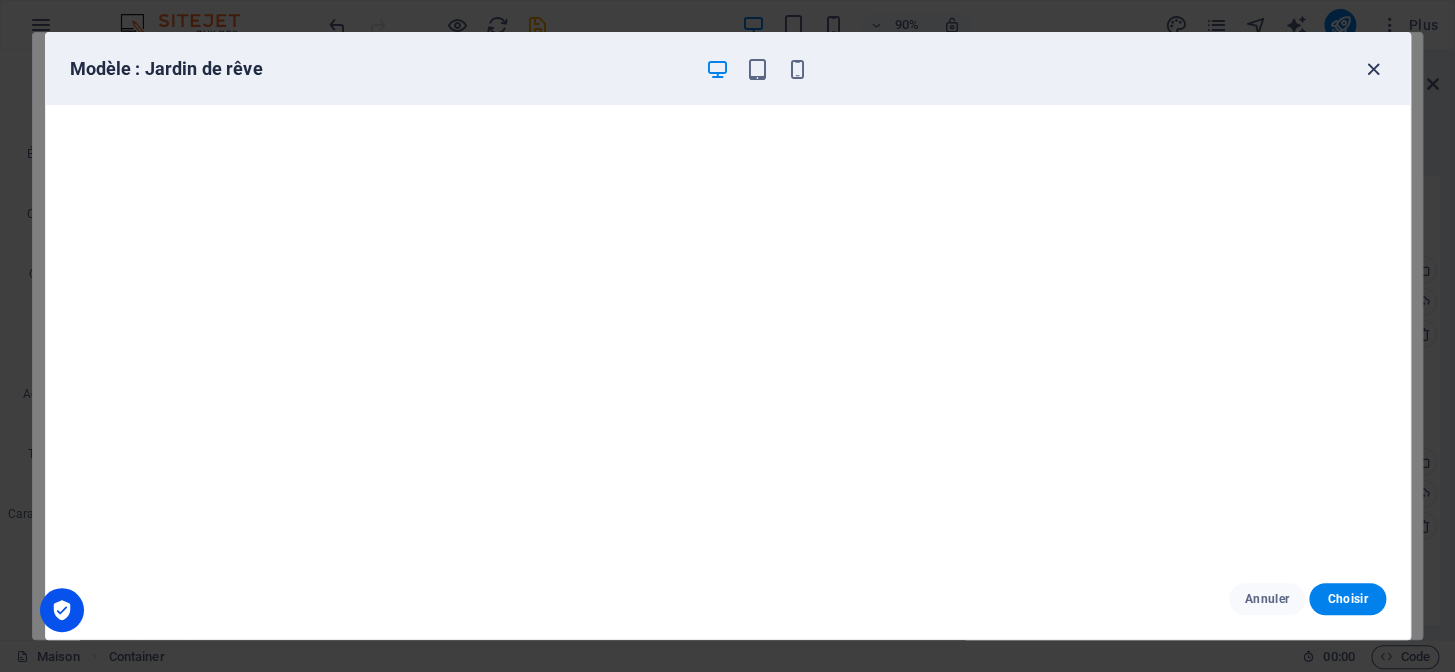 click at bounding box center [1373, 69] 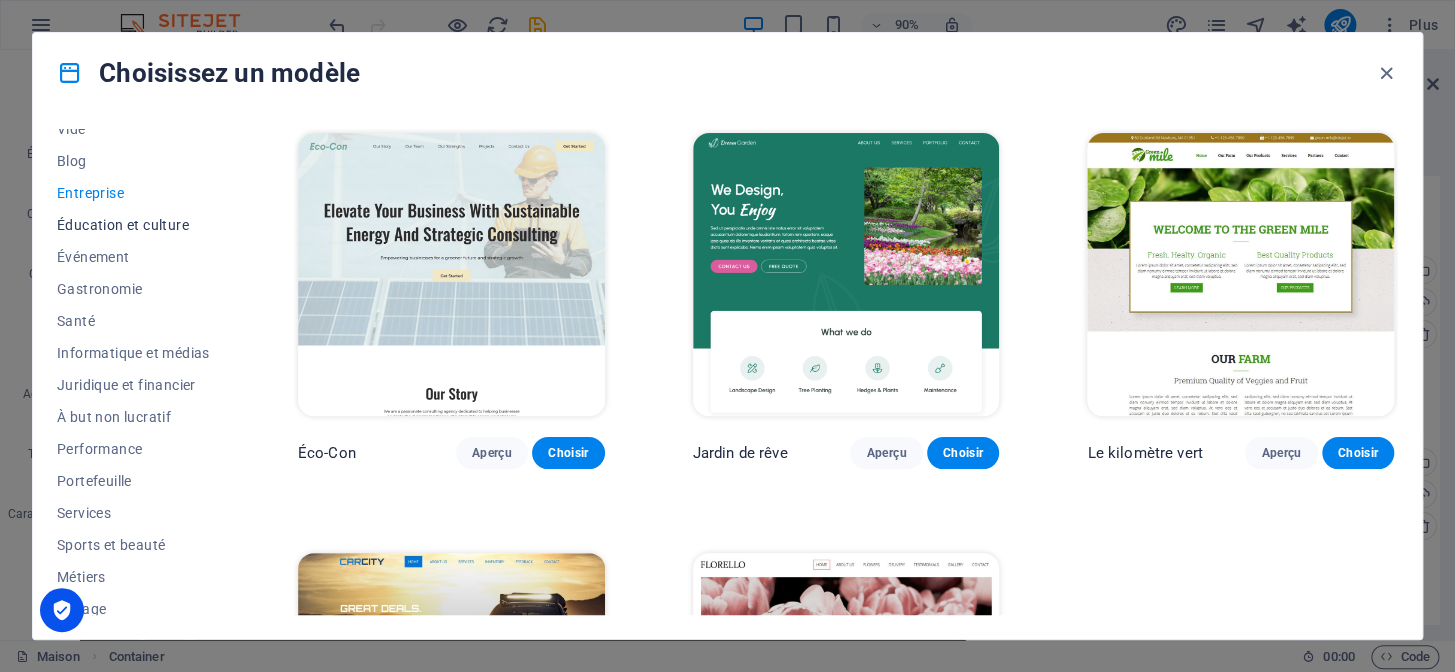 scroll, scrollTop: 313, scrollLeft: 0, axis: vertical 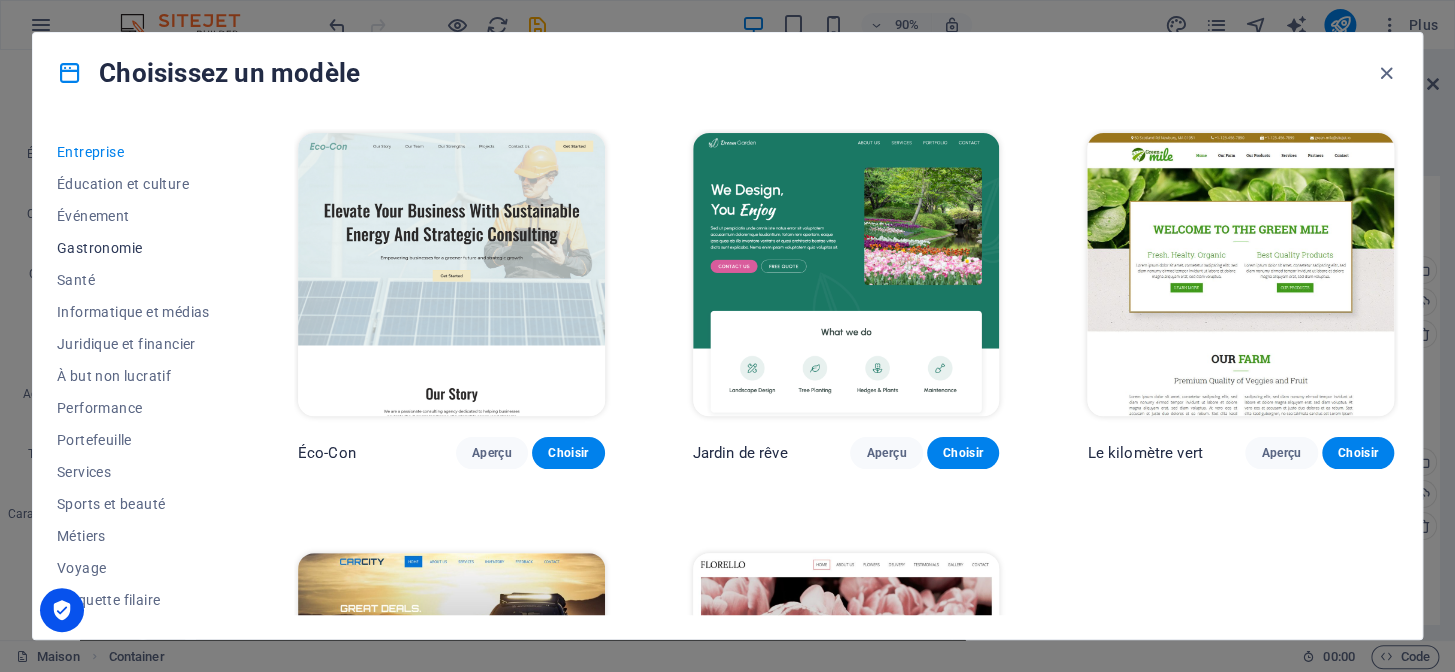 click on "Gastronomie" at bounding box center [133, 248] 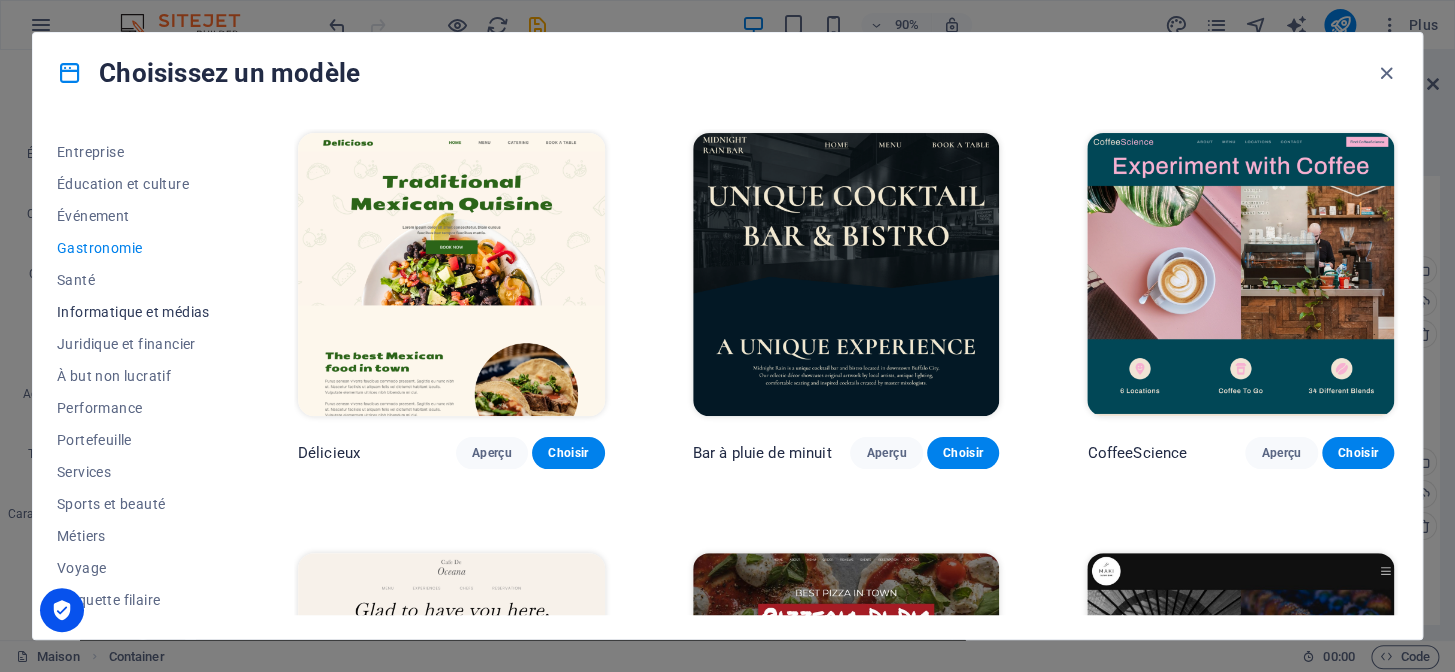 click on "Informatique et médias" at bounding box center (133, 312) 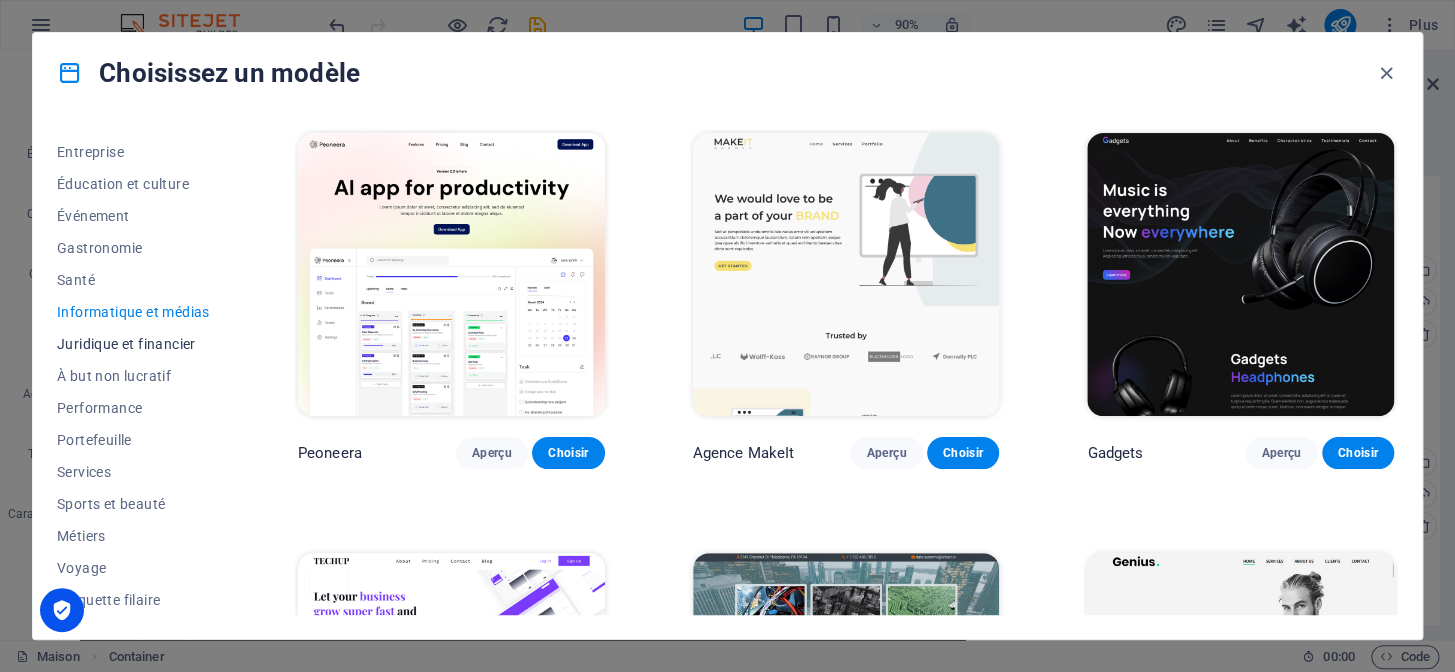click on "Juridique et financier" at bounding box center (126, 344) 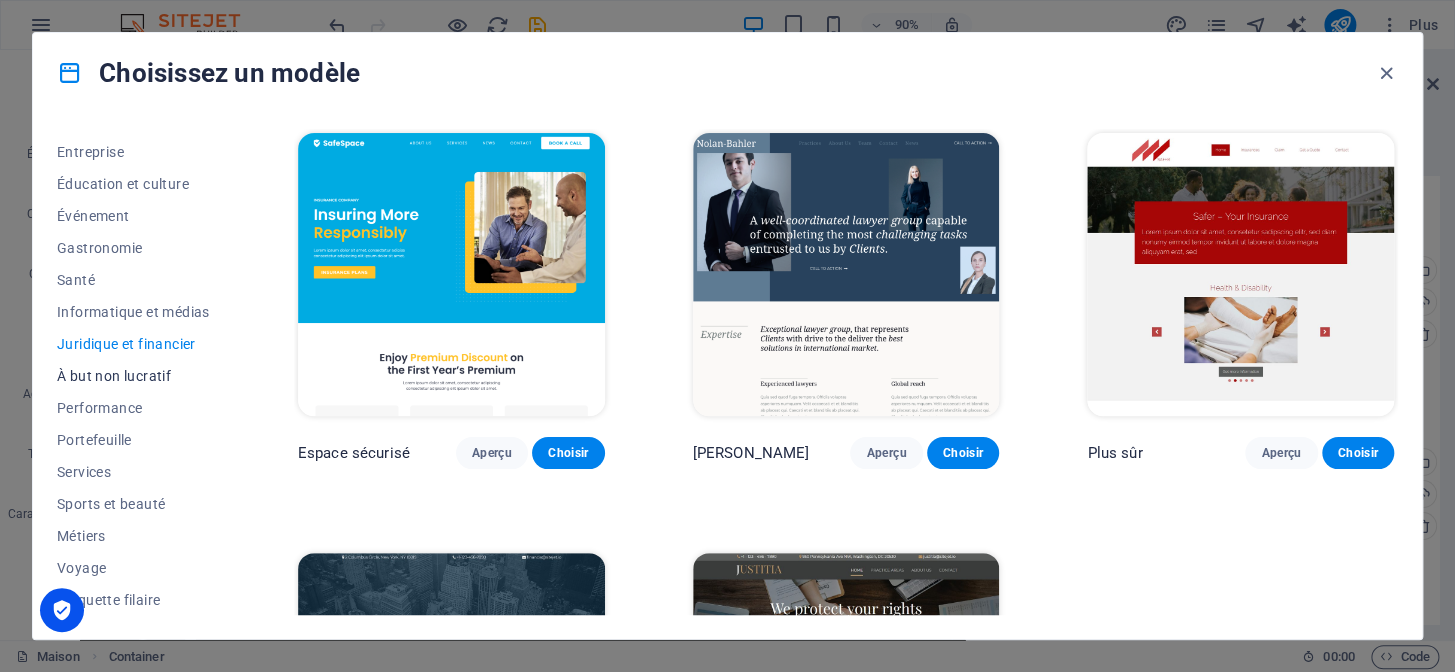 click on "À but non lucratif" at bounding box center (114, 376) 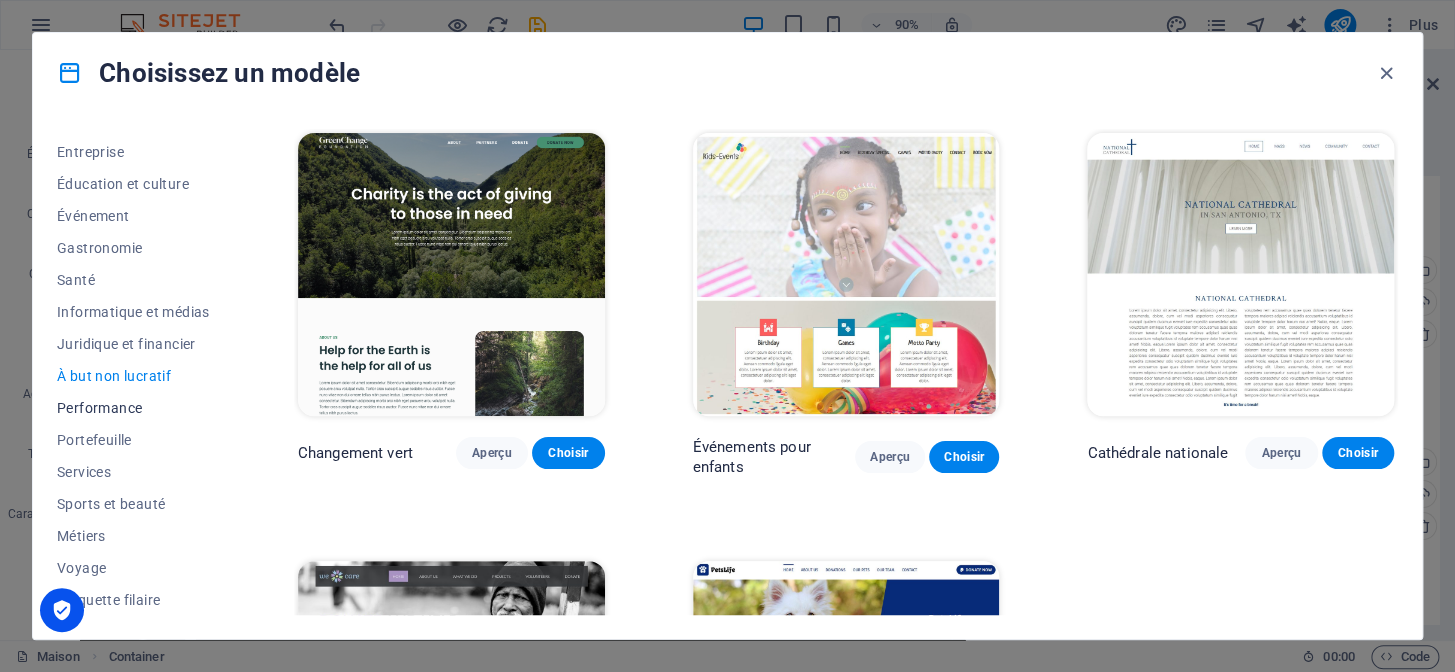 click on "Performance" at bounding box center (99, 408) 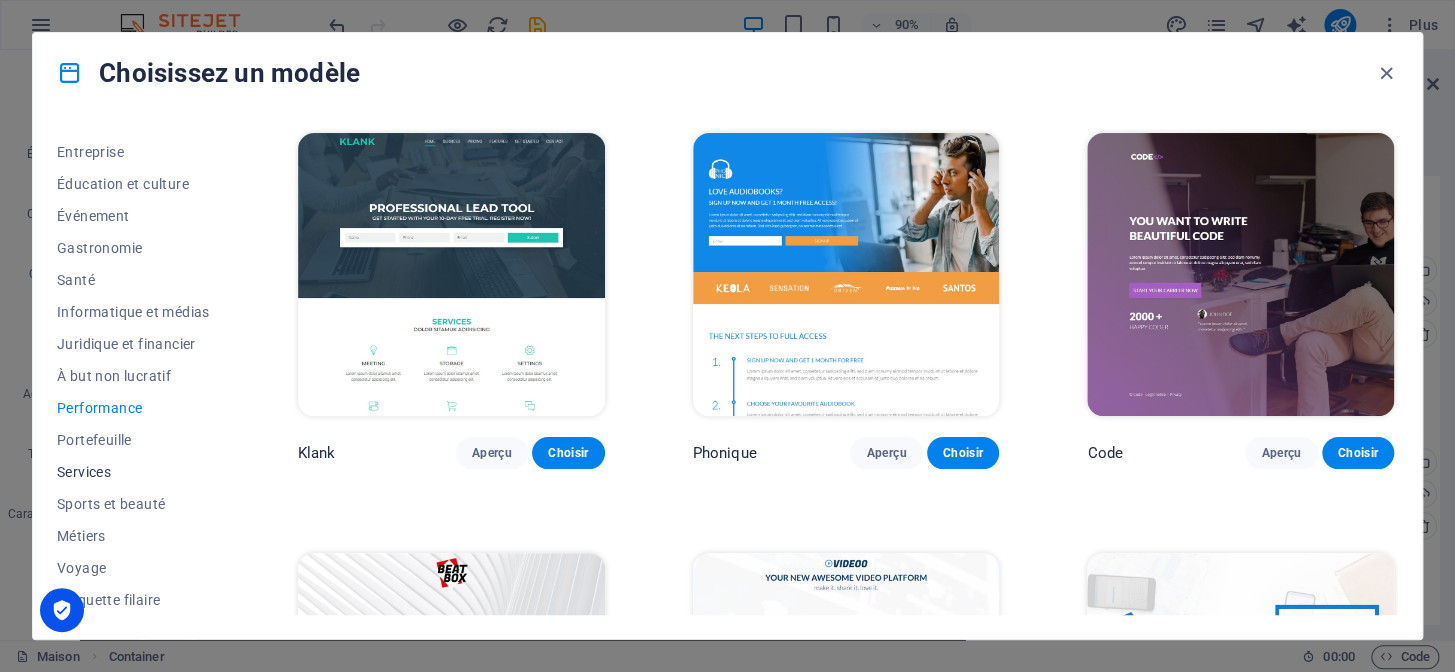 click on "Services" at bounding box center [84, 472] 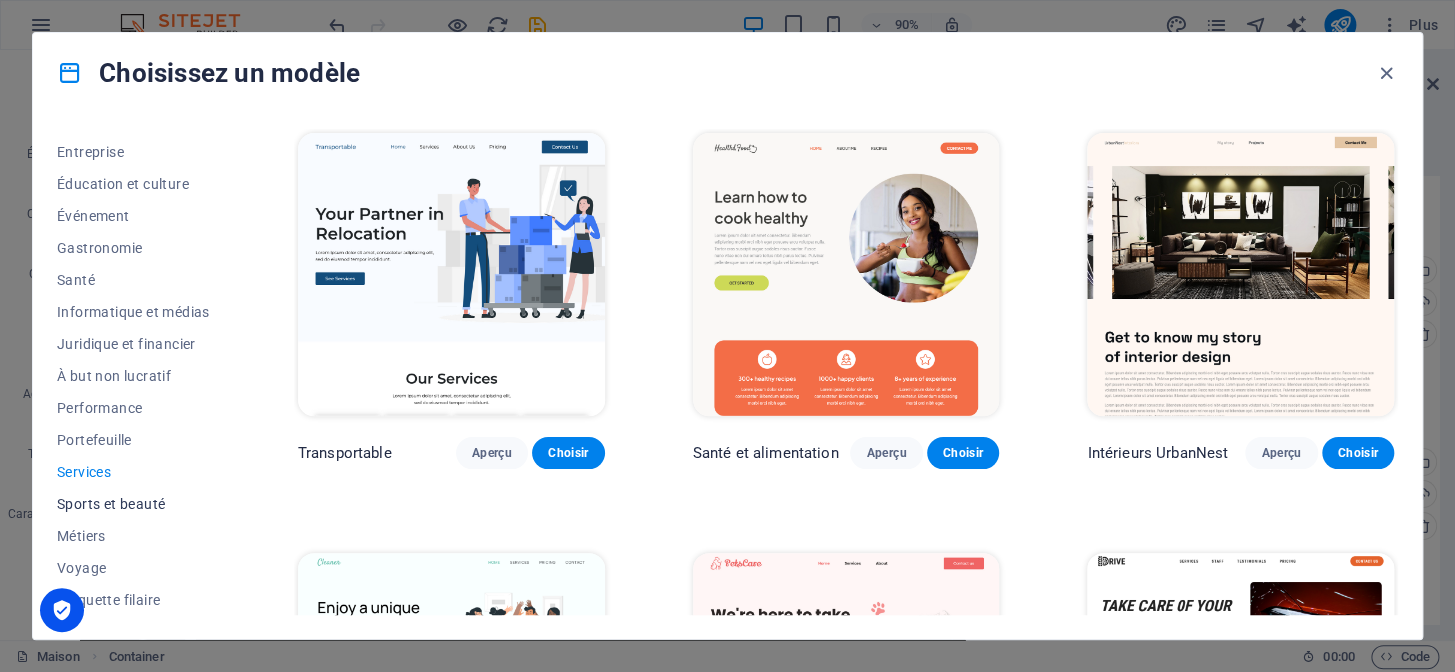 click on "Sports et beauté" at bounding box center (111, 504) 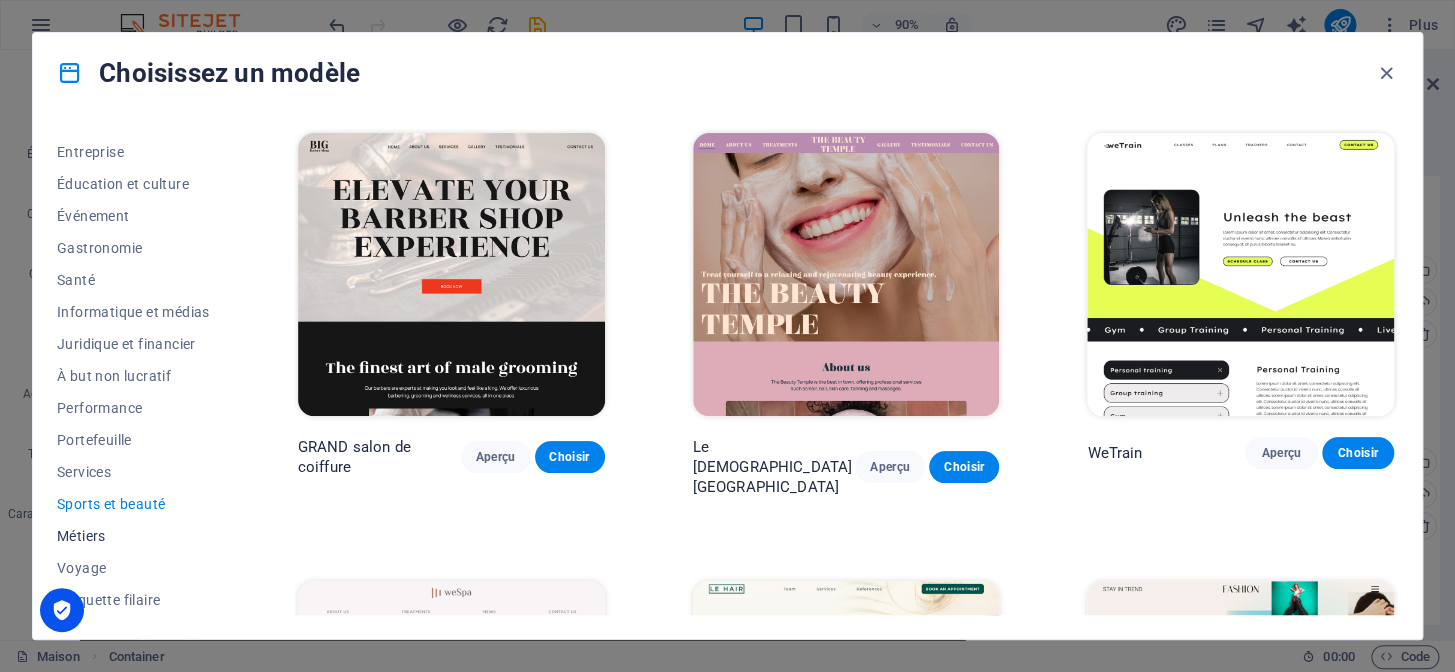 click on "Métiers" at bounding box center [81, 536] 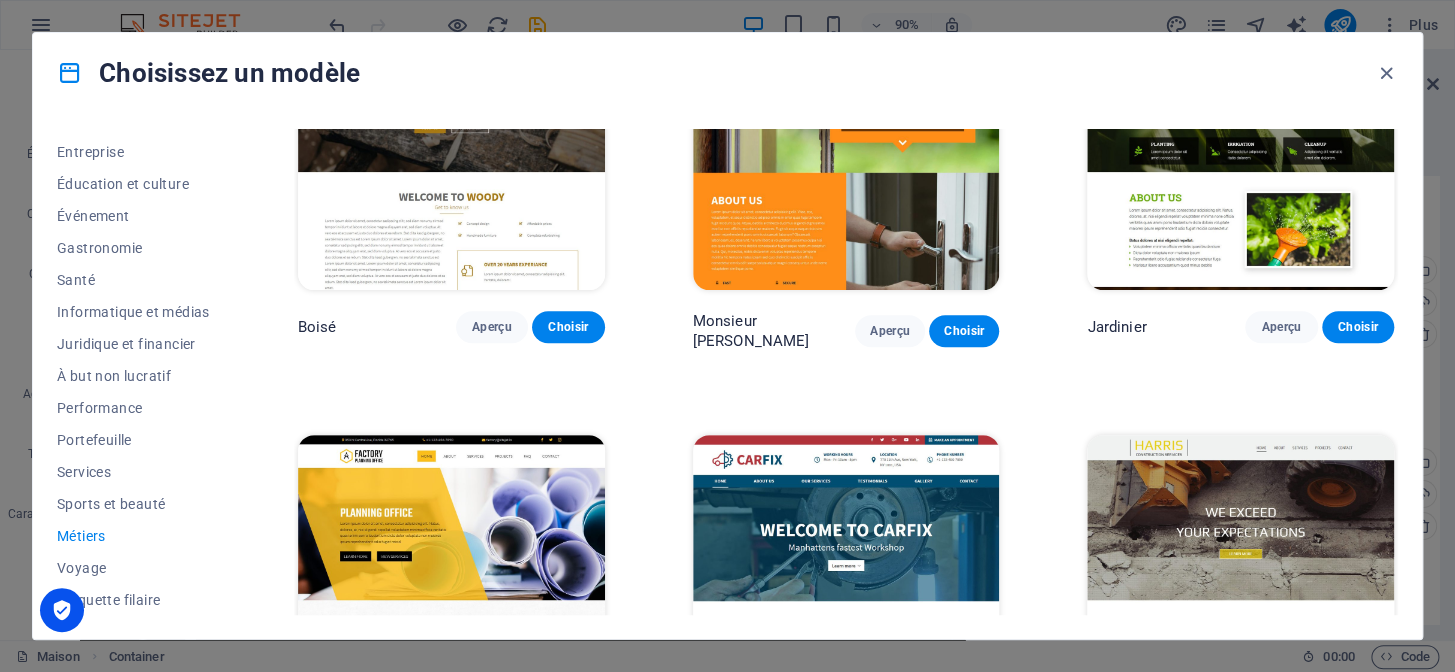 scroll, scrollTop: 685, scrollLeft: 0, axis: vertical 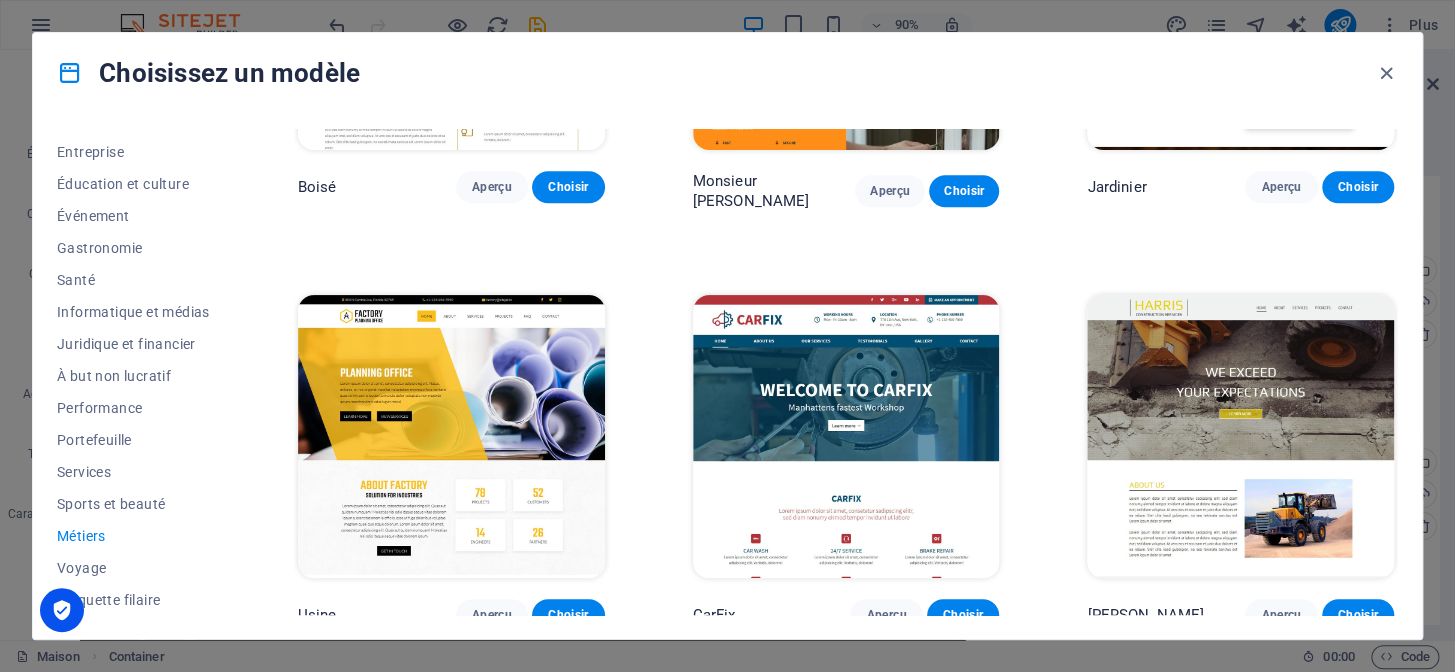 click at bounding box center (451, 436) 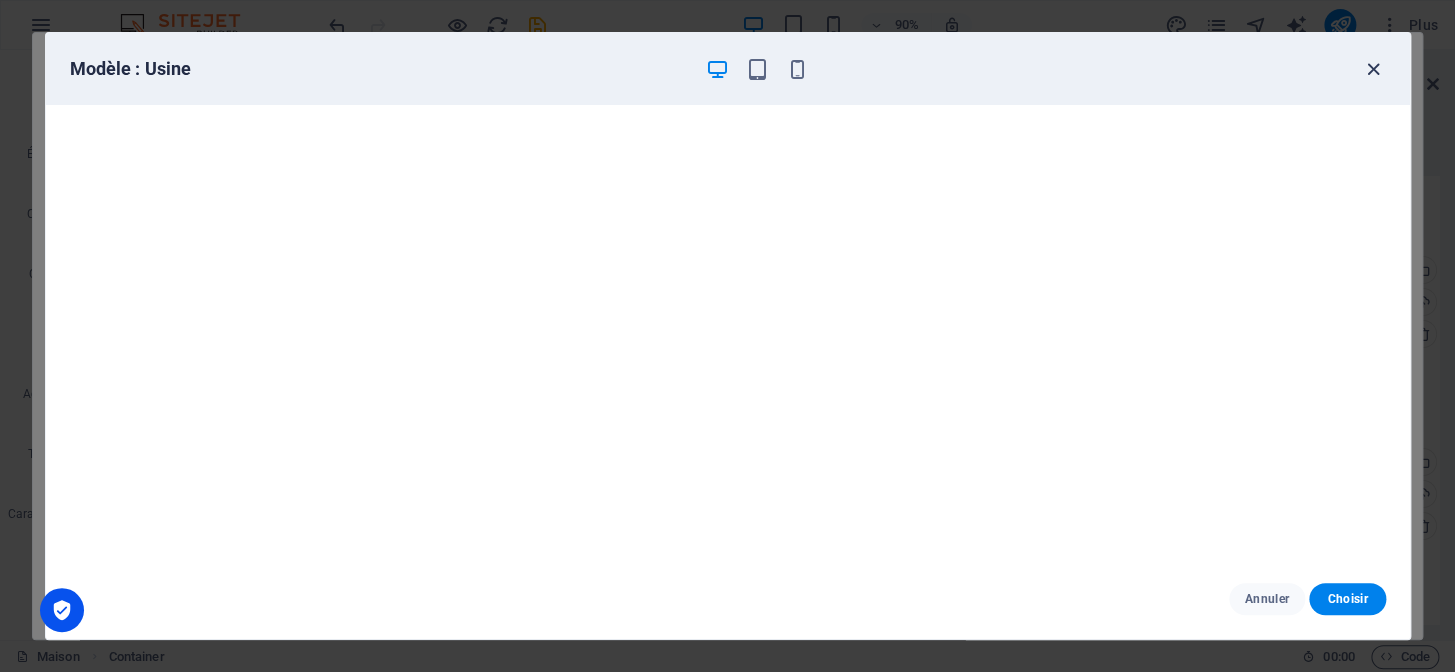 click at bounding box center (1373, 69) 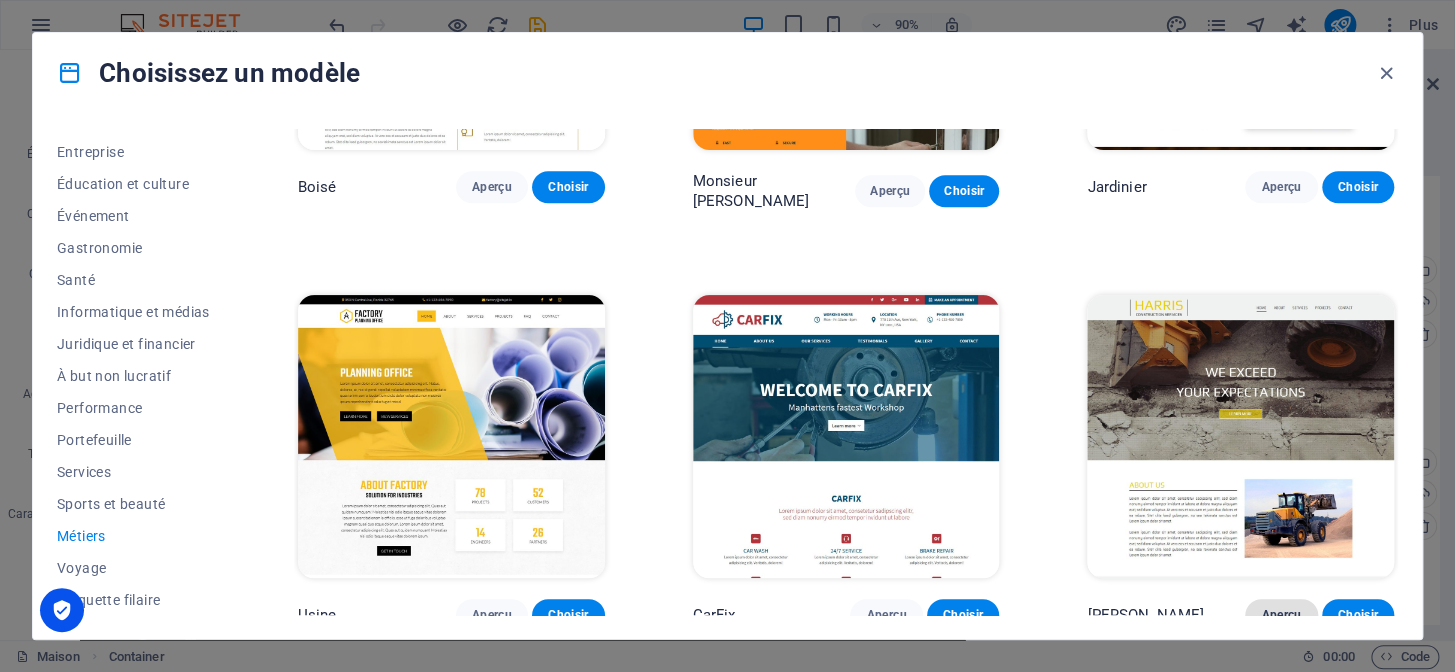 click on "Aperçu" at bounding box center [1281, 615] 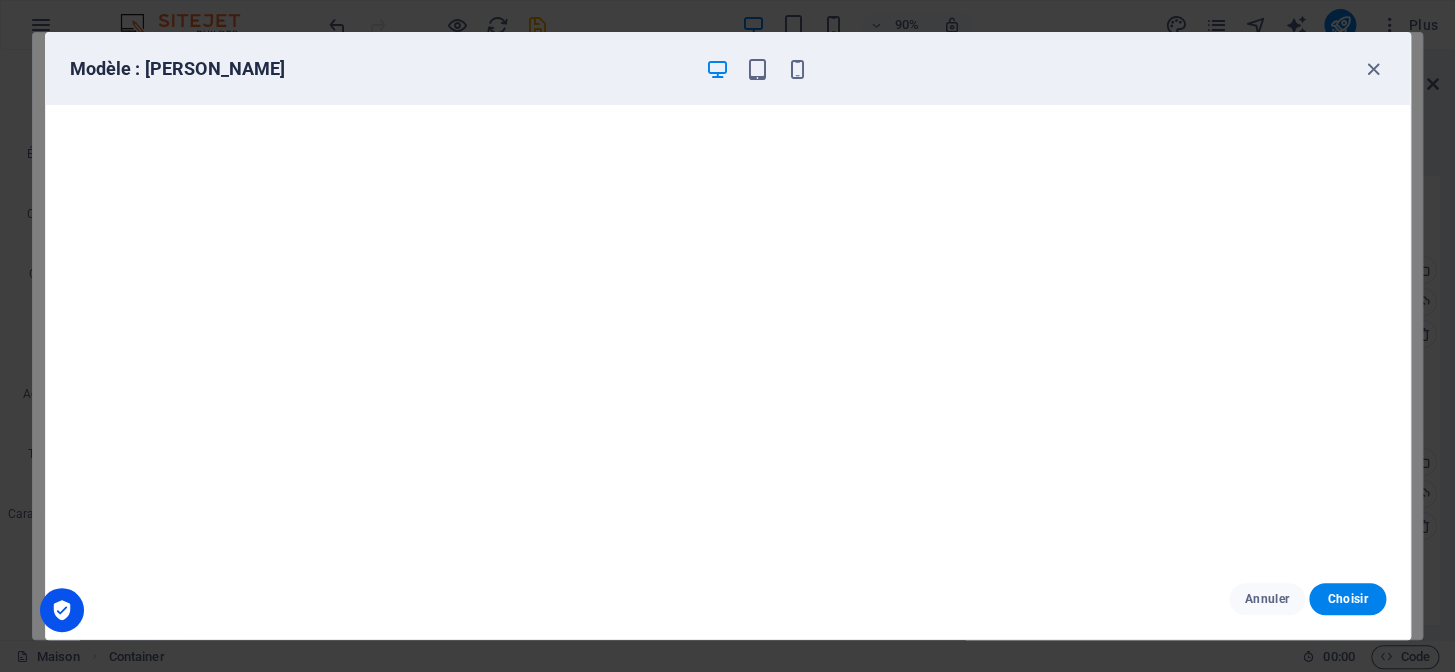 scroll, scrollTop: 0, scrollLeft: 0, axis: both 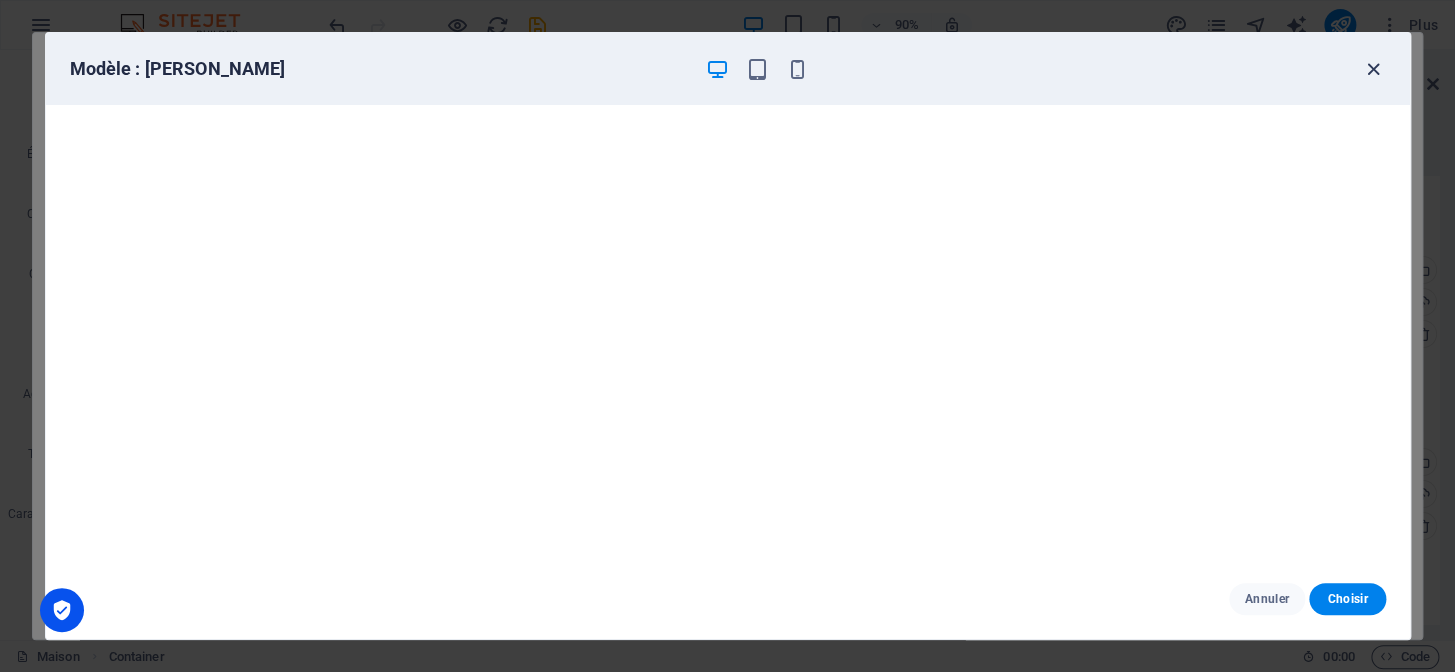 click at bounding box center [1373, 69] 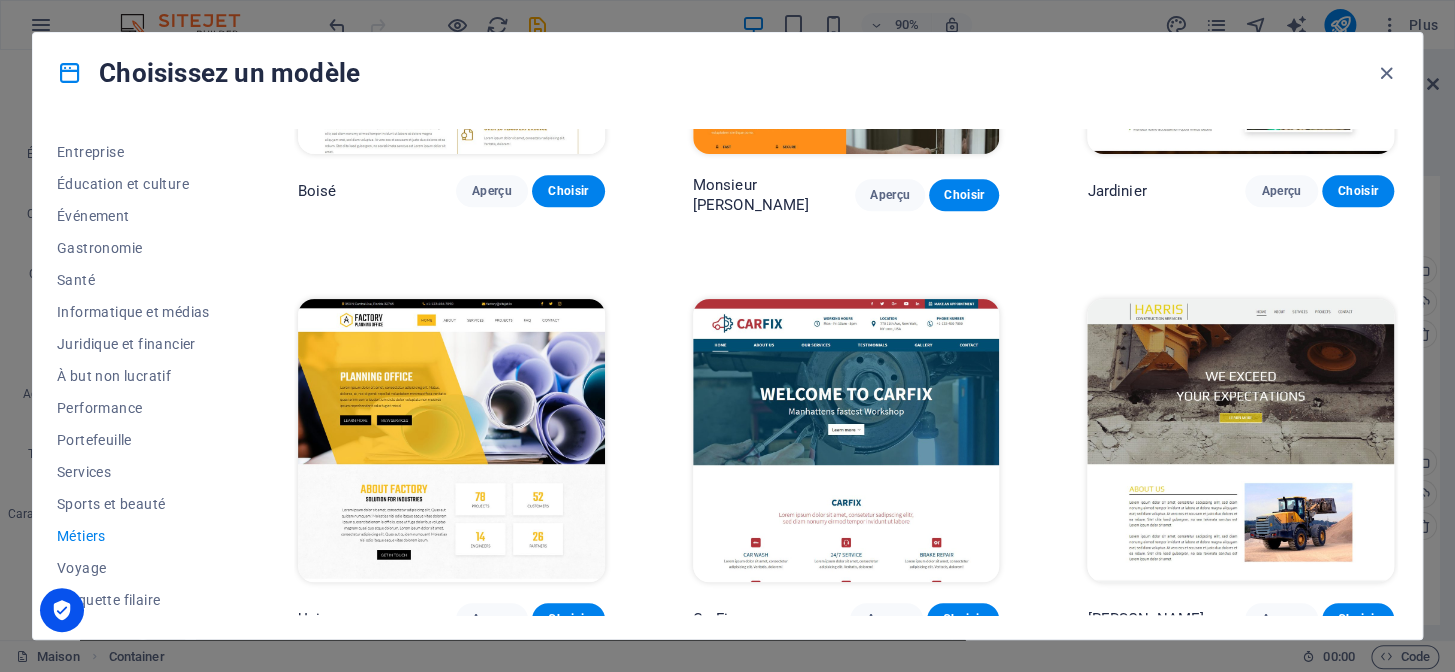 scroll, scrollTop: 685, scrollLeft: 0, axis: vertical 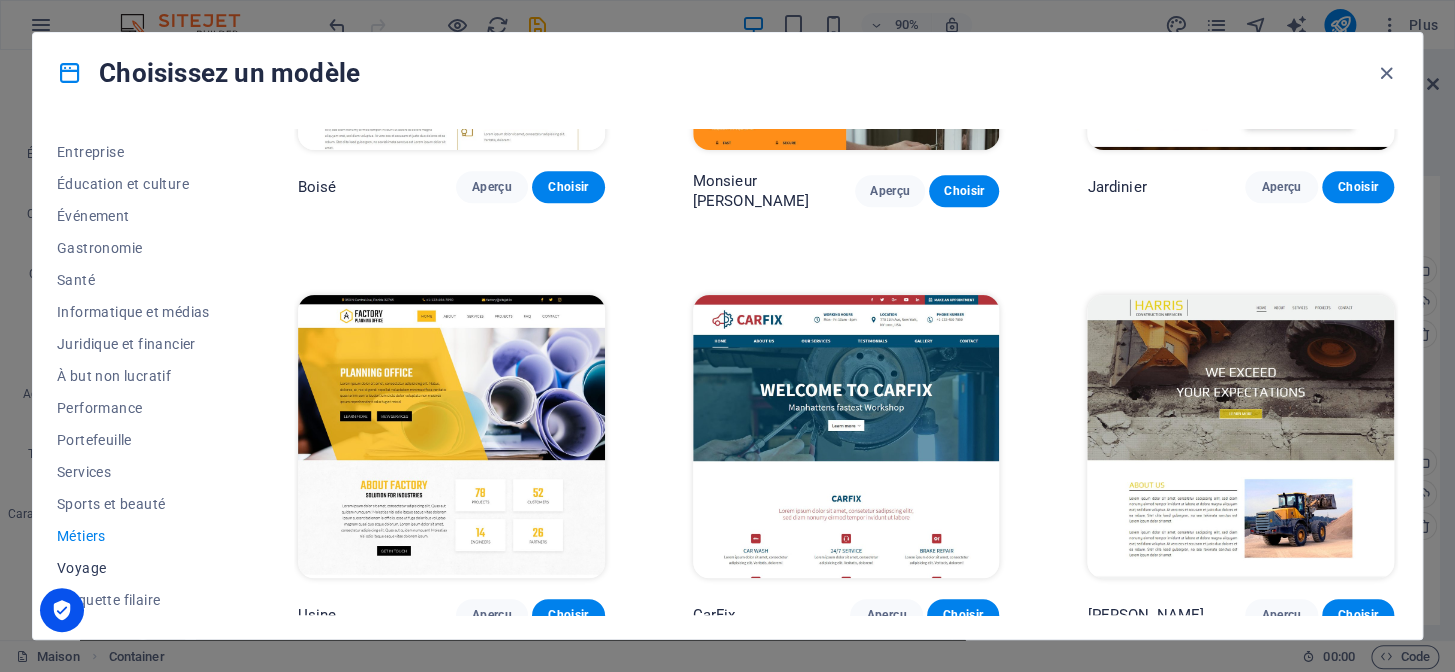 click on "Voyage" at bounding box center [81, 568] 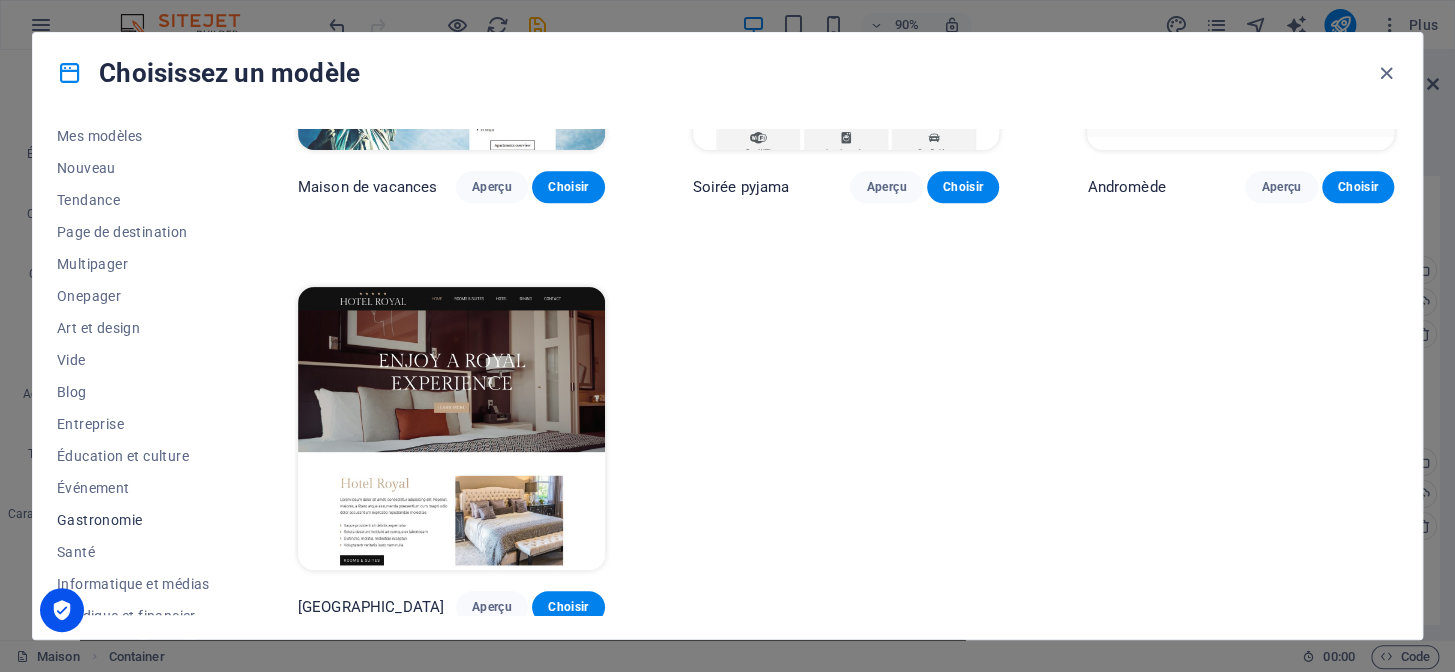 scroll, scrollTop: 40, scrollLeft: 0, axis: vertical 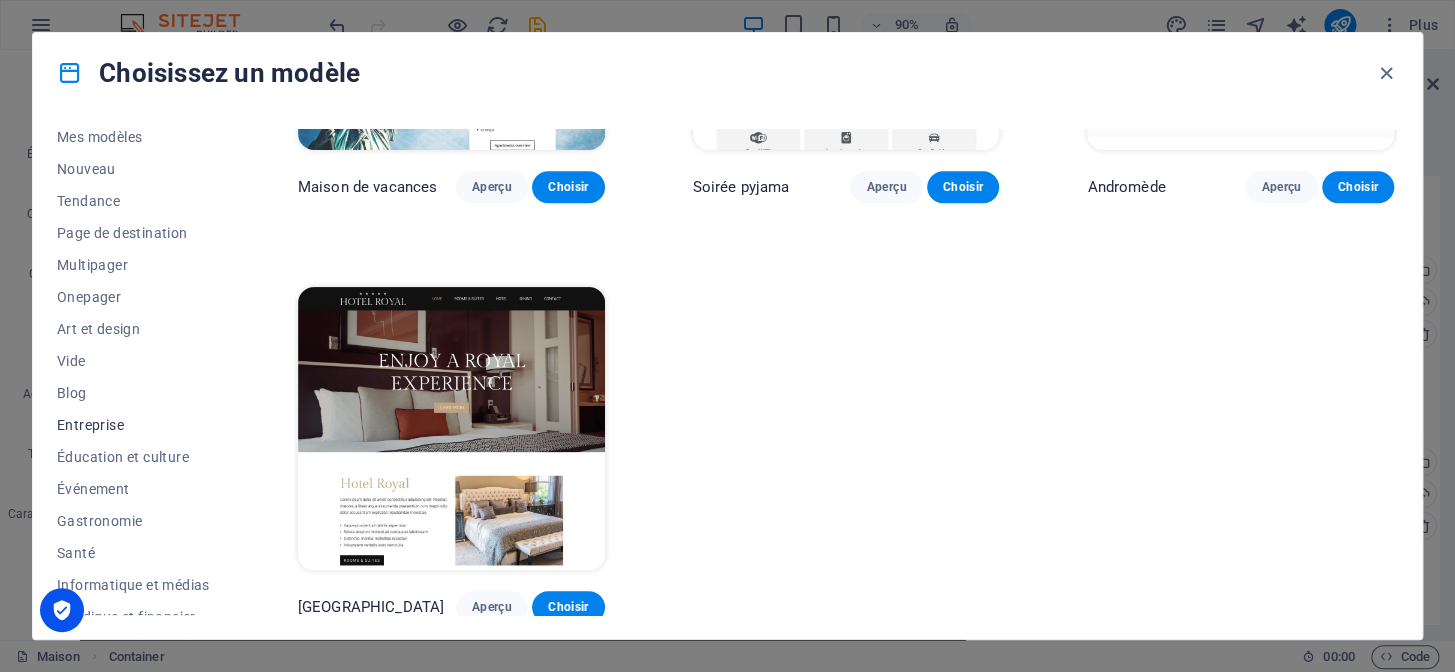 click on "Entreprise" at bounding box center (90, 425) 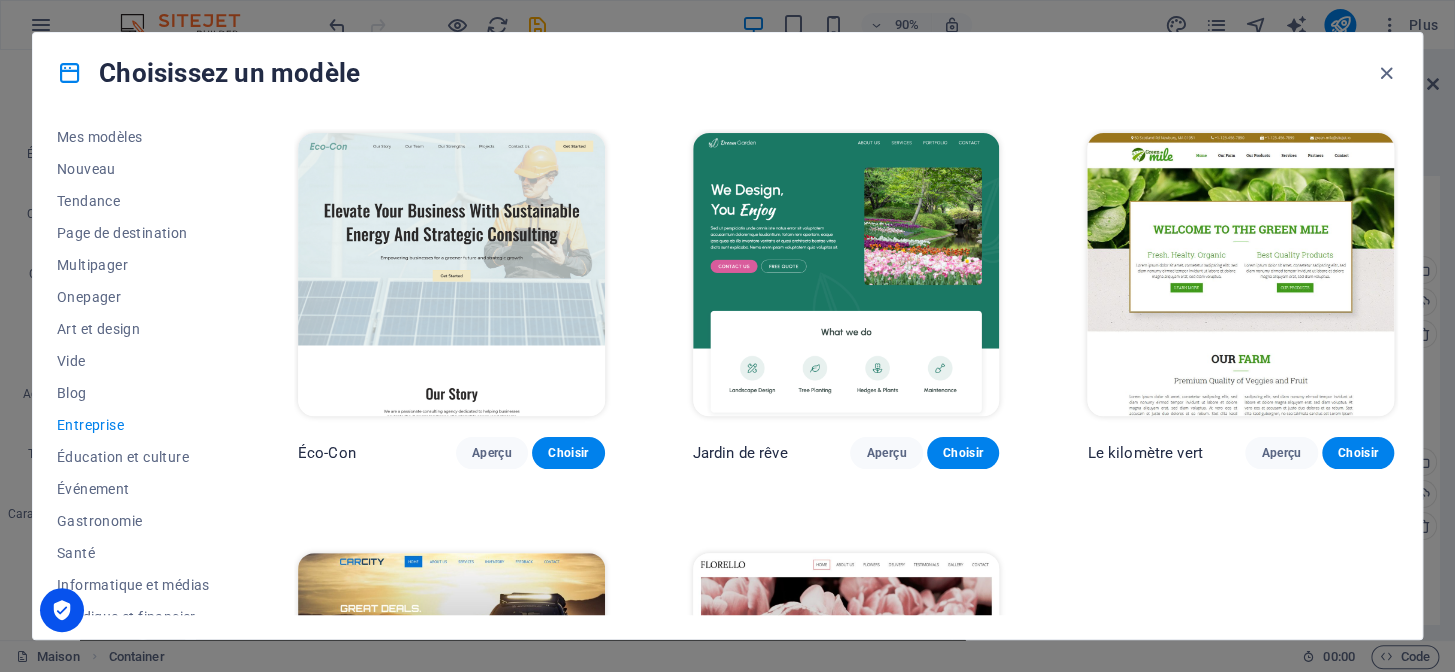 scroll, scrollTop: 268, scrollLeft: 0, axis: vertical 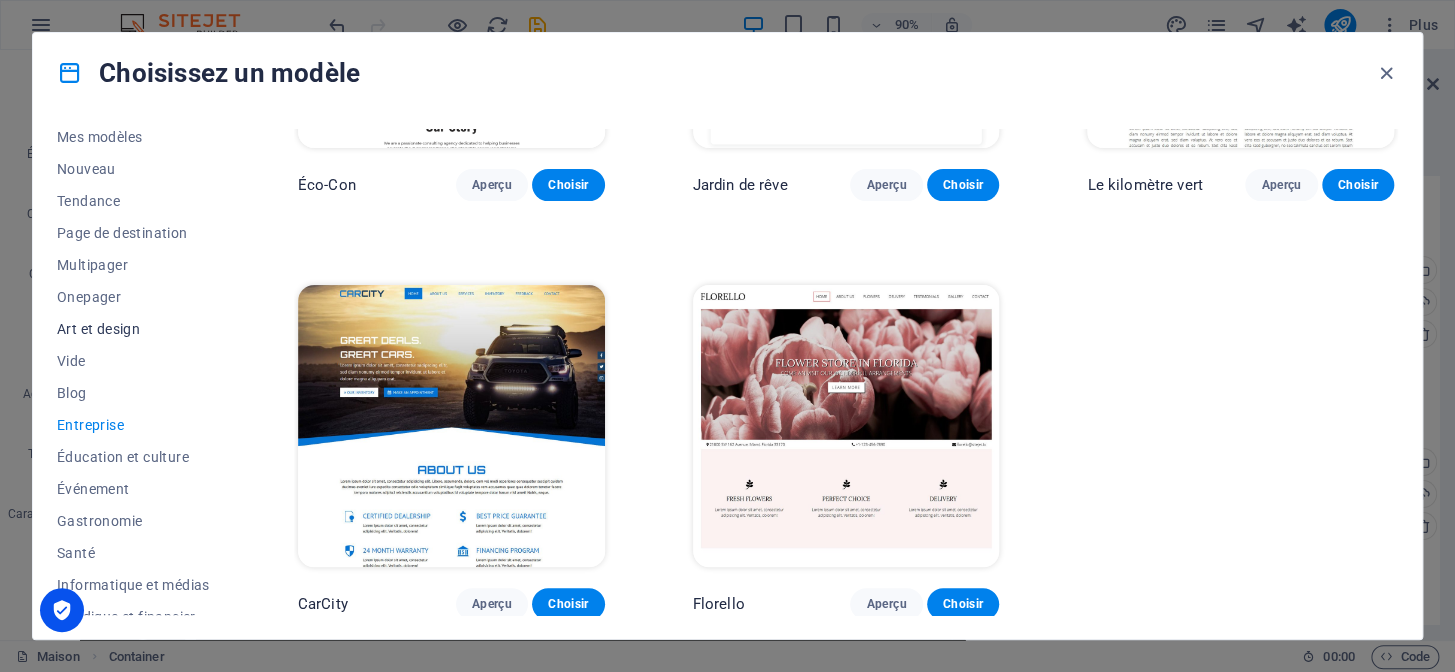 click on "Art et design" at bounding box center [98, 329] 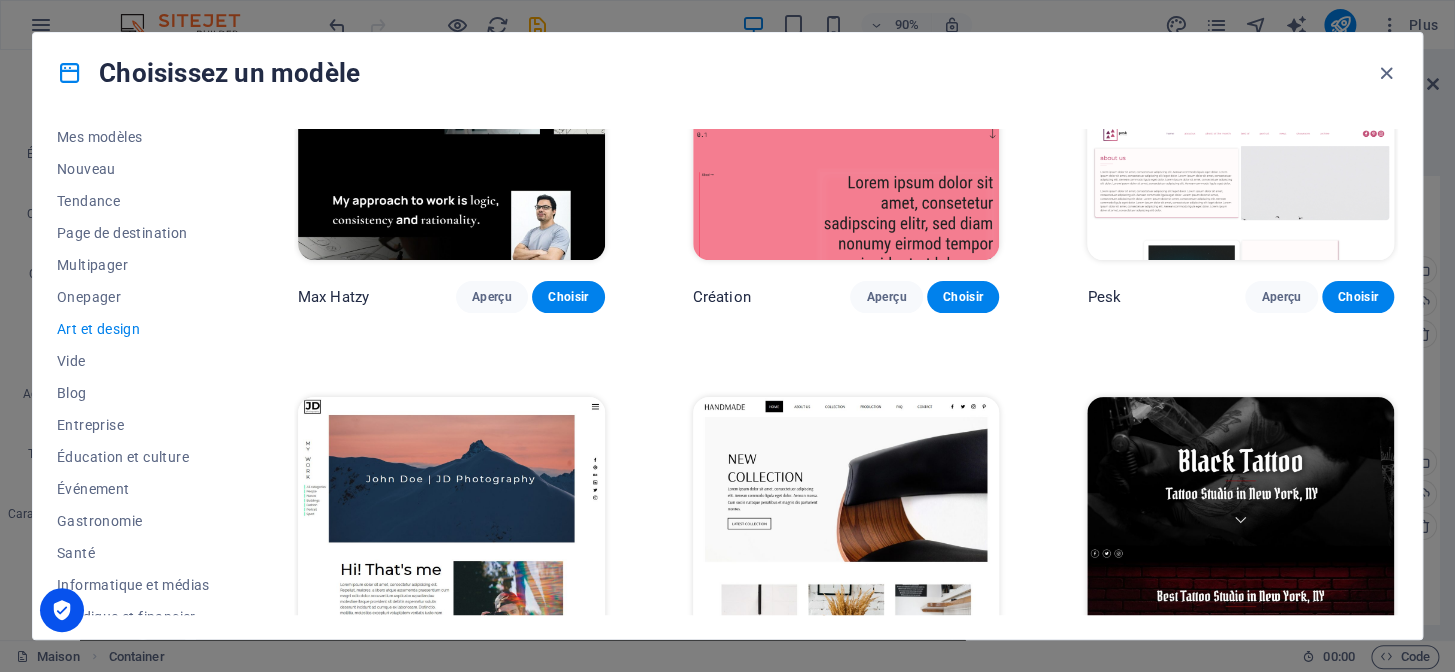 scroll, scrollTop: 0, scrollLeft: 0, axis: both 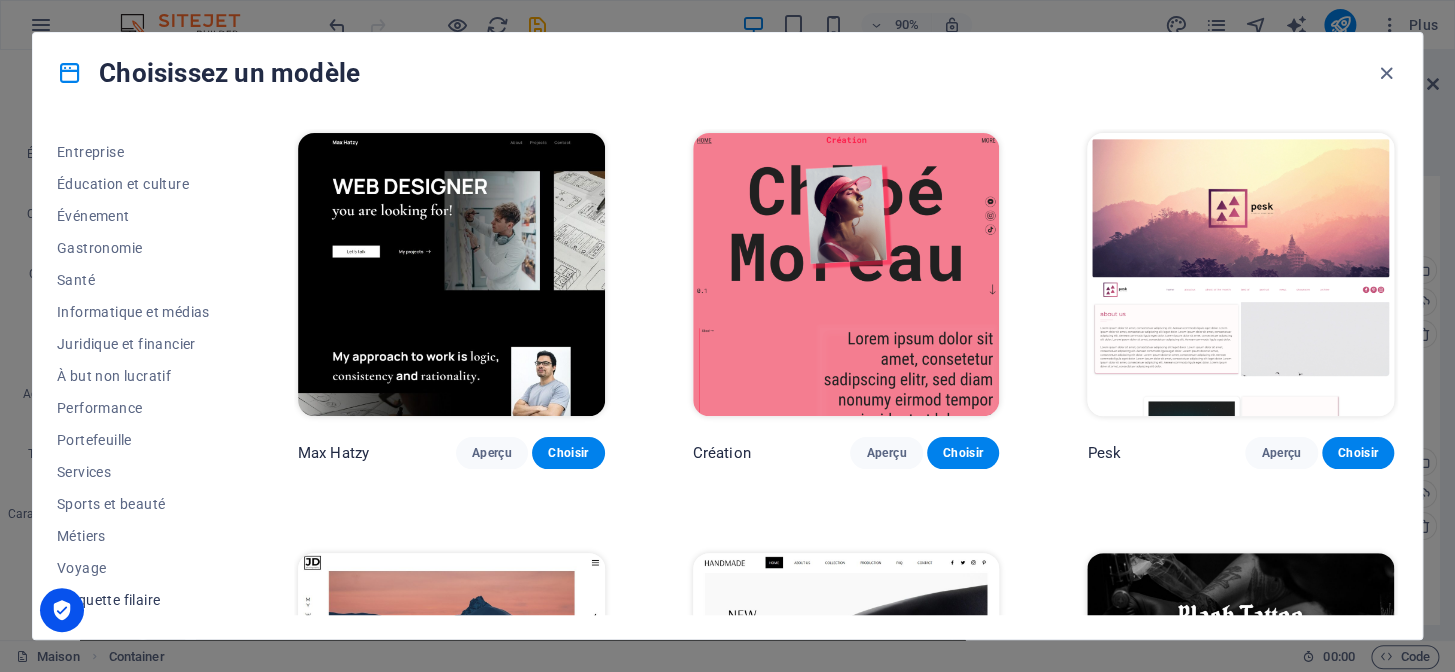 click on "Maquette filaire" at bounding box center [108, 600] 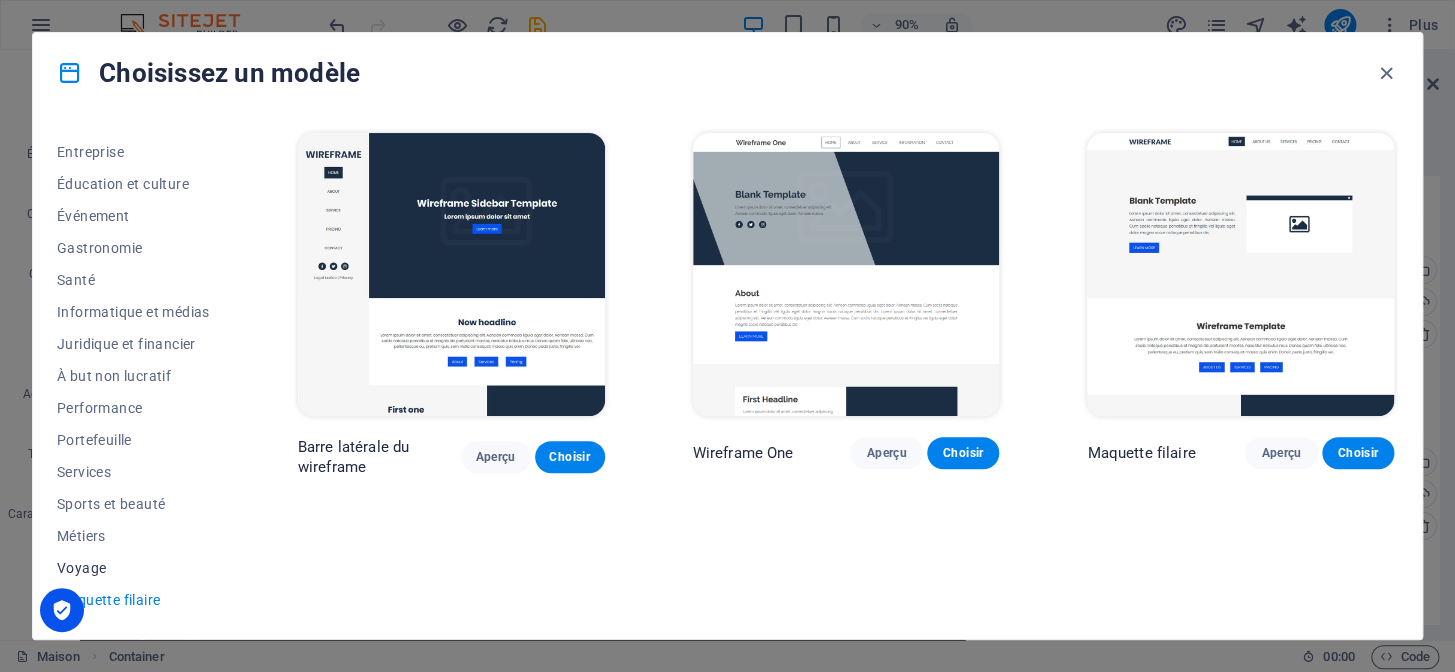 click on "Voyage" at bounding box center [133, 568] 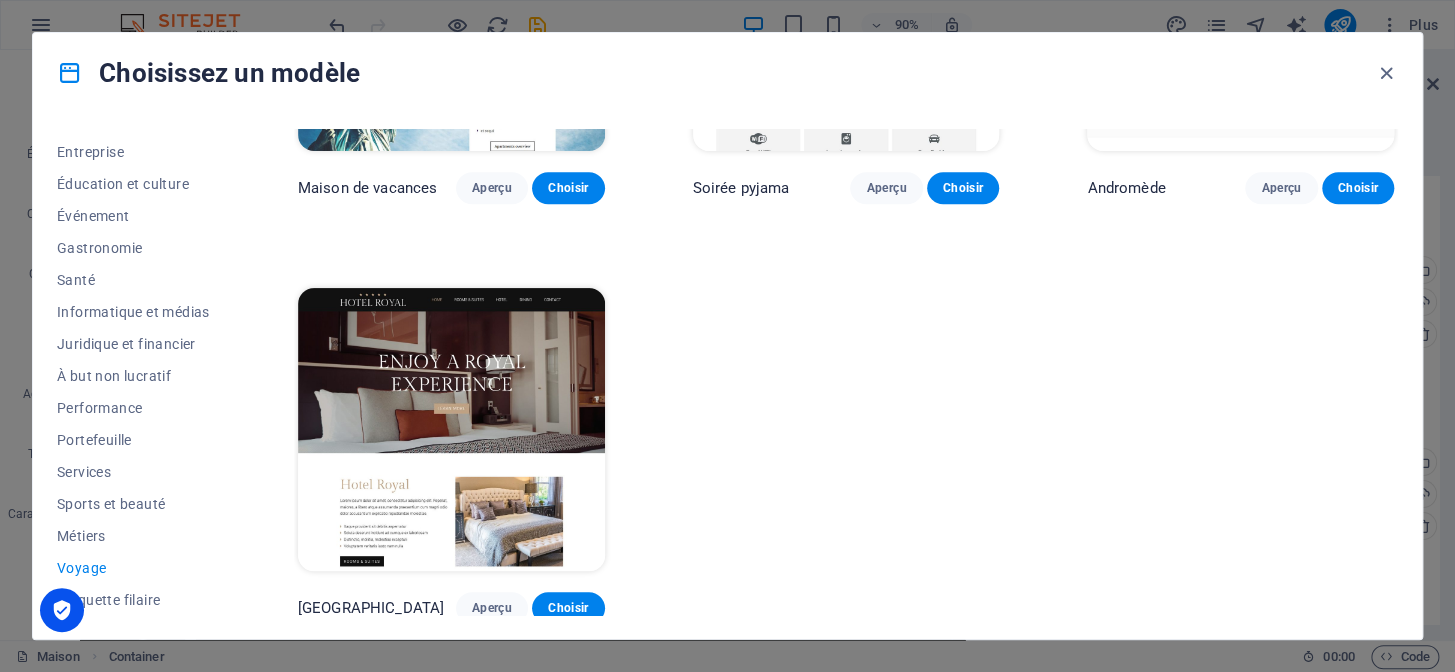 scroll, scrollTop: 685, scrollLeft: 0, axis: vertical 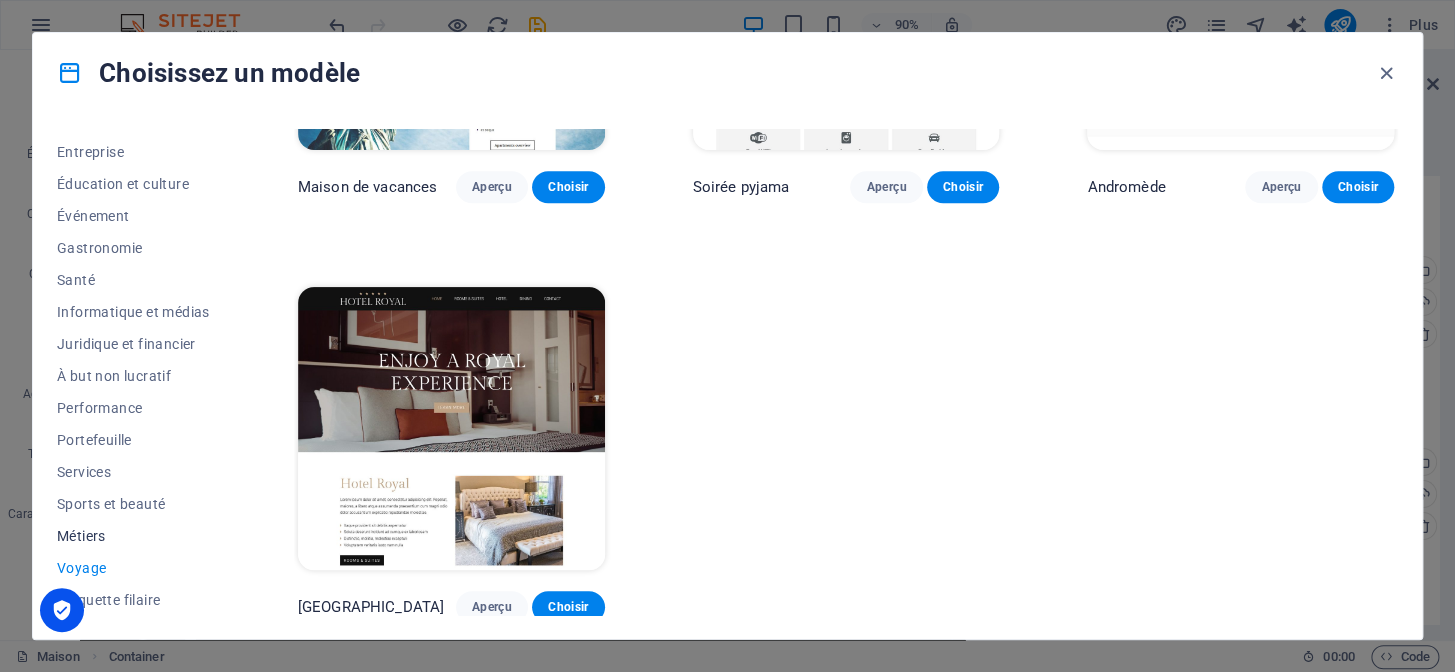 click on "Métiers" at bounding box center [133, 536] 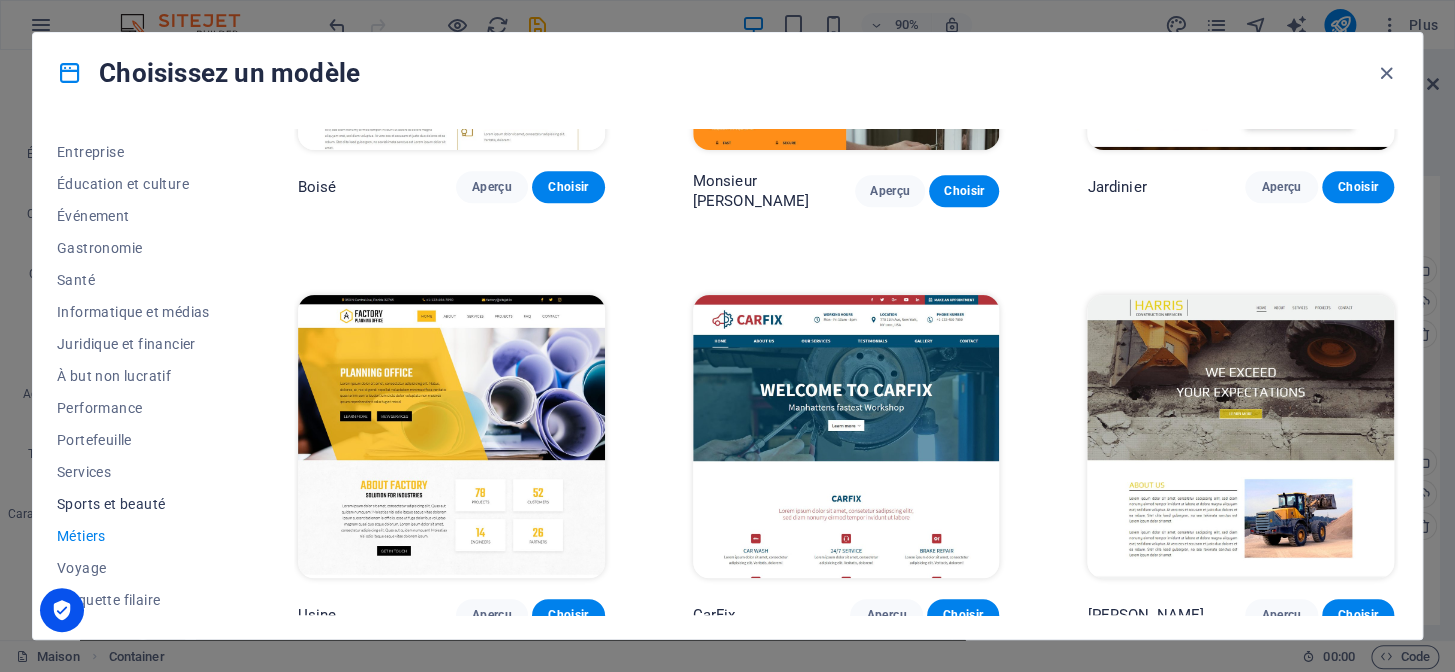 click on "Sports et beauté" at bounding box center (111, 504) 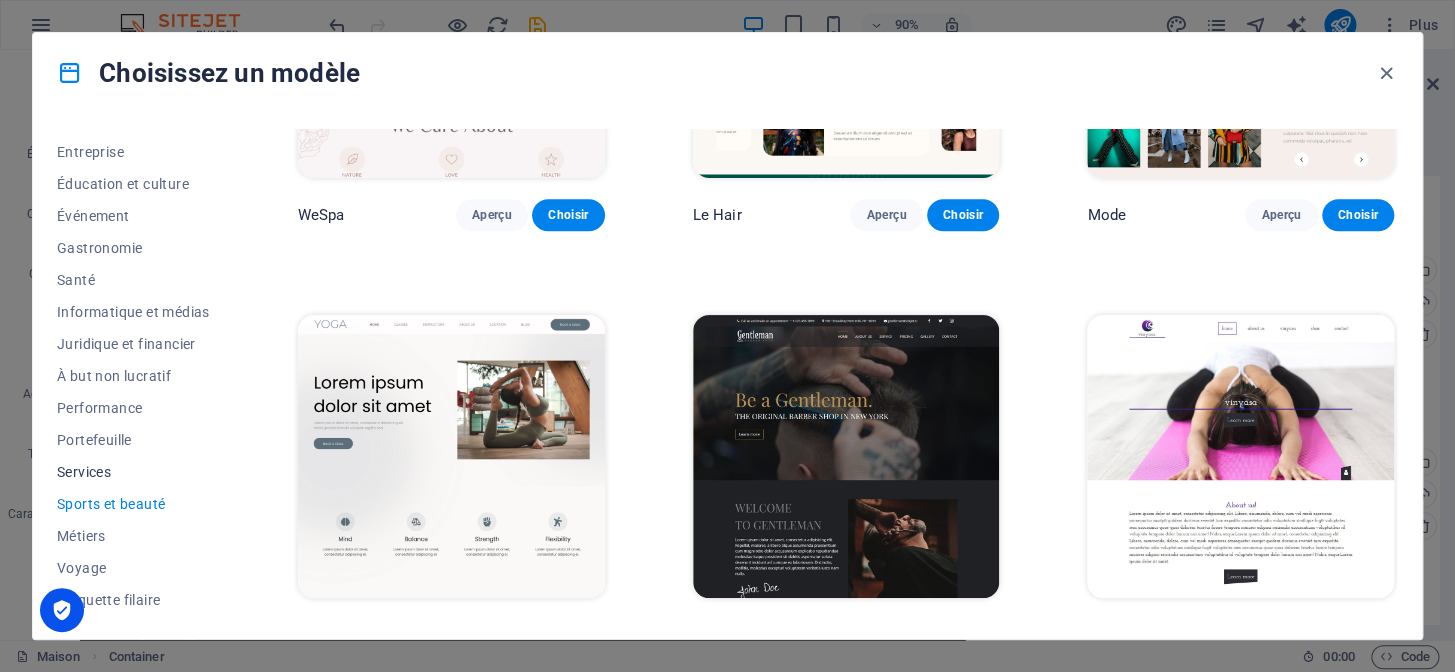 click on "Services" at bounding box center [84, 472] 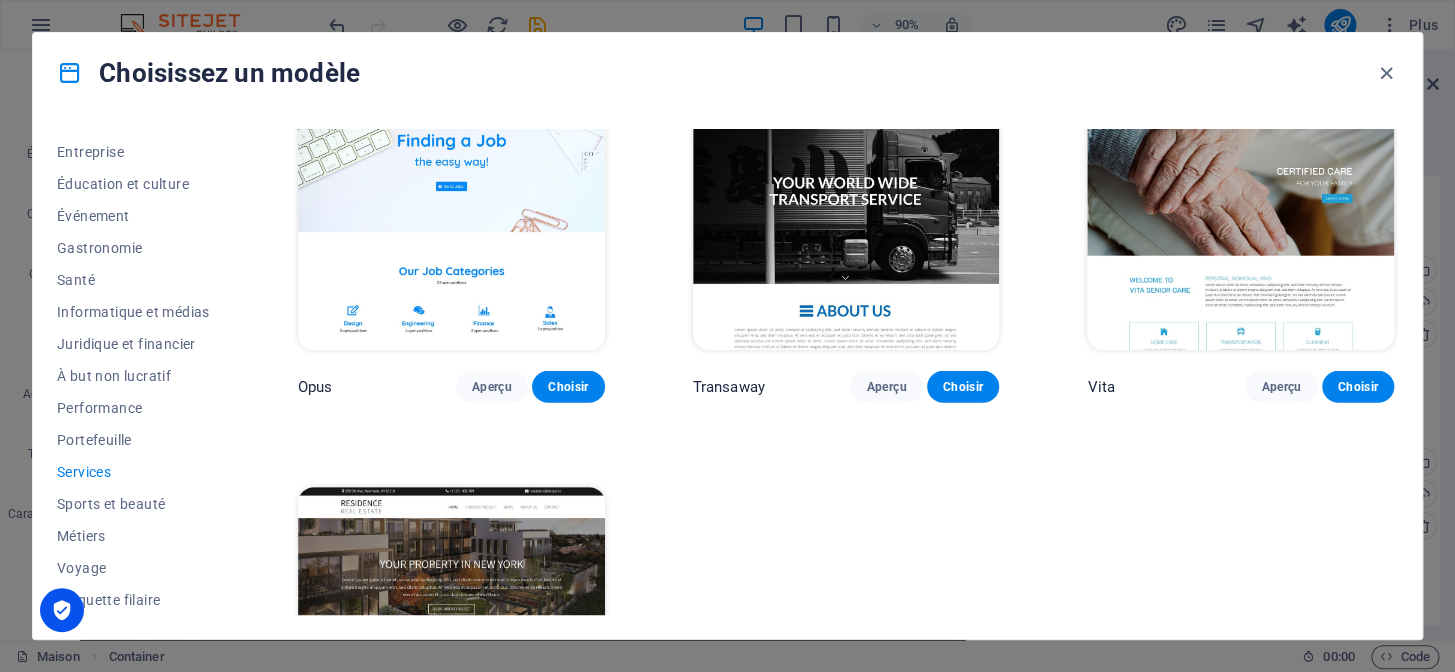 scroll, scrollTop: 2090, scrollLeft: 0, axis: vertical 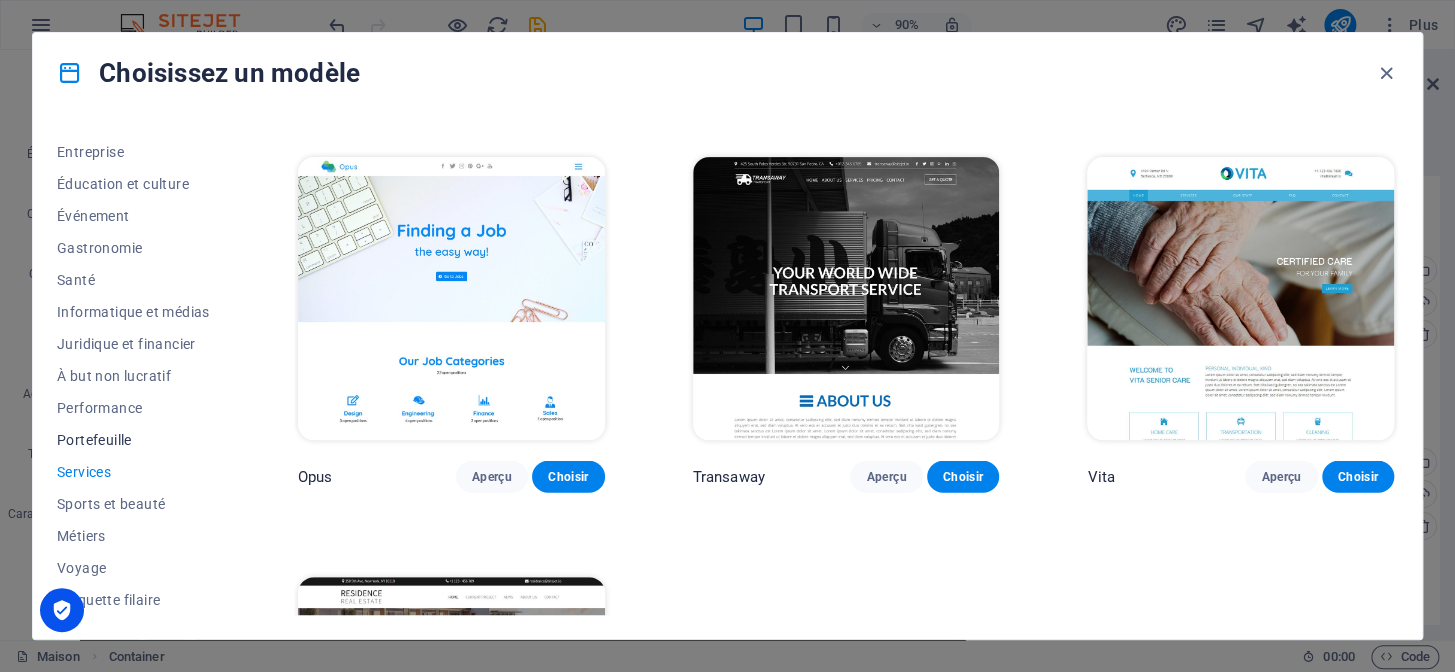 click on "Portefeuille" at bounding box center (94, 440) 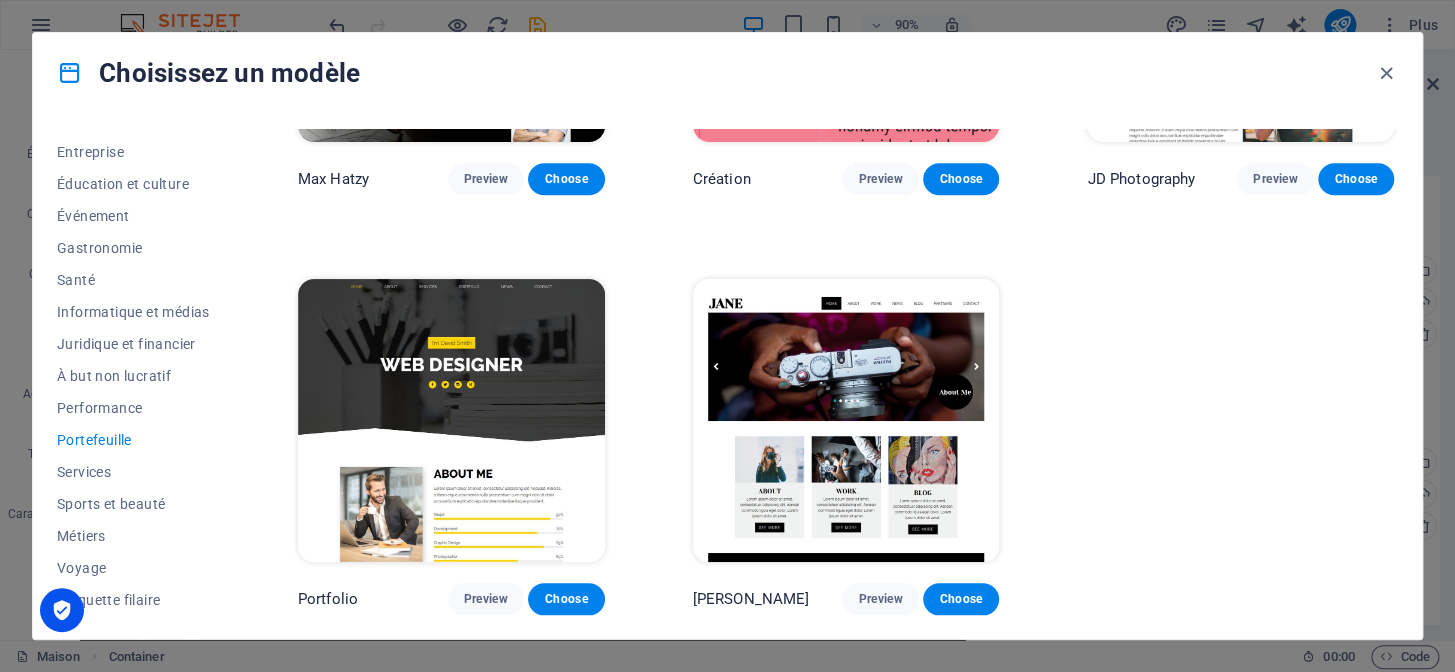scroll, scrollTop: 685, scrollLeft: 0, axis: vertical 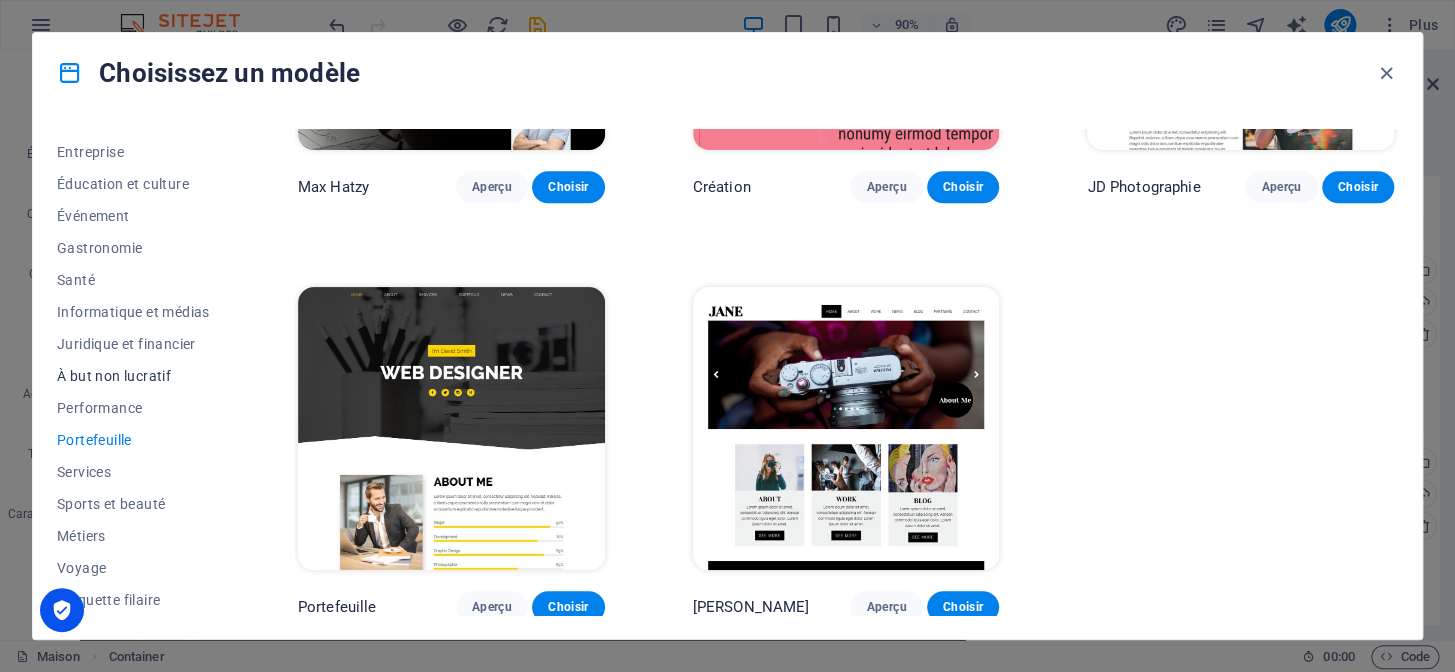 click on "À but non lucratif" at bounding box center [114, 376] 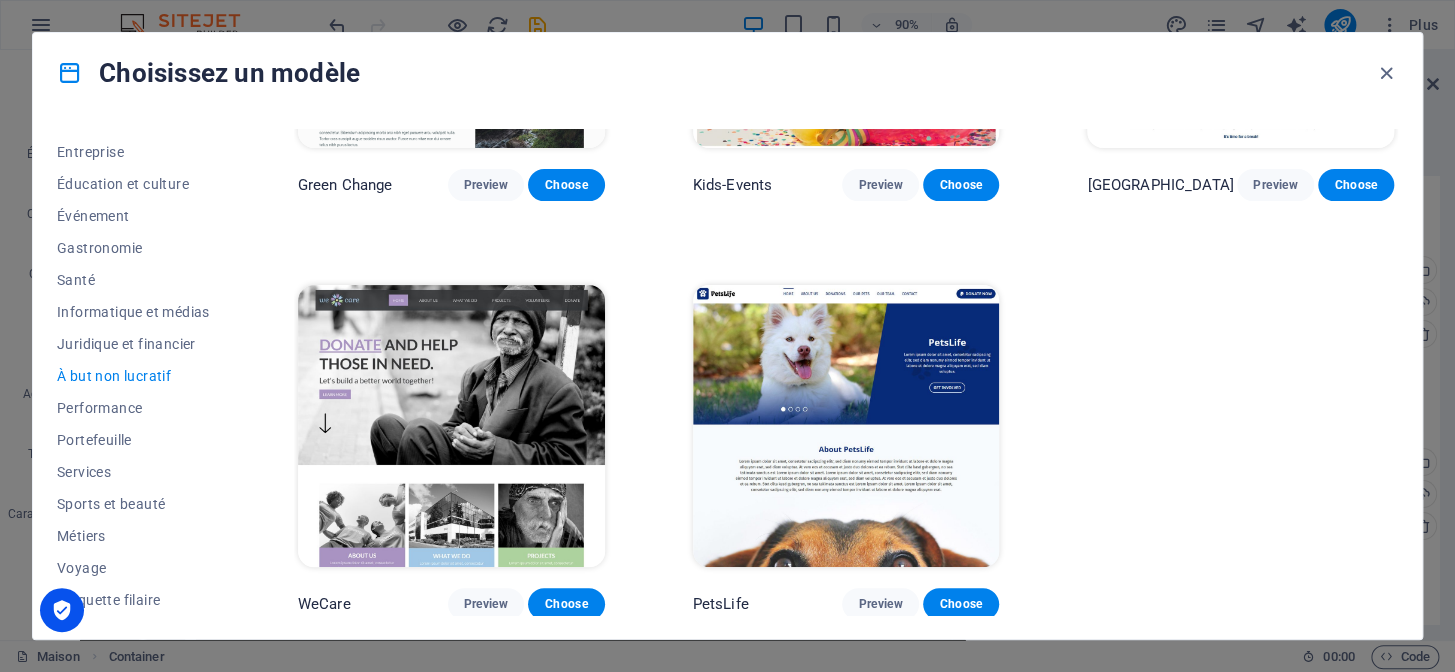 scroll, scrollTop: 284, scrollLeft: 0, axis: vertical 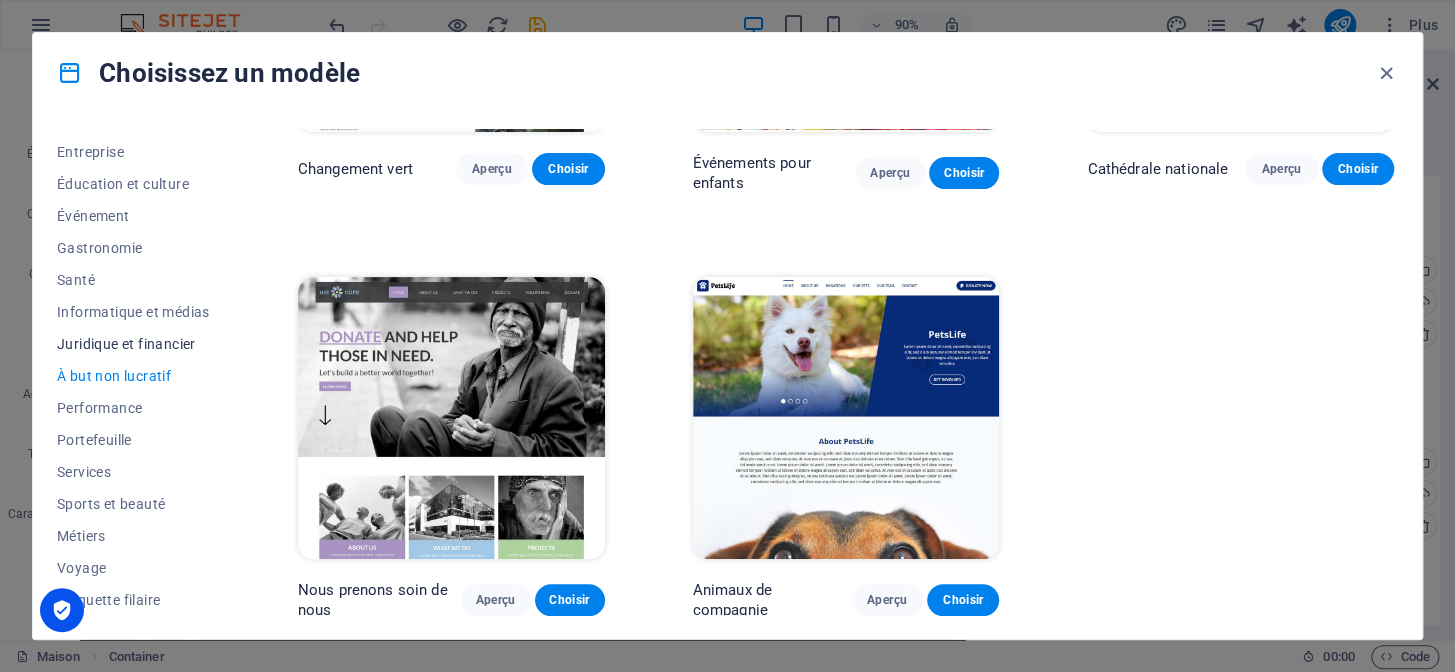 click on "Juridique et financier" at bounding box center (126, 344) 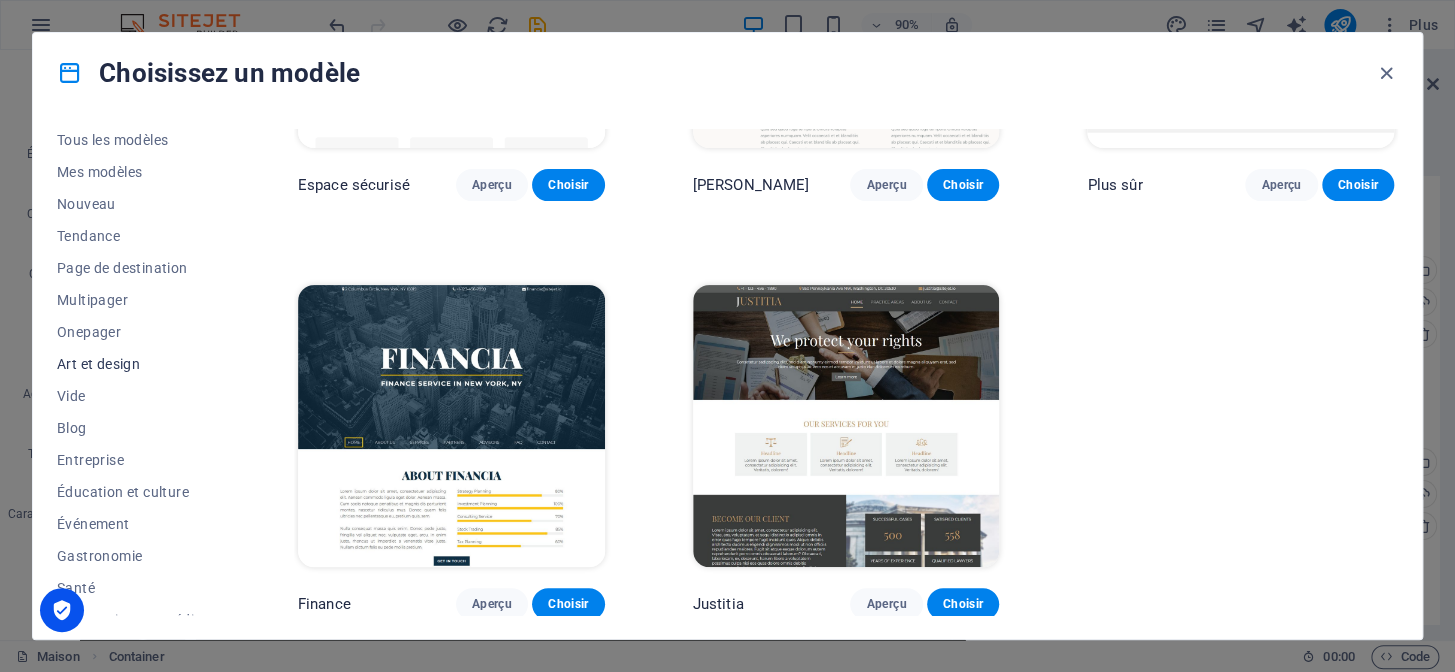 scroll, scrollTop: 0, scrollLeft: 0, axis: both 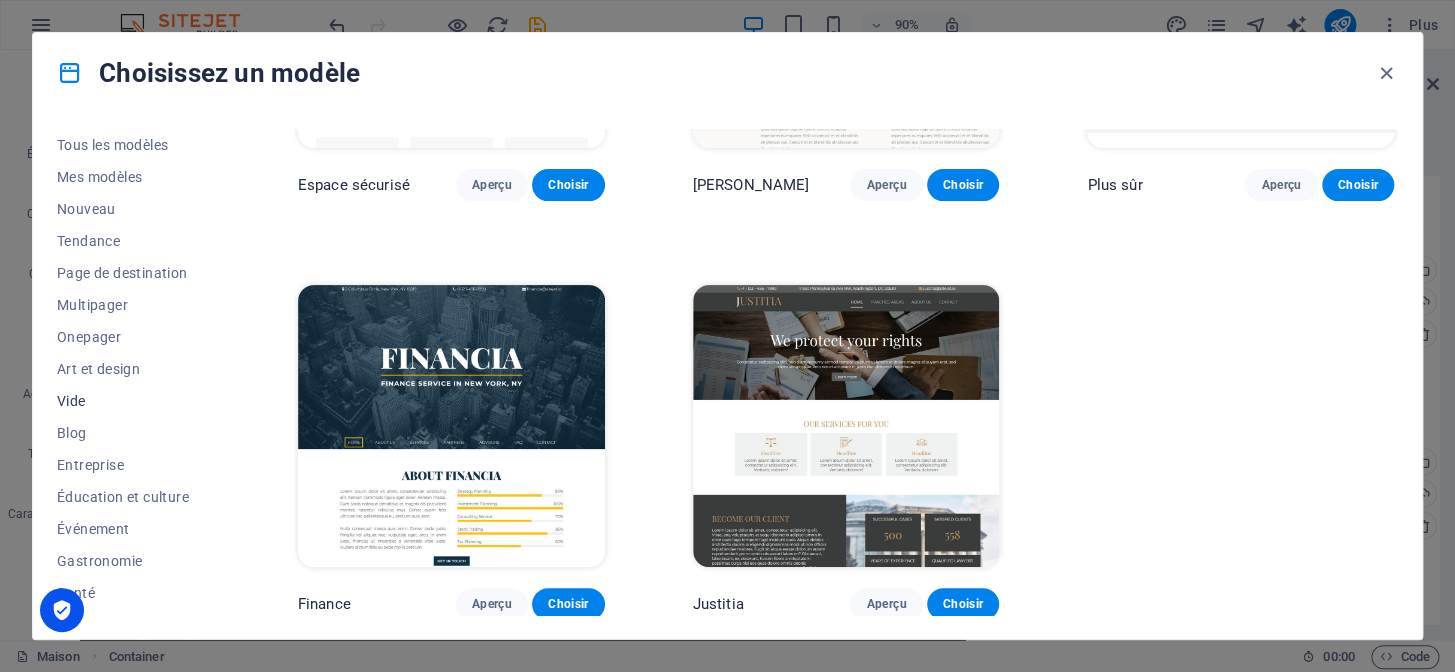 click on "Vide" at bounding box center (71, 401) 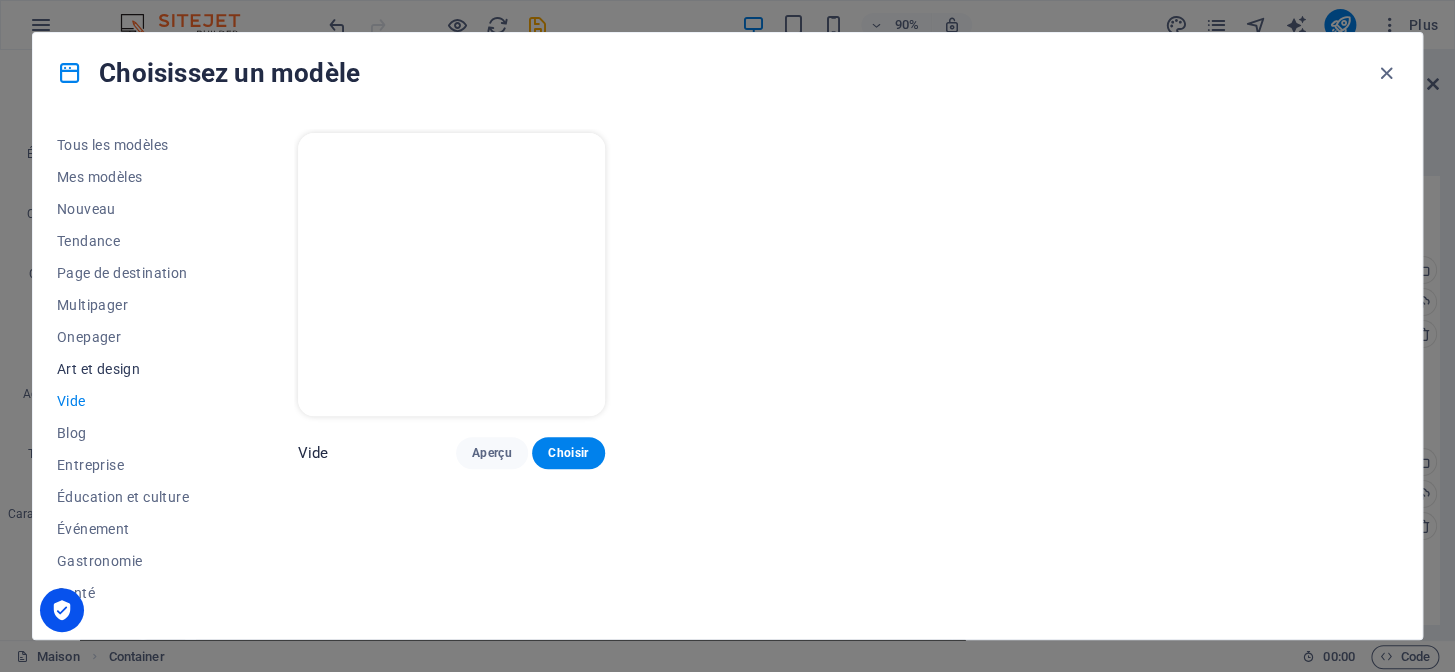 click on "Art et design" at bounding box center (98, 369) 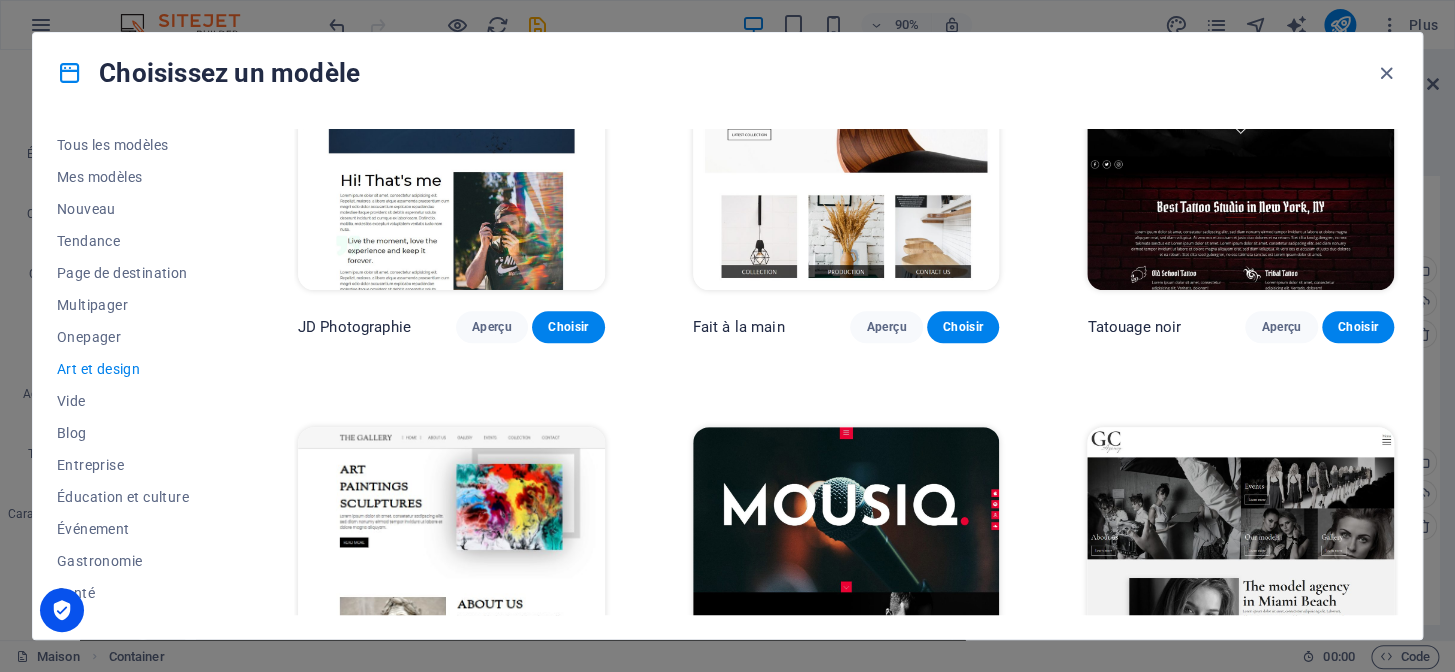 scroll, scrollTop: 727, scrollLeft: 0, axis: vertical 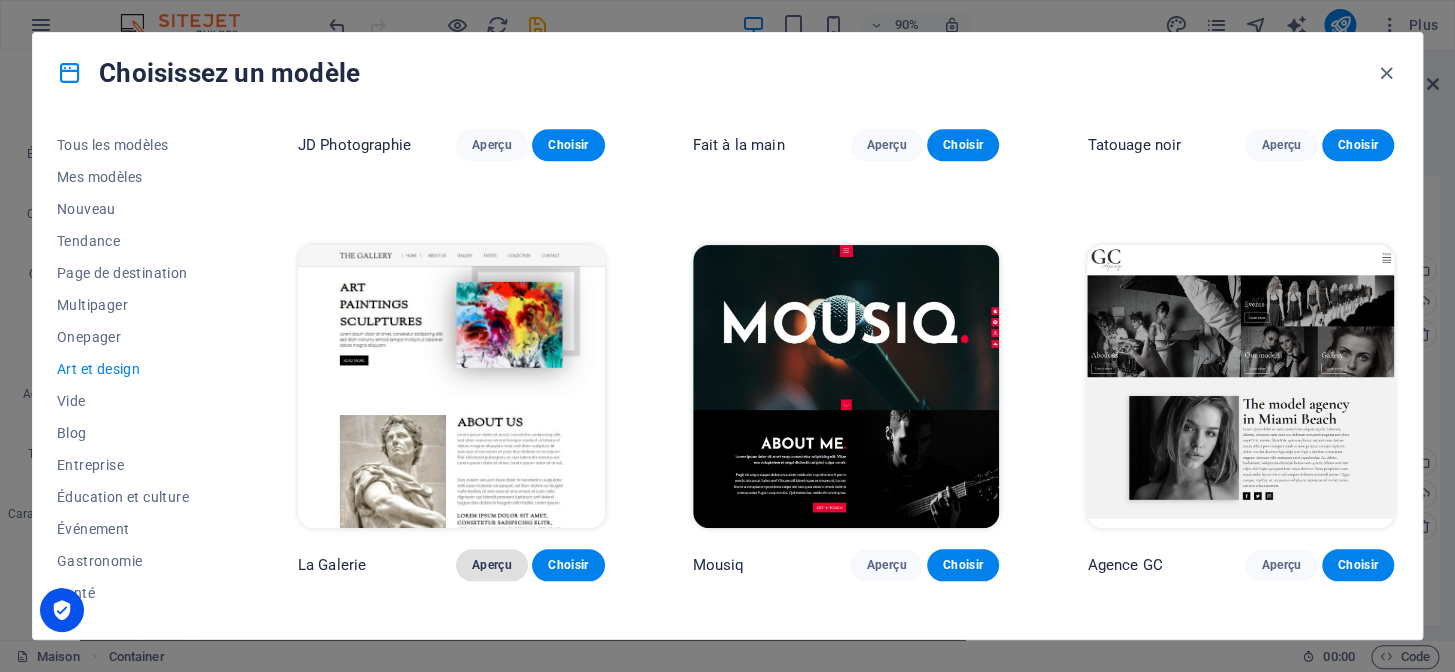 click on "Aperçu" at bounding box center [492, 565] 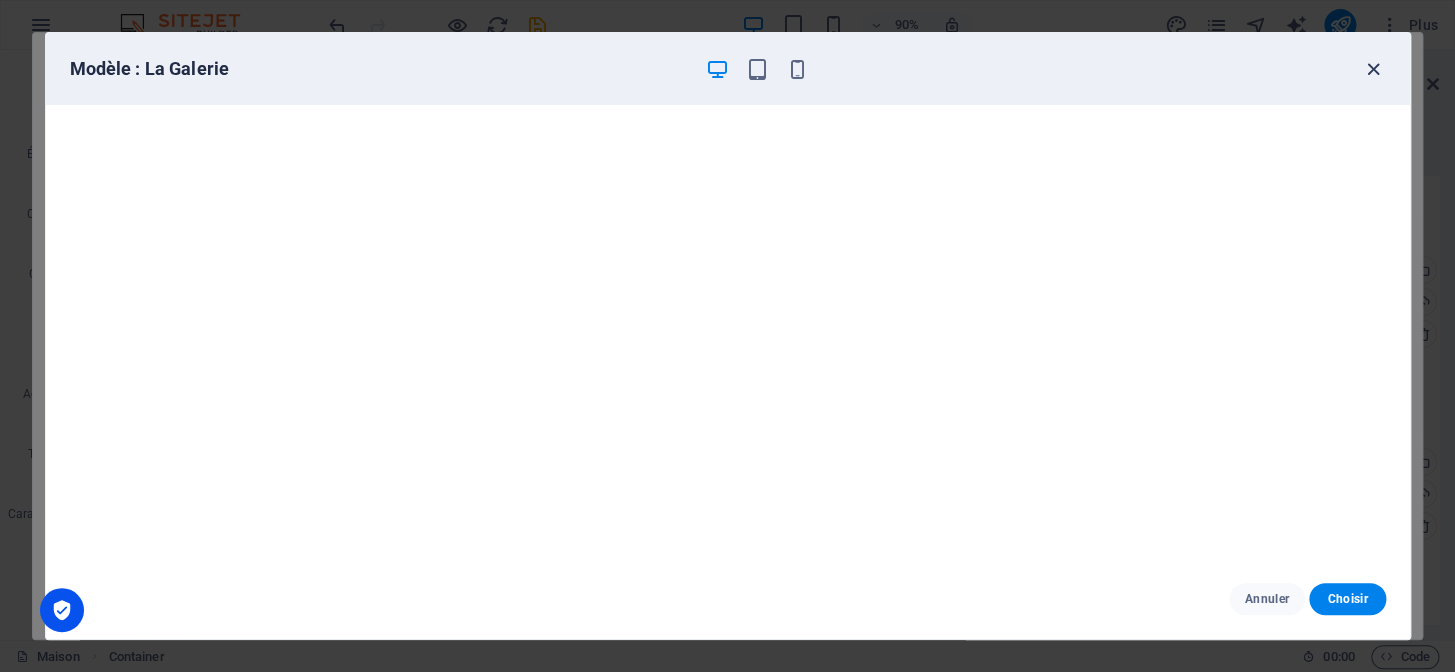 click at bounding box center (1373, 69) 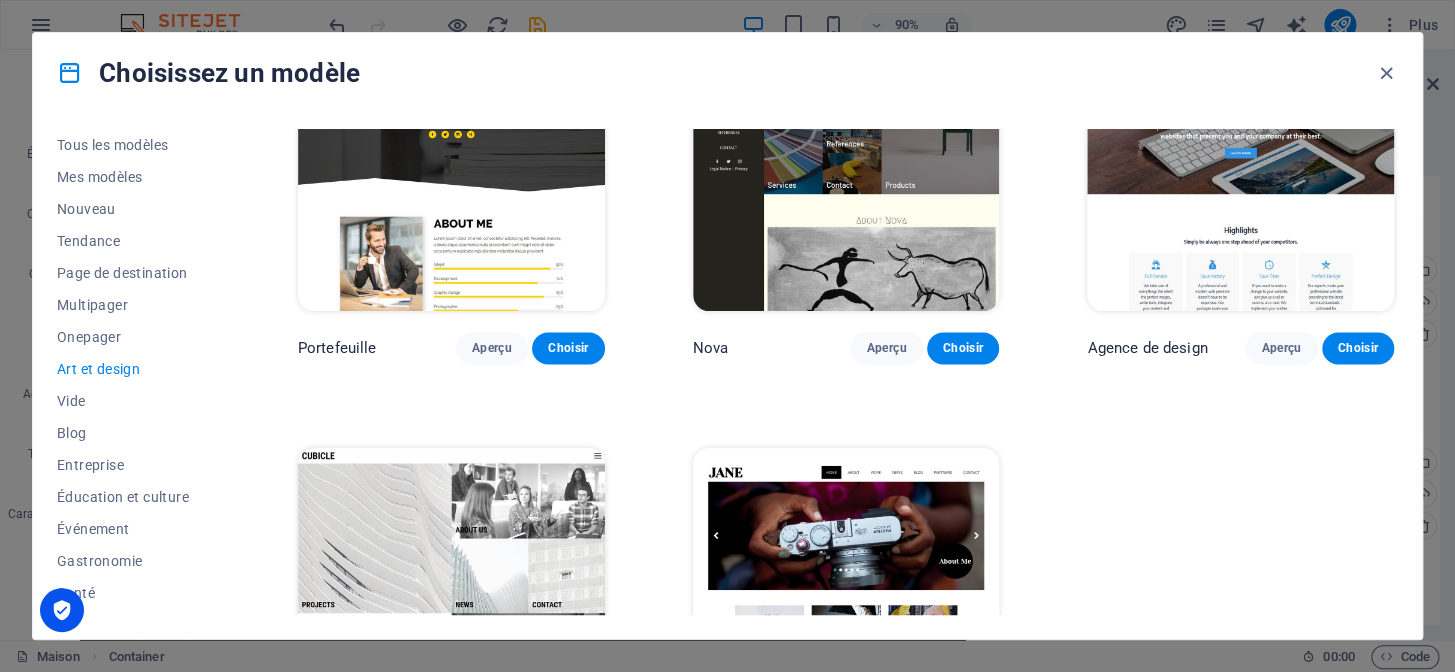 scroll, scrollTop: 1520, scrollLeft: 0, axis: vertical 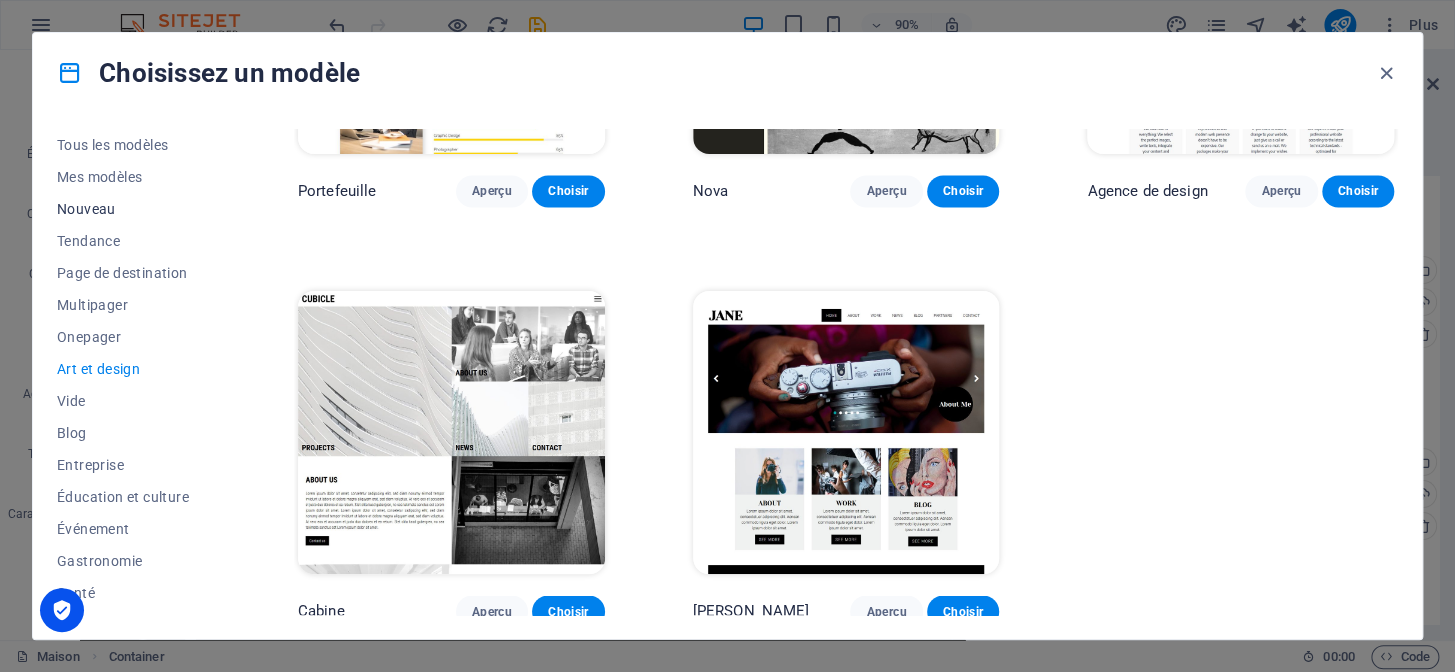 click on "Nouveau" at bounding box center [133, 209] 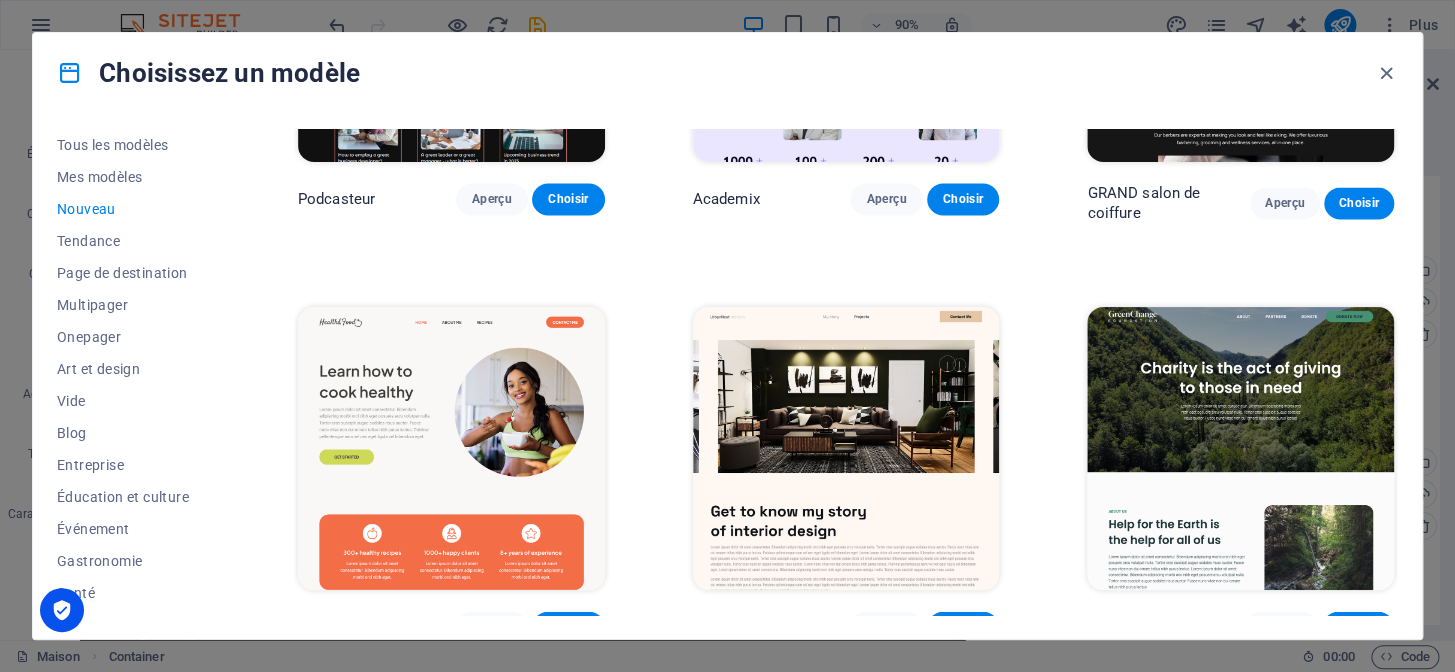 scroll, scrollTop: 1960, scrollLeft: 0, axis: vertical 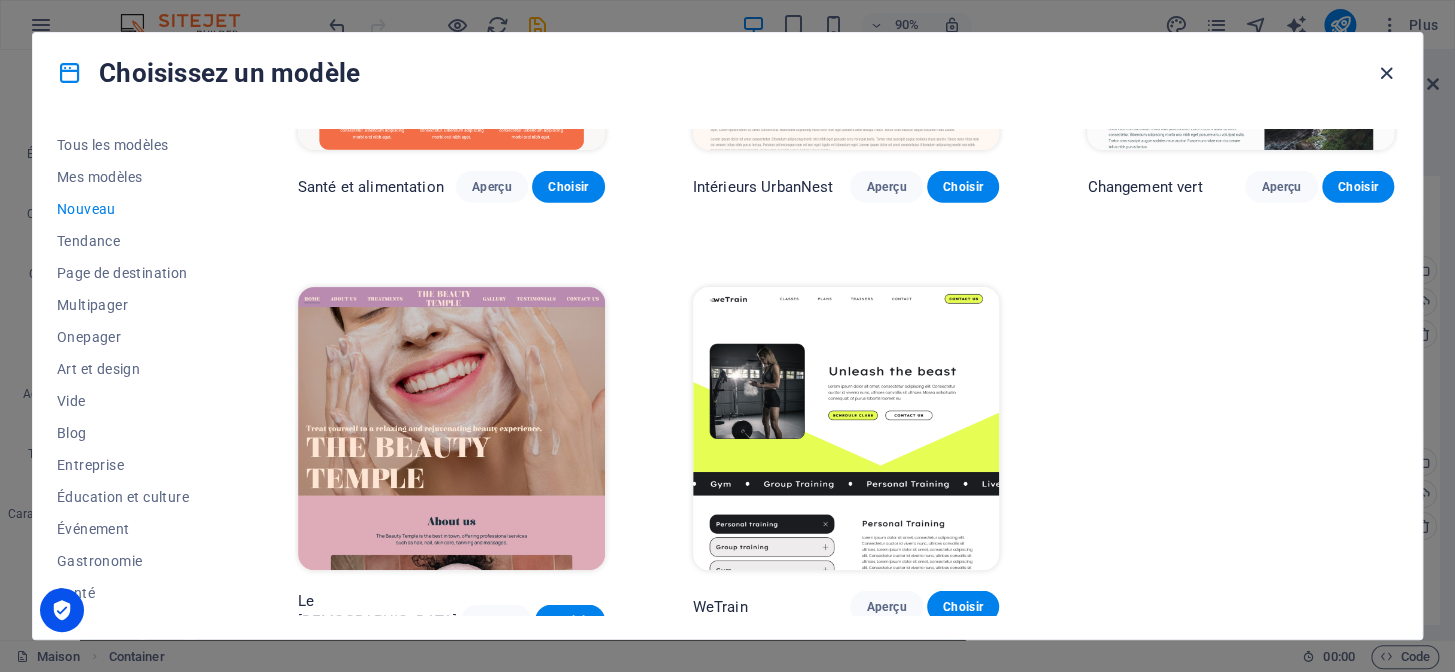 click at bounding box center (1386, 73) 